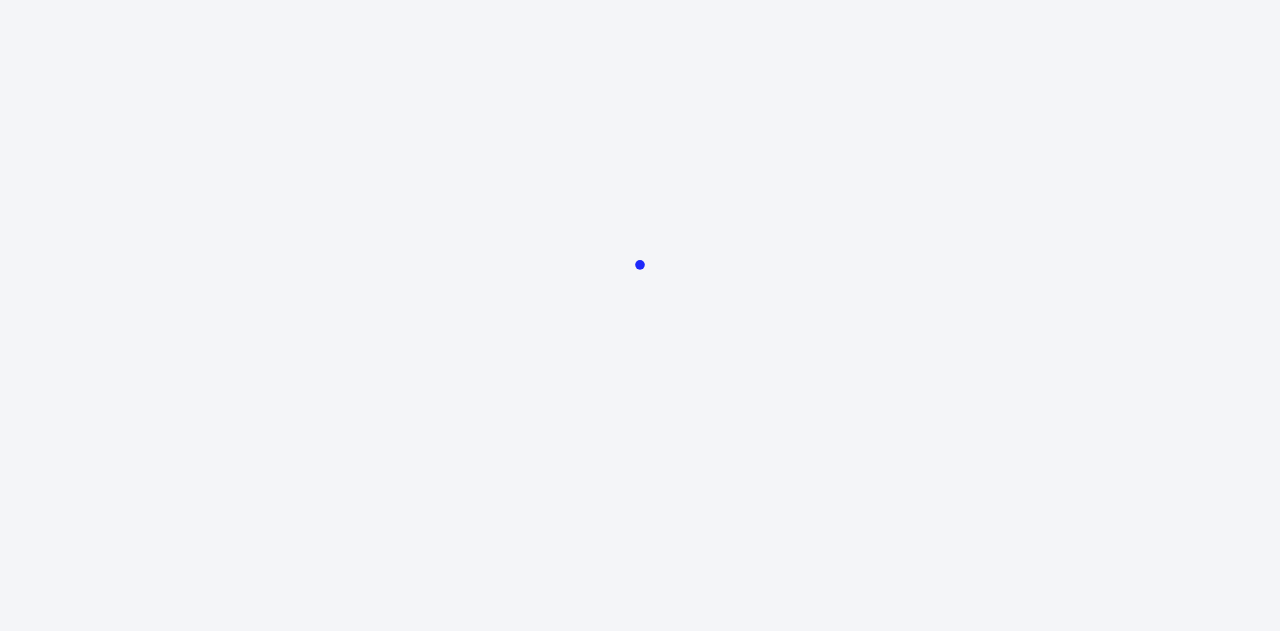 scroll, scrollTop: 0, scrollLeft: 0, axis: both 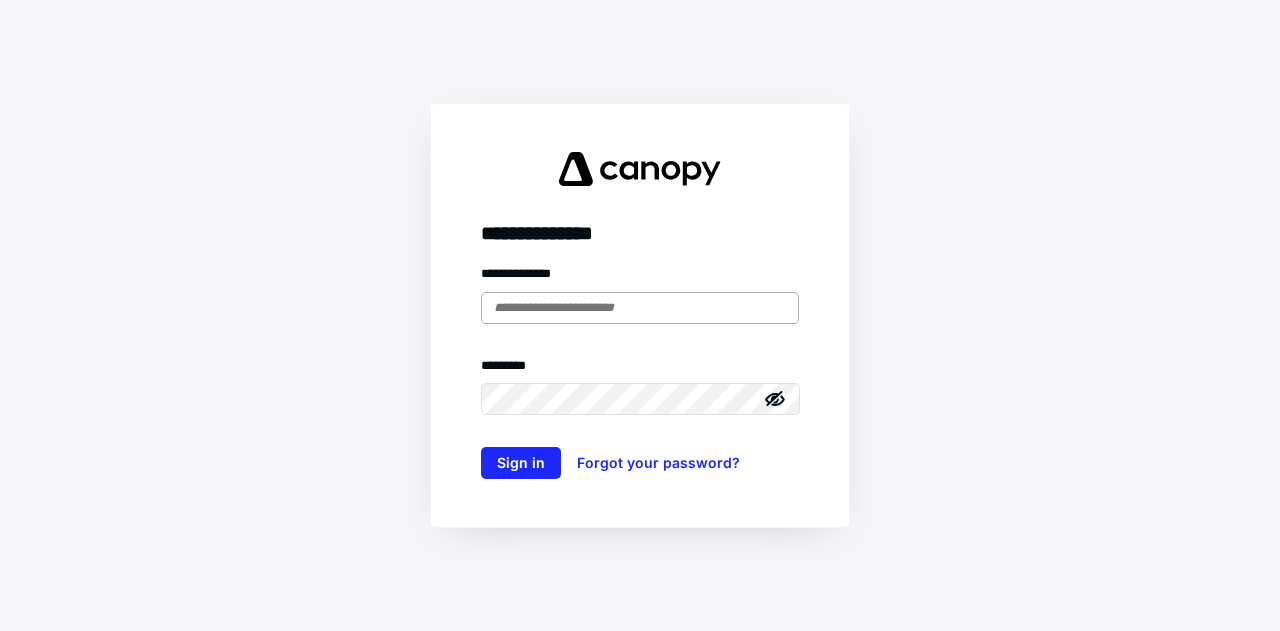 click at bounding box center [640, 308] 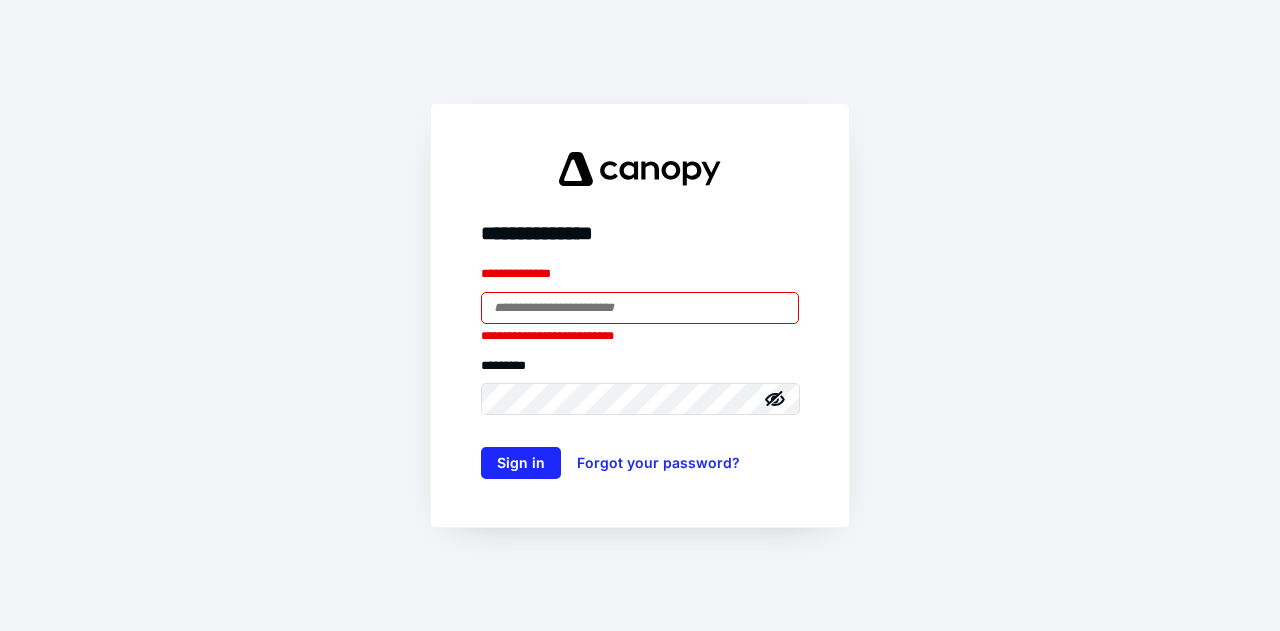 type on "**********" 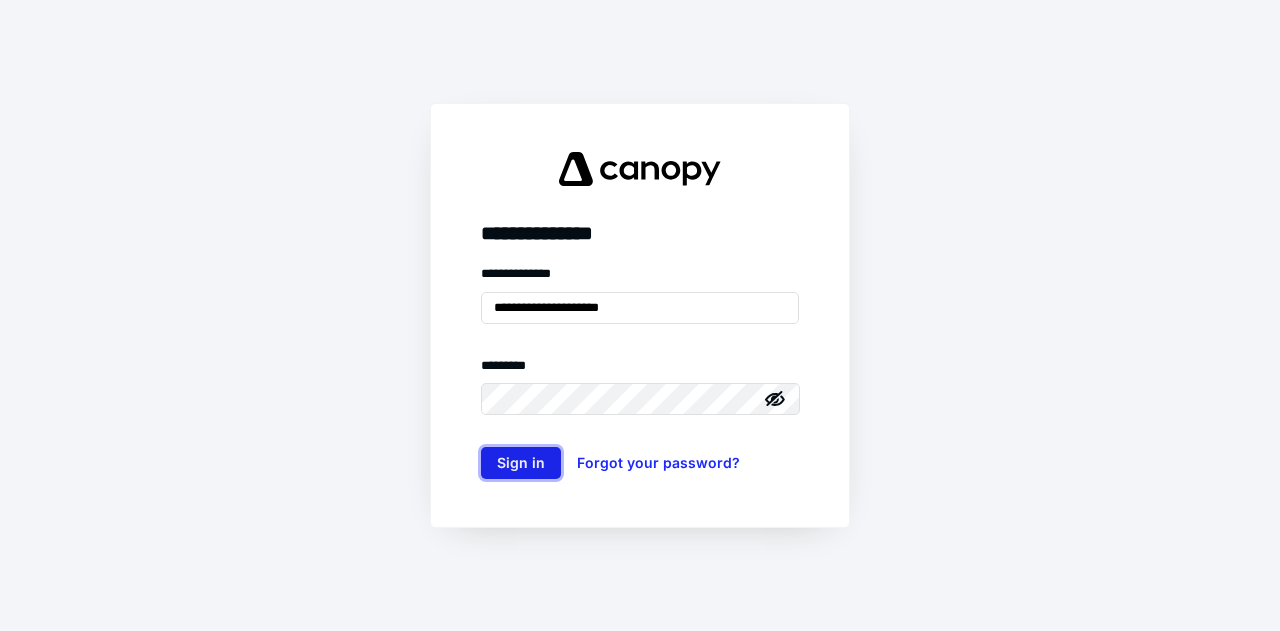 click on "Sign in" at bounding box center (521, 463) 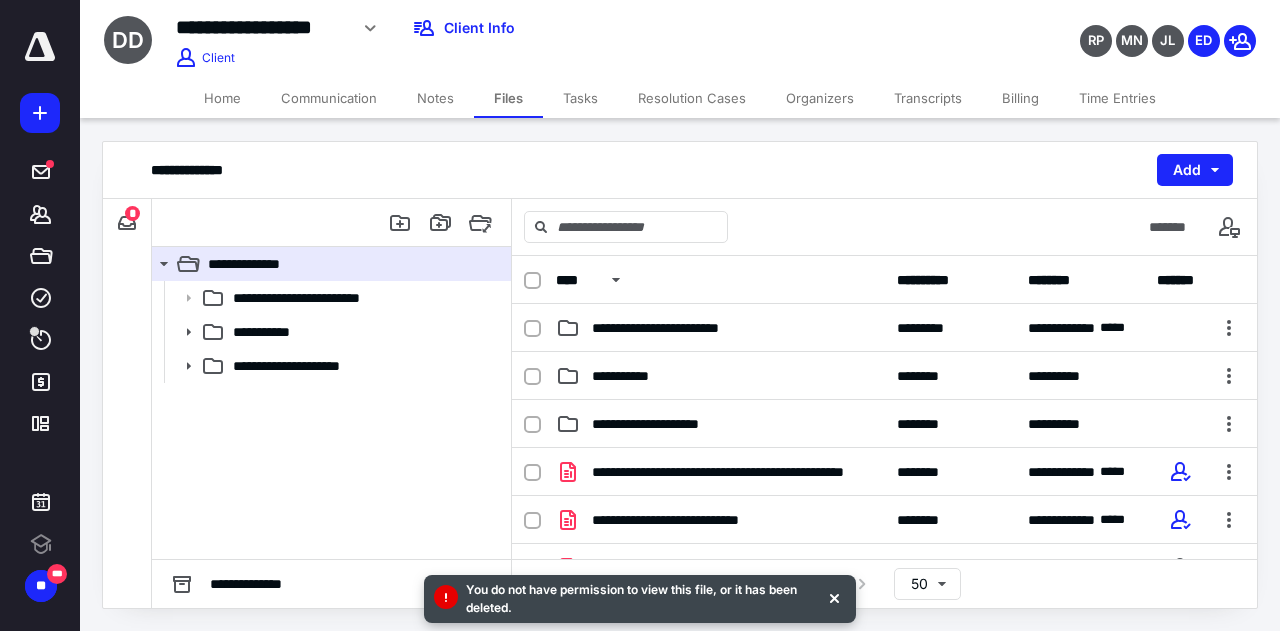 scroll, scrollTop: 0, scrollLeft: 0, axis: both 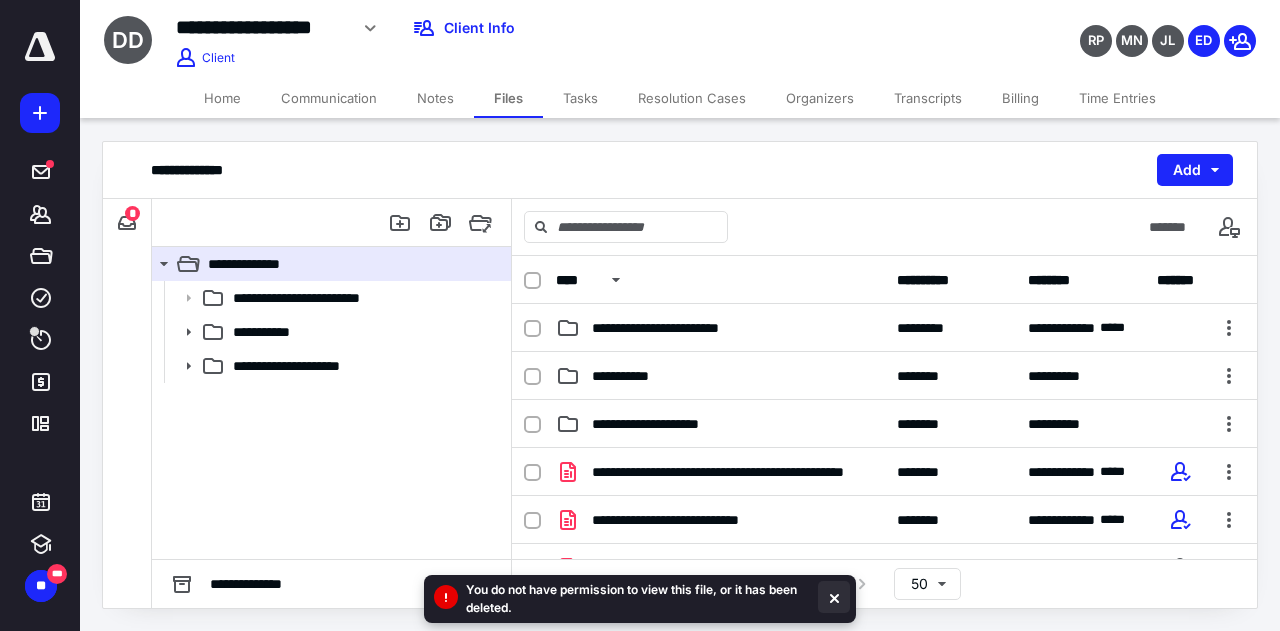 click at bounding box center (834, 597) 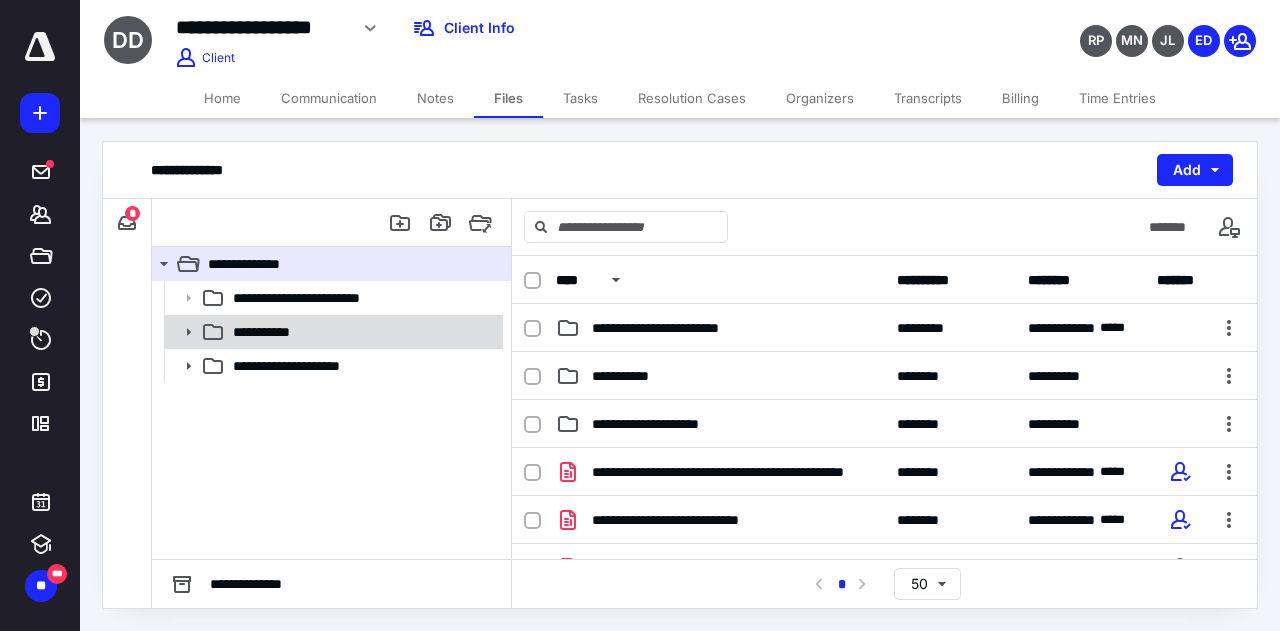 click 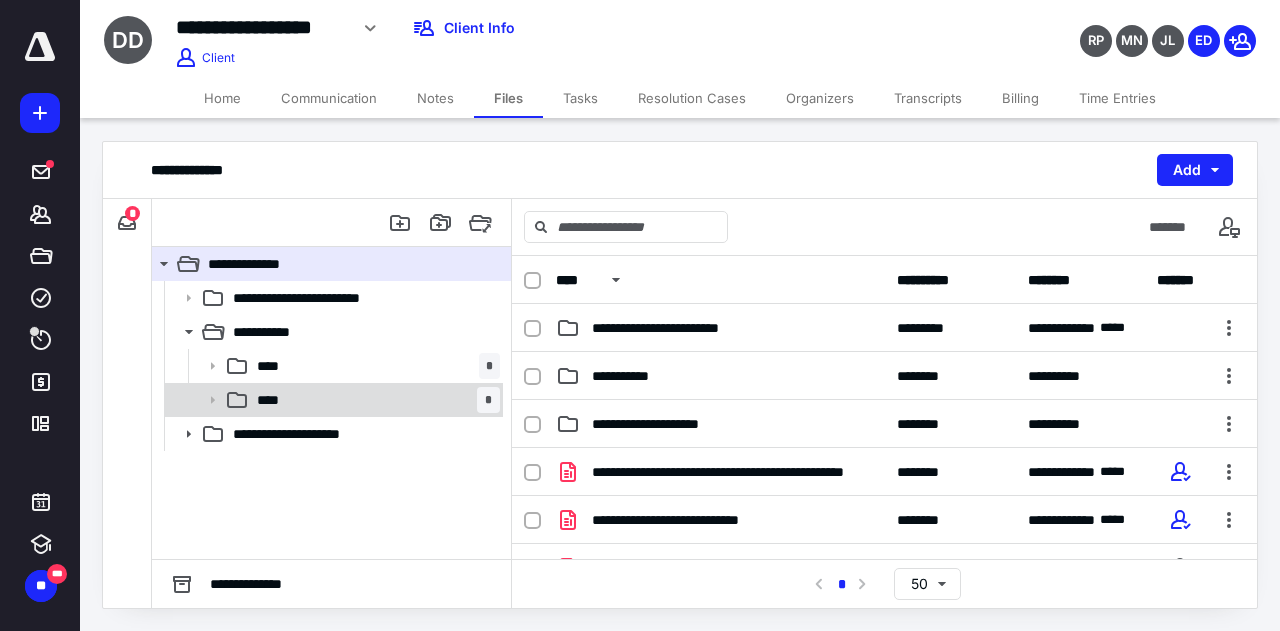 click 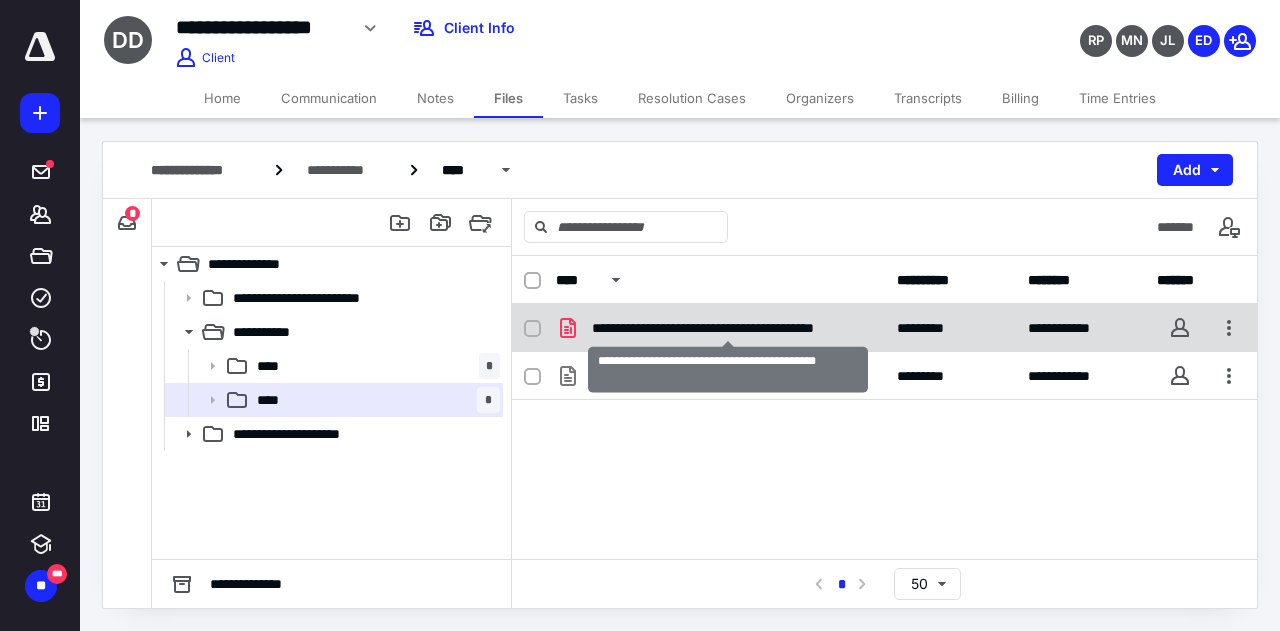 click on "**********" at bounding box center [728, 328] 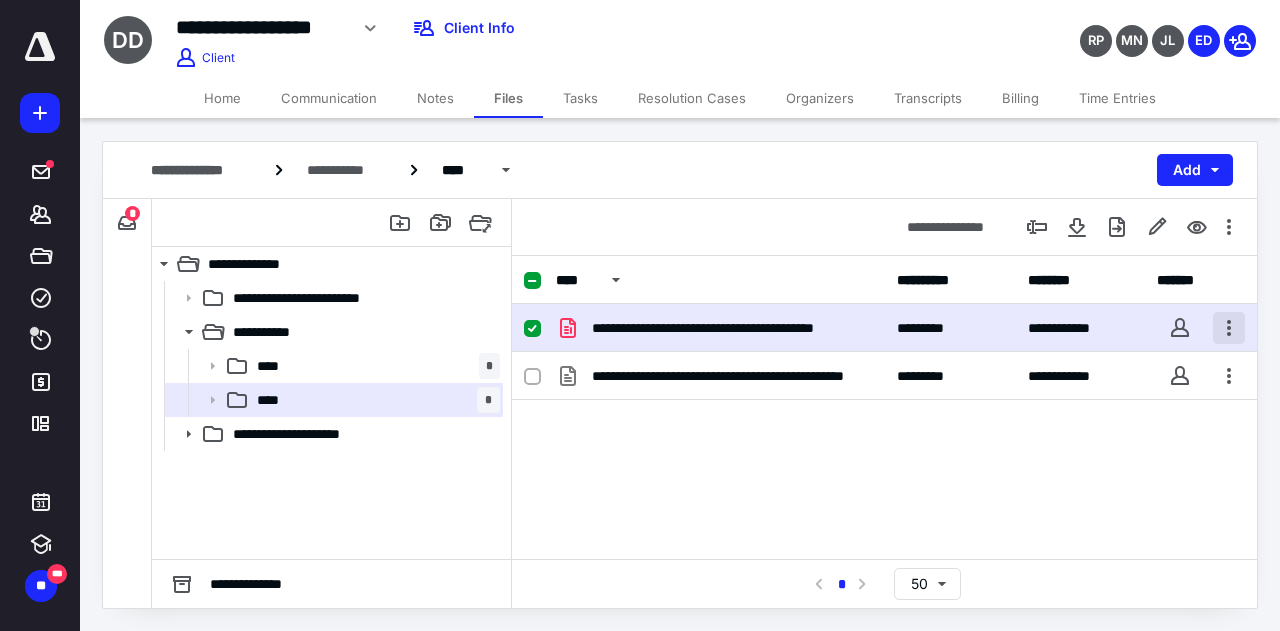click at bounding box center (1229, 328) 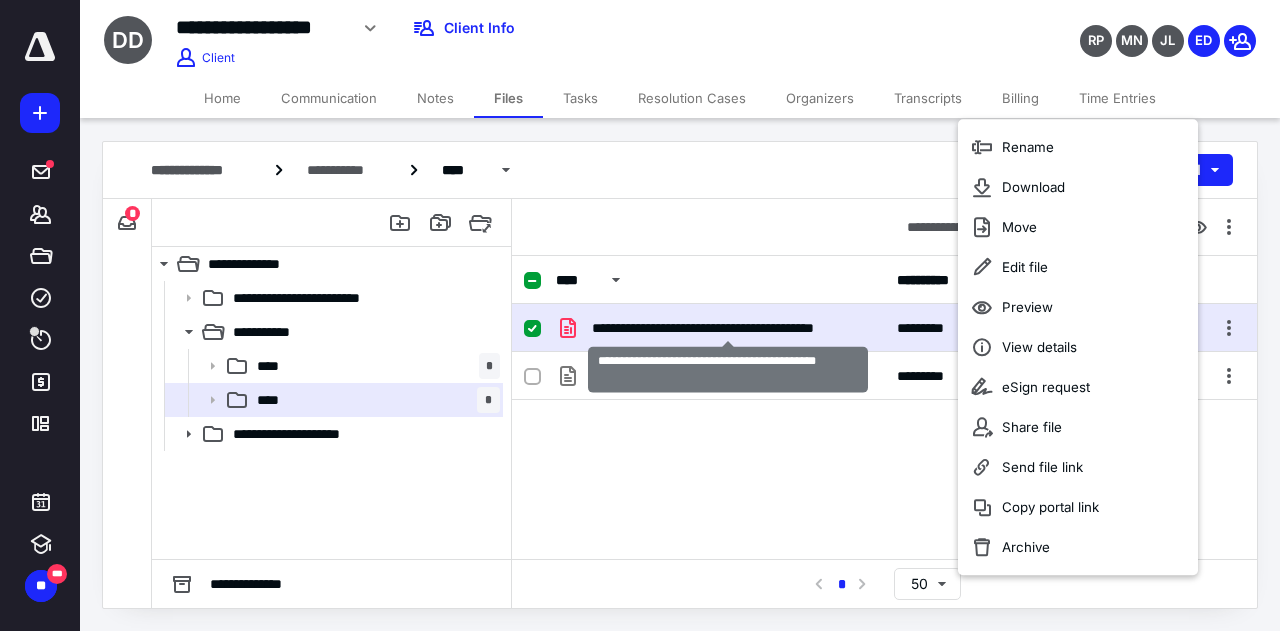 click on "**********" at bounding box center [728, 328] 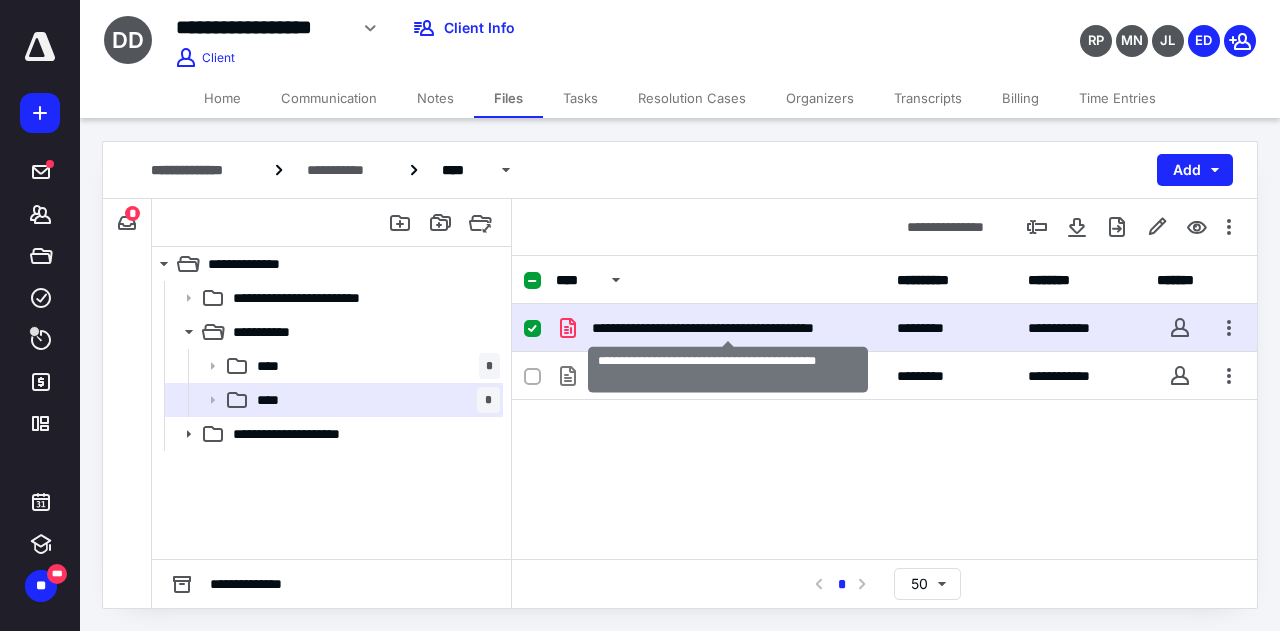 click on "**********" at bounding box center [728, 328] 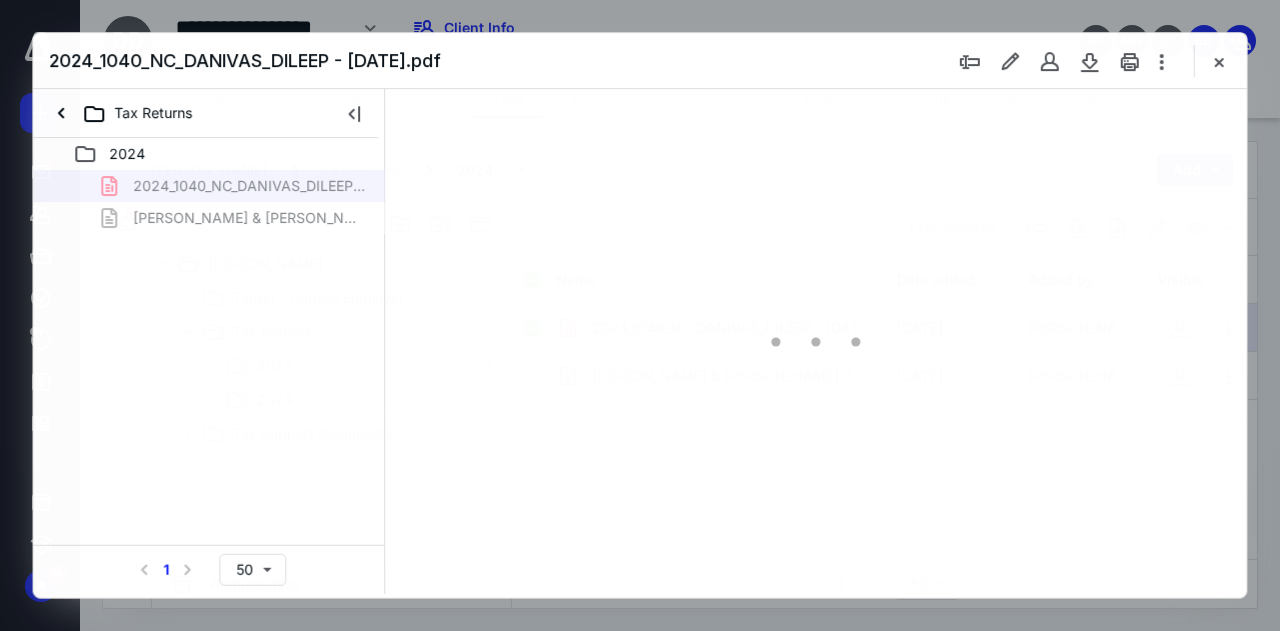 scroll, scrollTop: 0, scrollLeft: 0, axis: both 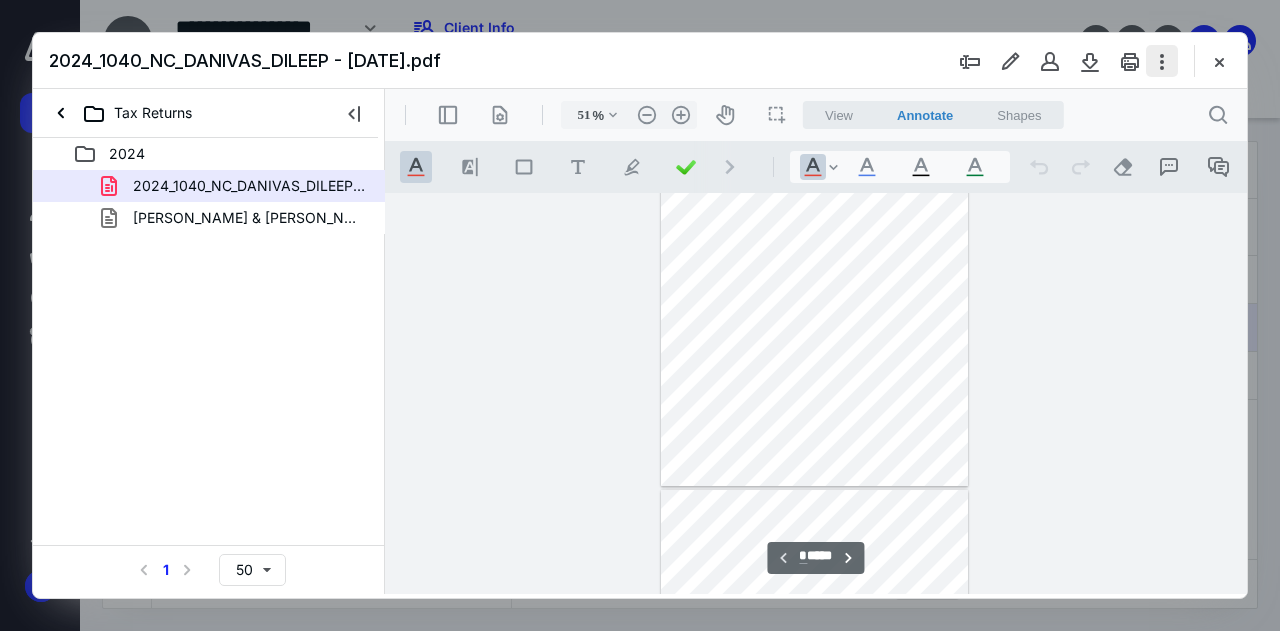 click at bounding box center (1162, 61) 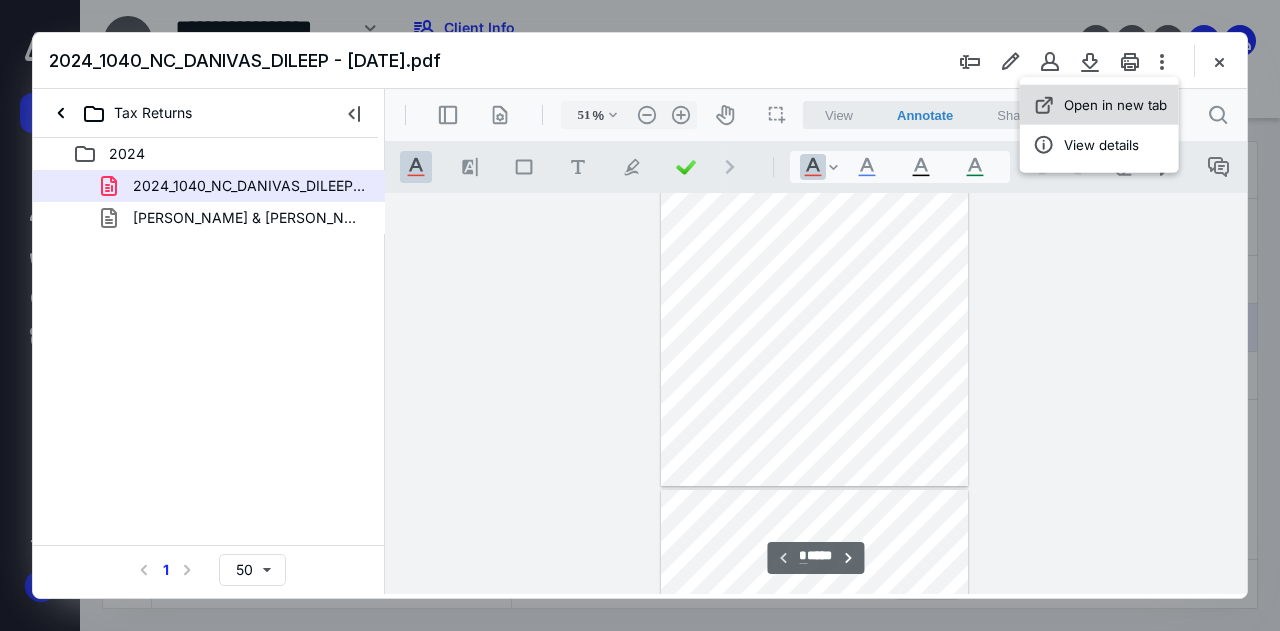 click on "Open in new tab" at bounding box center (1099, 105) 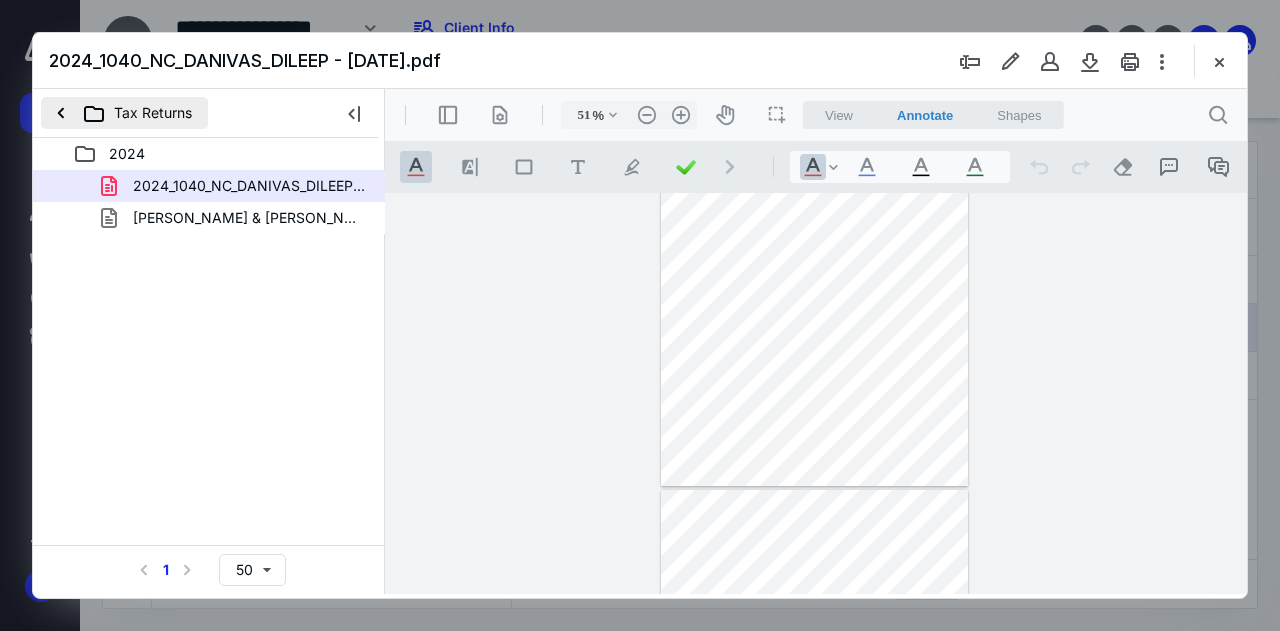 click on "Tax Returns" at bounding box center [124, 113] 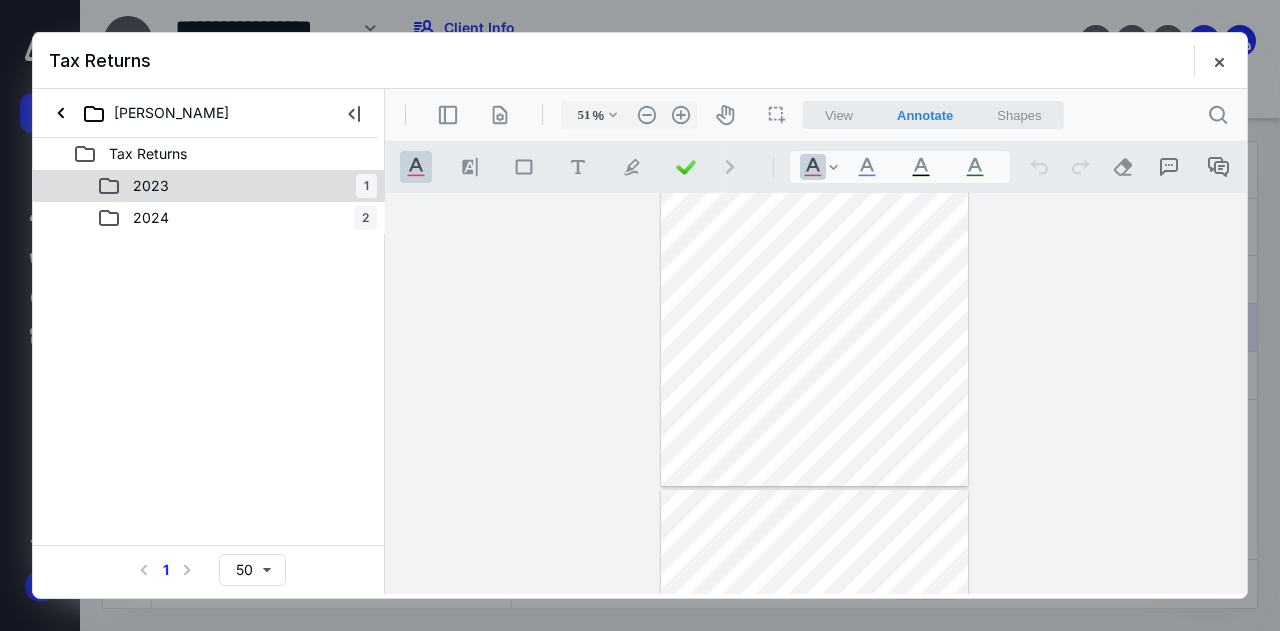 click on "2023" at bounding box center [151, 186] 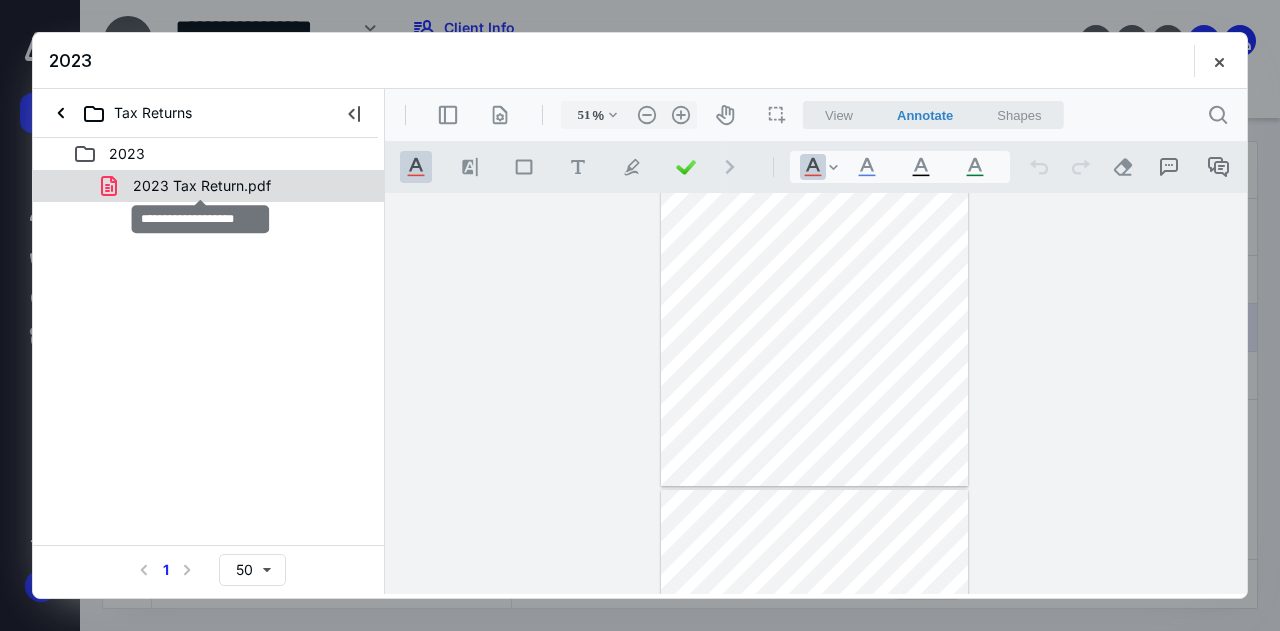 click on "2023 Tax Return.pdf" at bounding box center [202, 186] 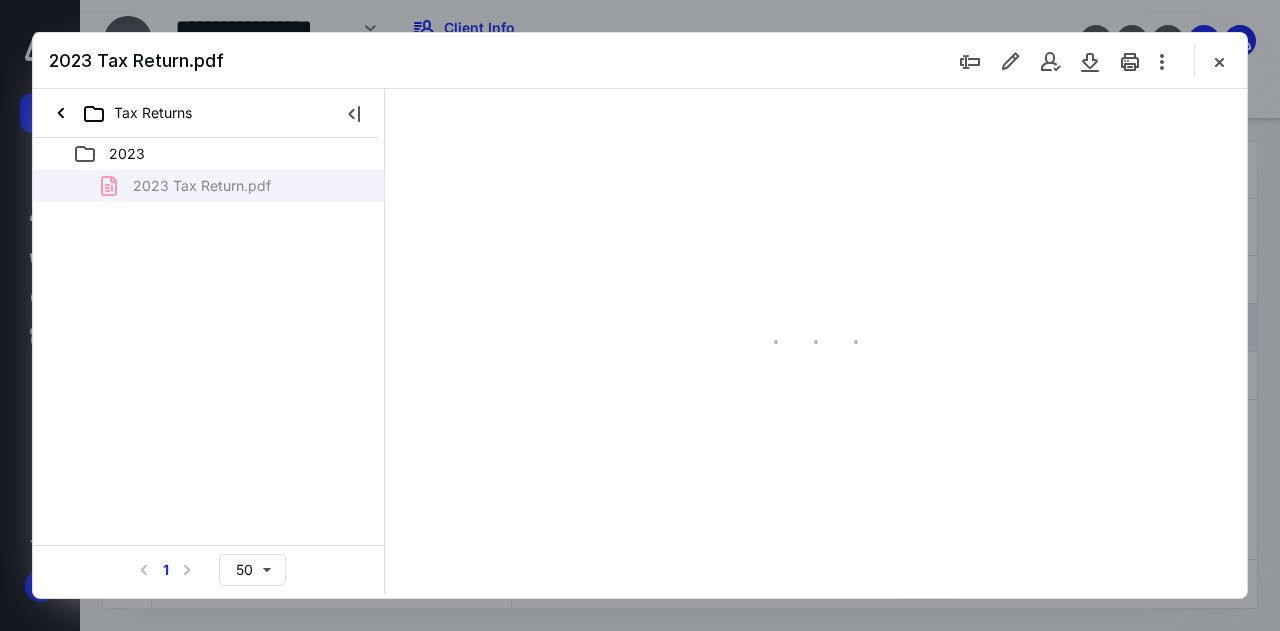 scroll, scrollTop: 106, scrollLeft: 0, axis: vertical 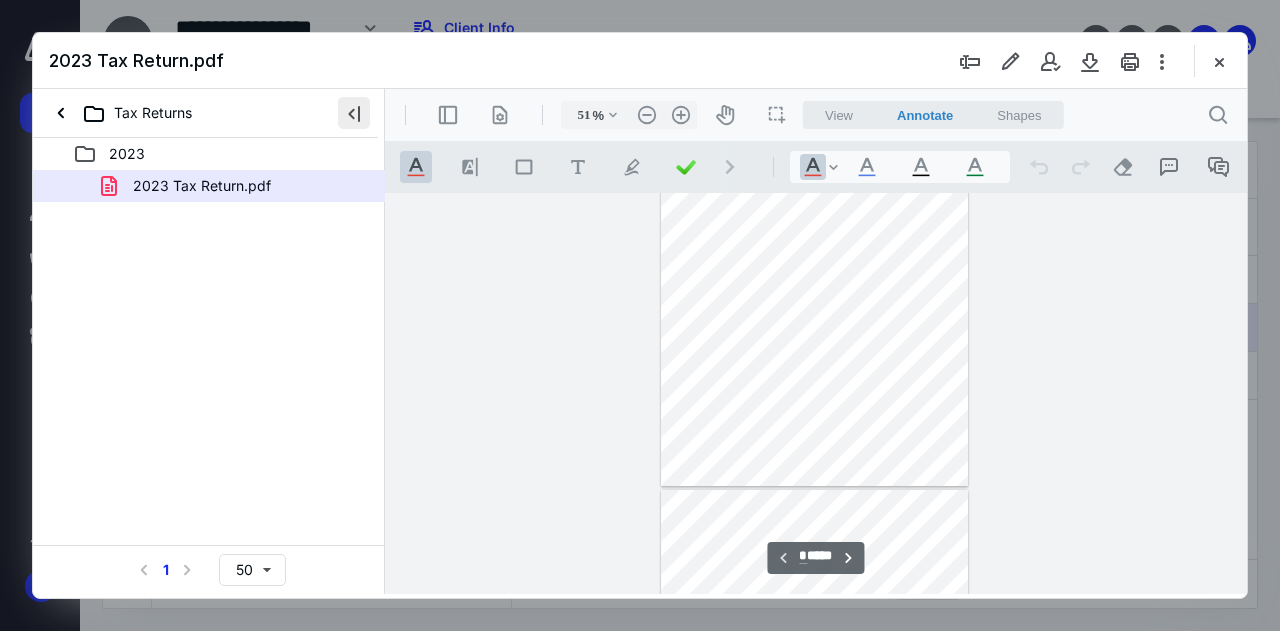 click at bounding box center [354, 113] 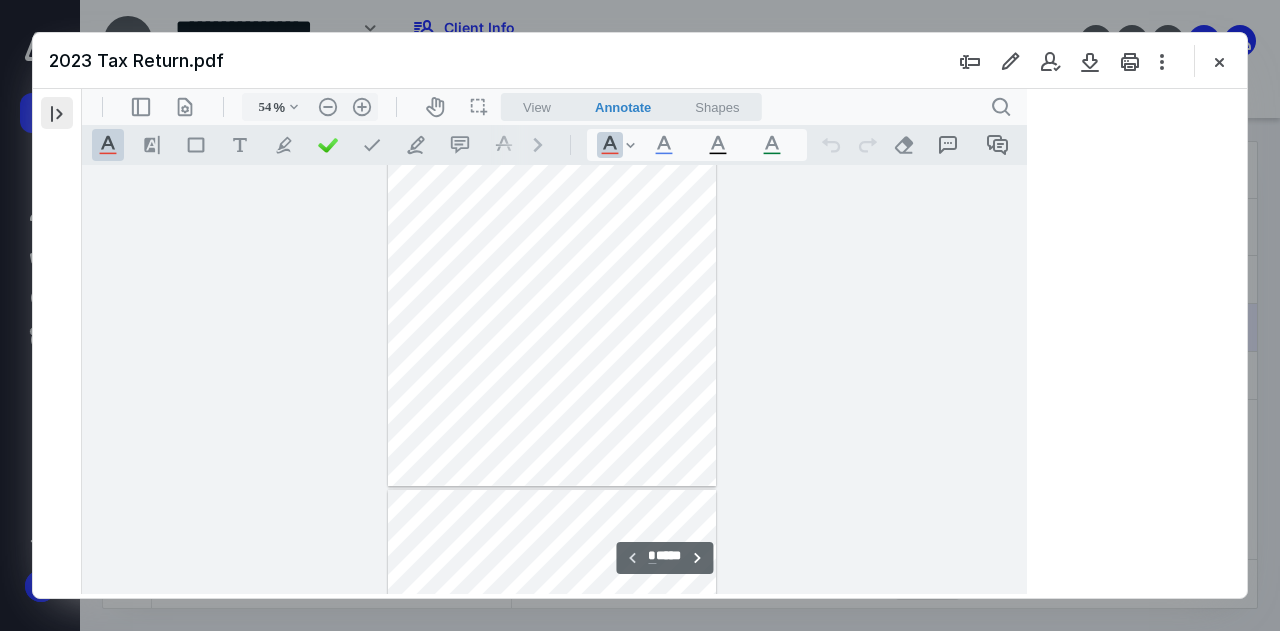 scroll, scrollTop: 78, scrollLeft: 0, axis: vertical 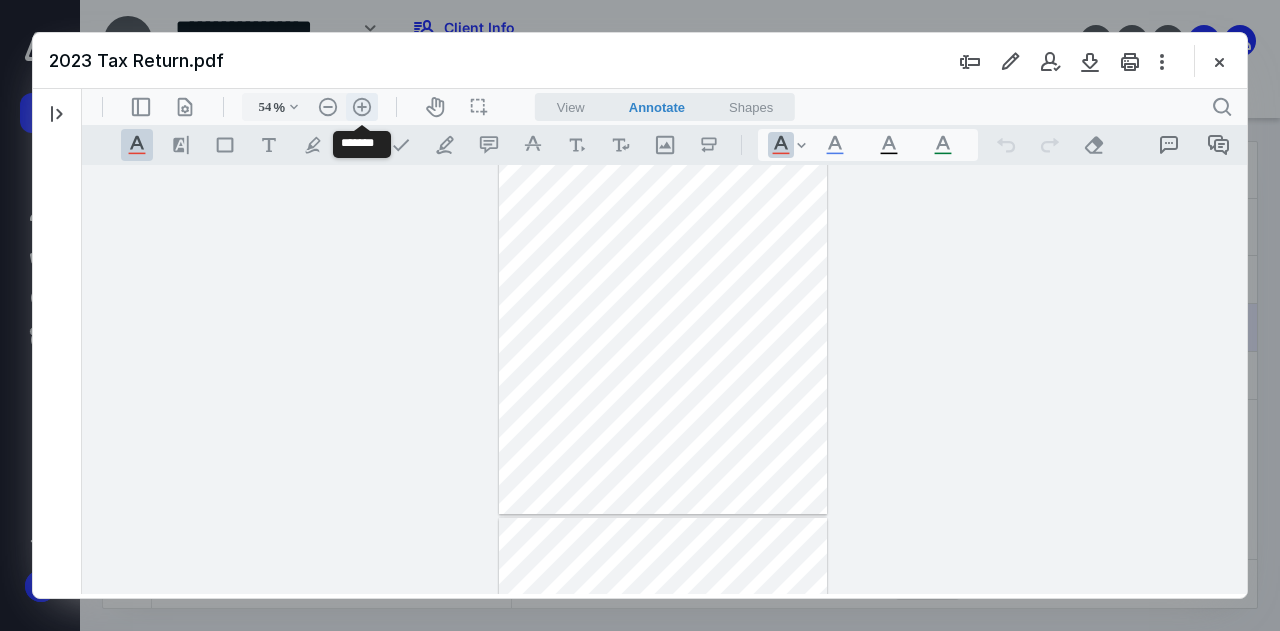 click on ".cls-1{fill:#abb0c4;} icon - header - zoom - in - line" at bounding box center (362, 107) 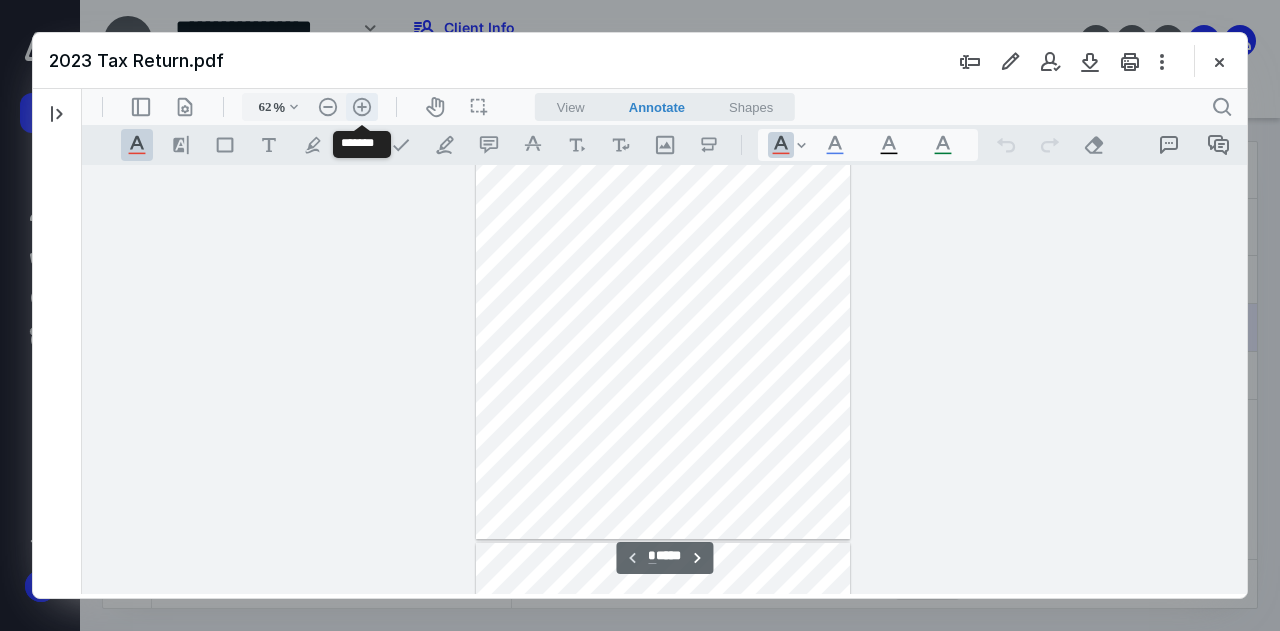 click on ".cls-1{fill:#abb0c4;} icon - header - zoom - in - line" at bounding box center [362, 107] 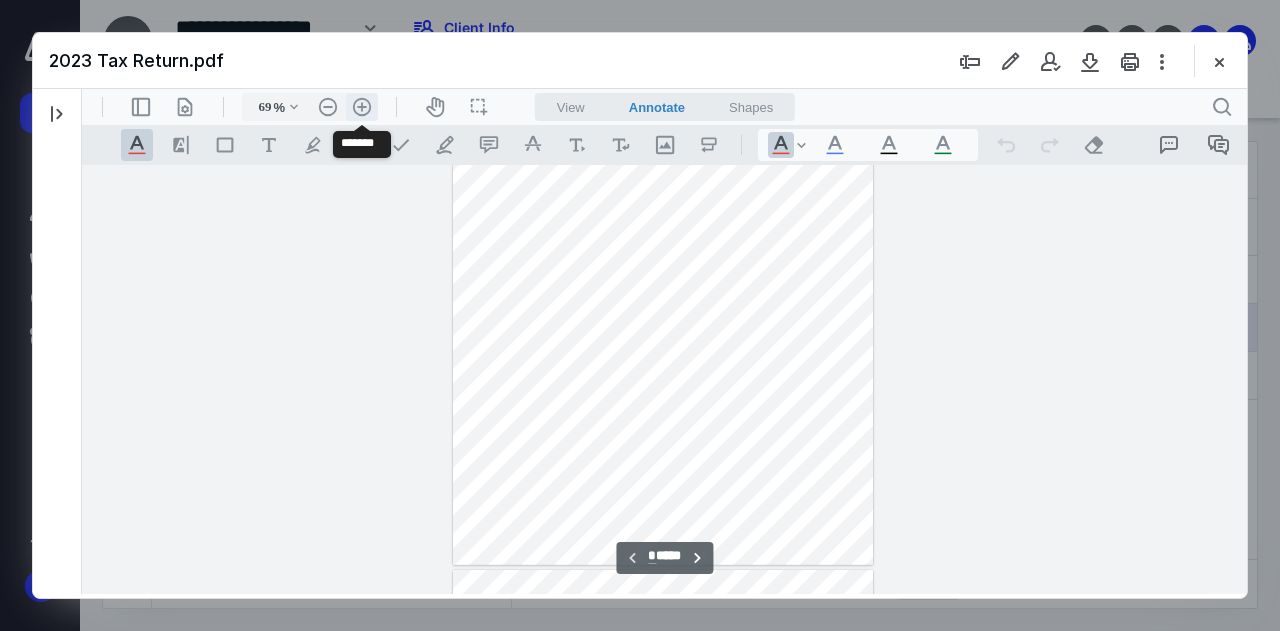 click on ".cls-1{fill:#abb0c4;} icon - header - zoom - in - line" at bounding box center [362, 107] 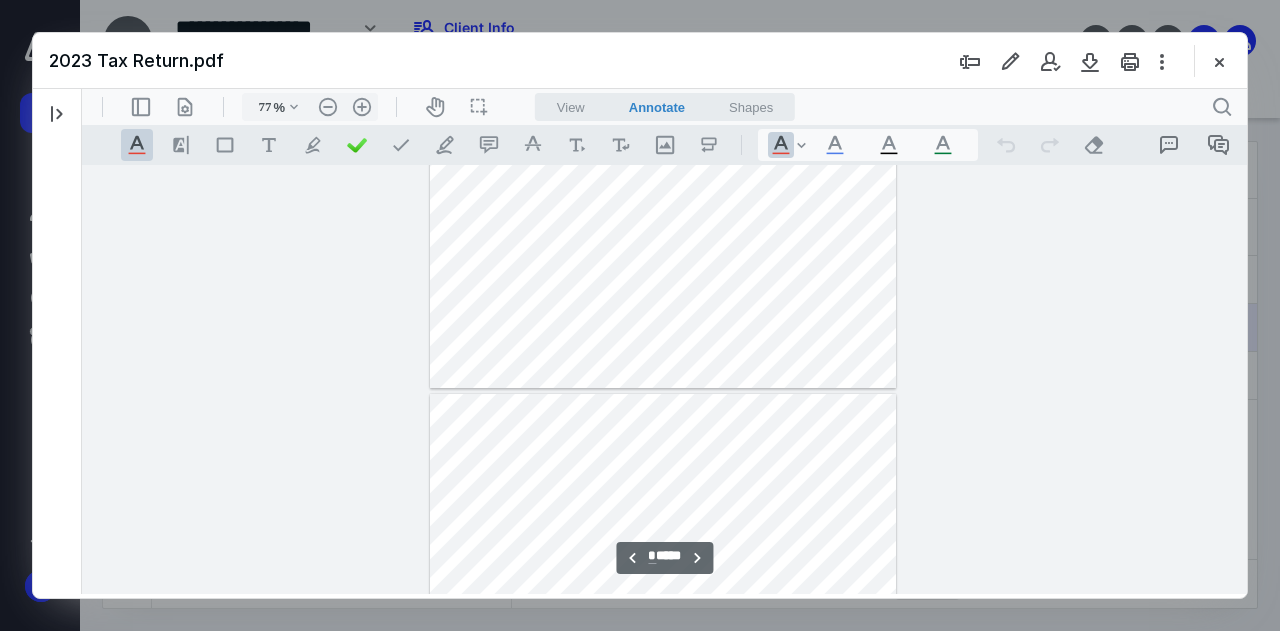 scroll, scrollTop: 2820, scrollLeft: 0, axis: vertical 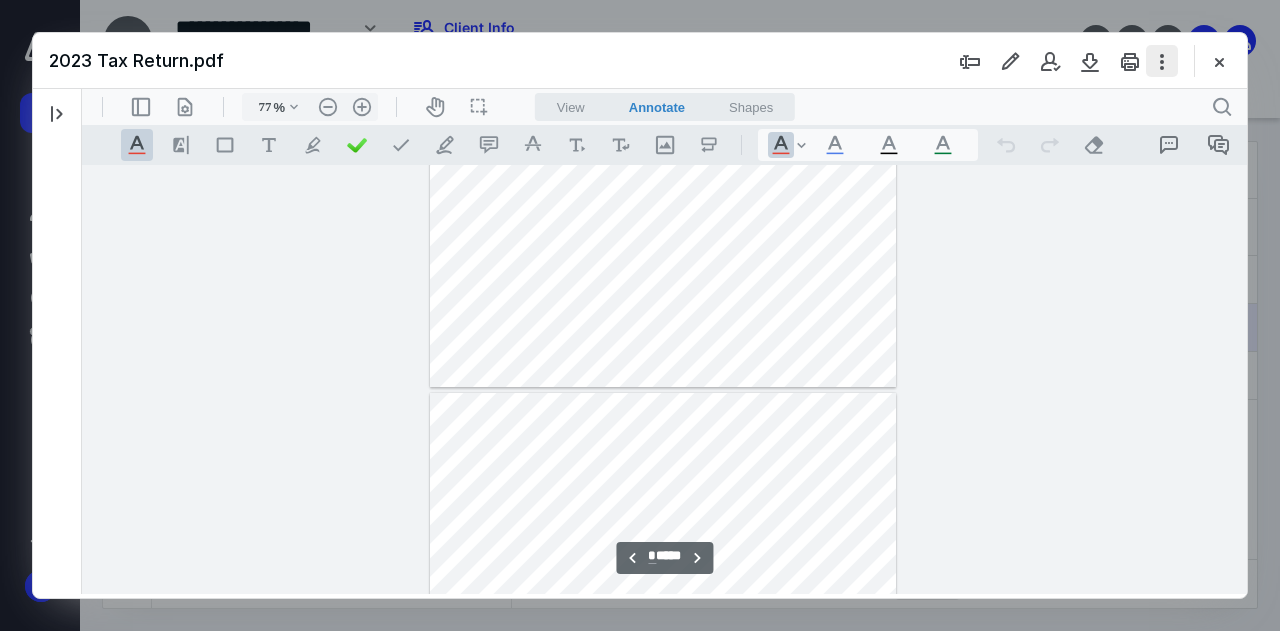 click at bounding box center (1162, 61) 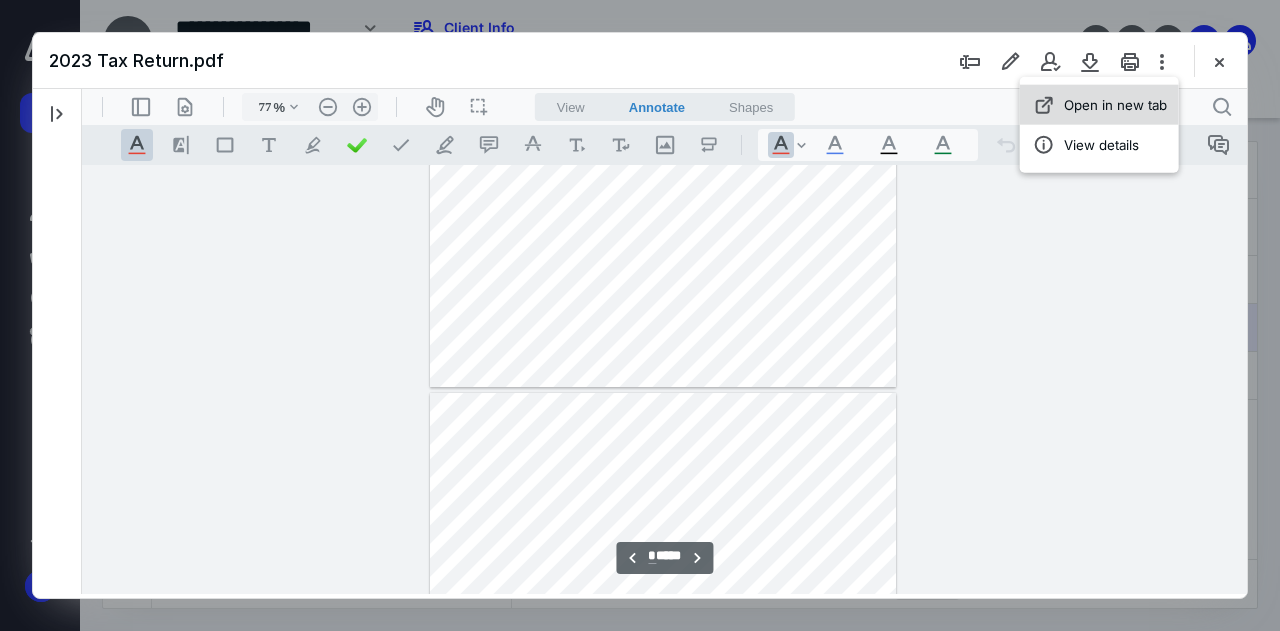 click on "Open in new tab" at bounding box center [1099, 105] 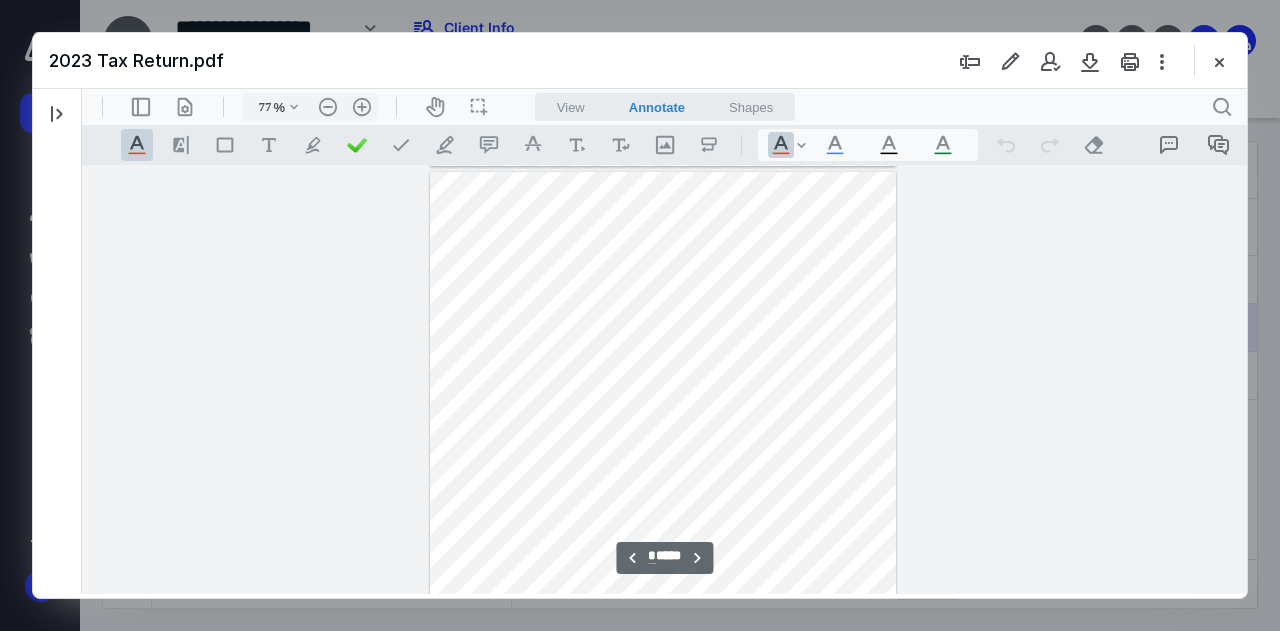 scroll, scrollTop: 3714, scrollLeft: 0, axis: vertical 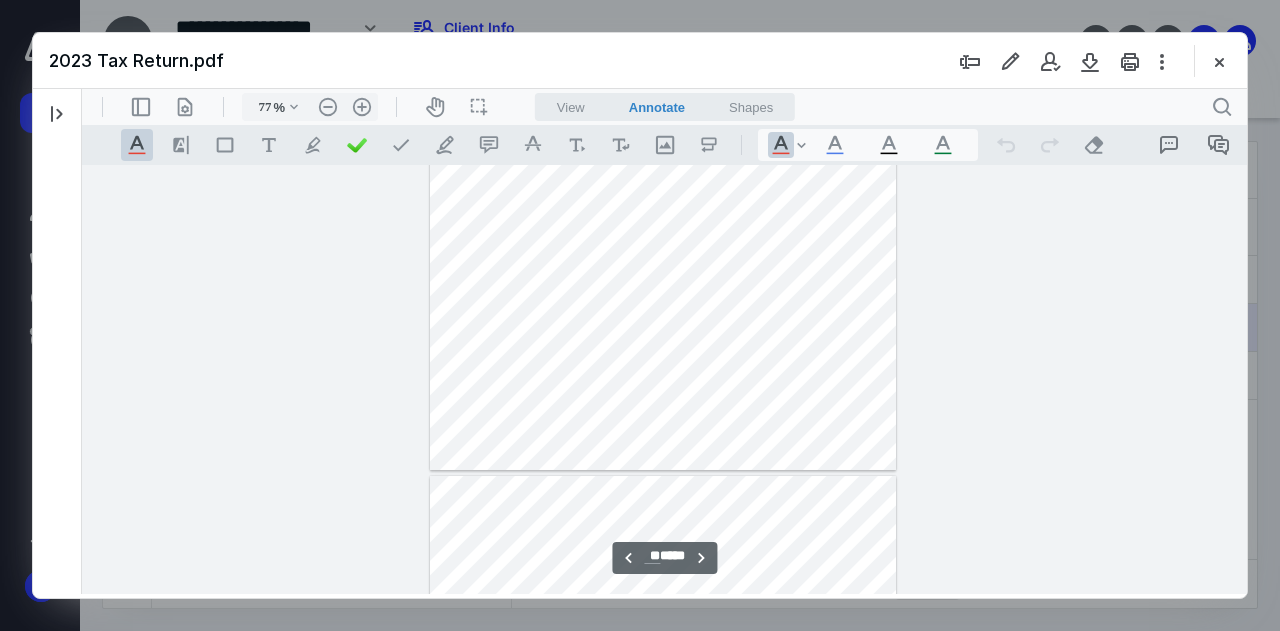 type on "**" 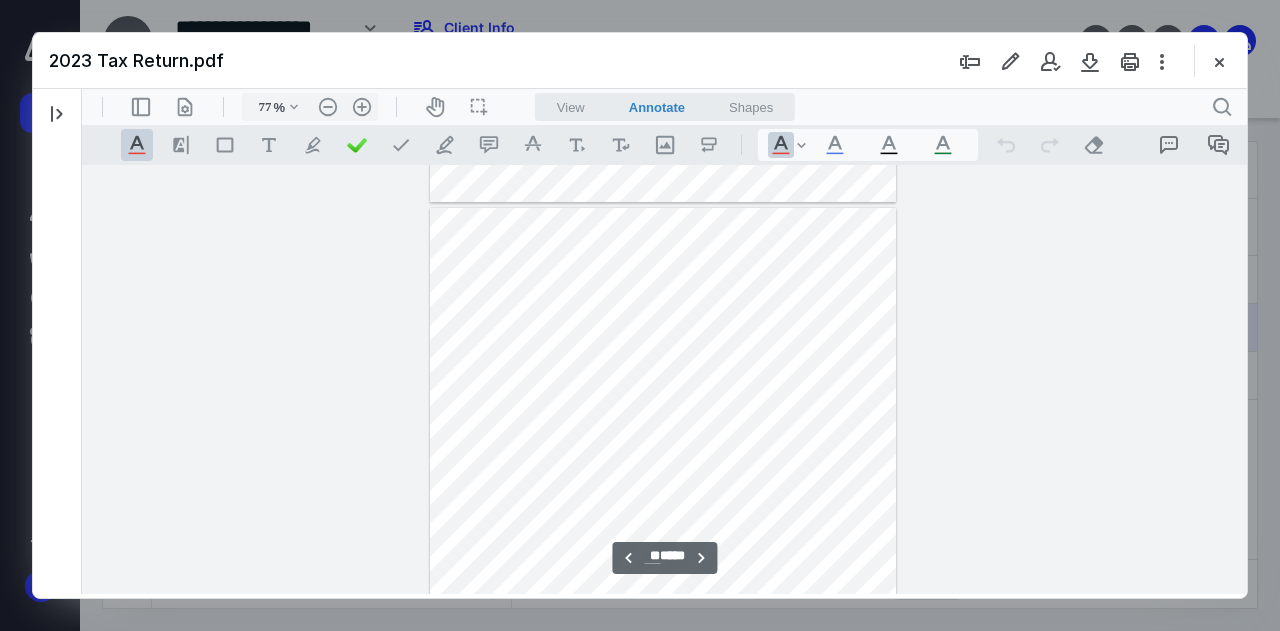 scroll, scrollTop: 6200, scrollLeft: 0, axis: vertical 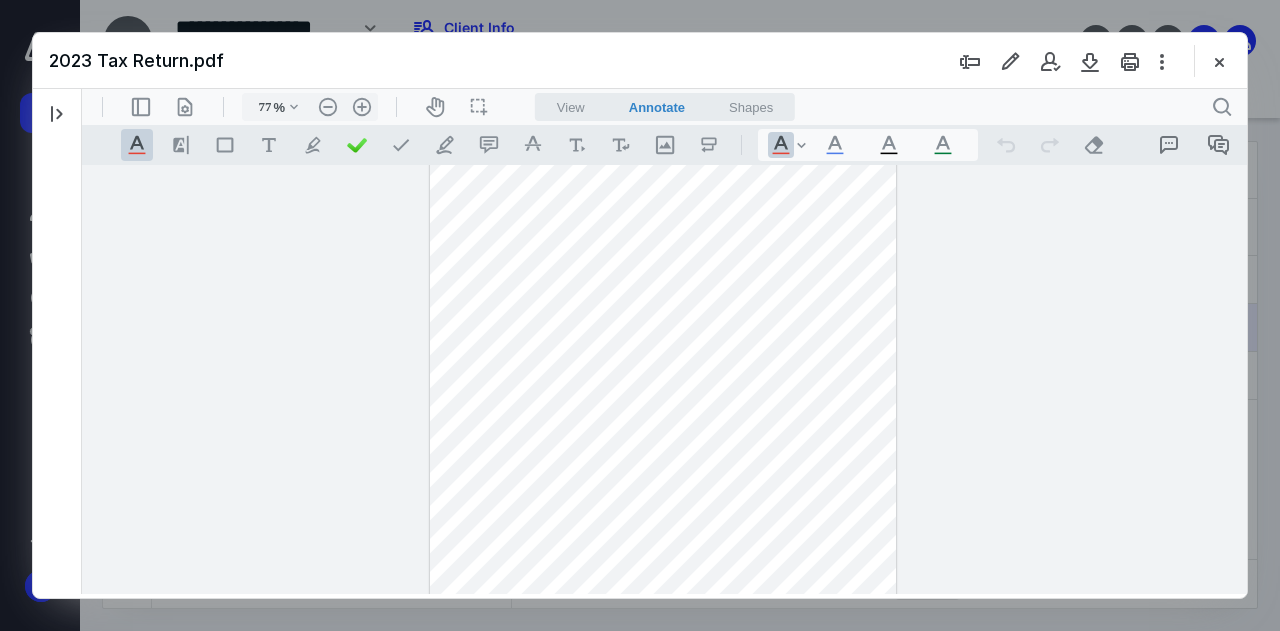 click on "2023 Tax Return.pdf" at bounding box center (640, 61) 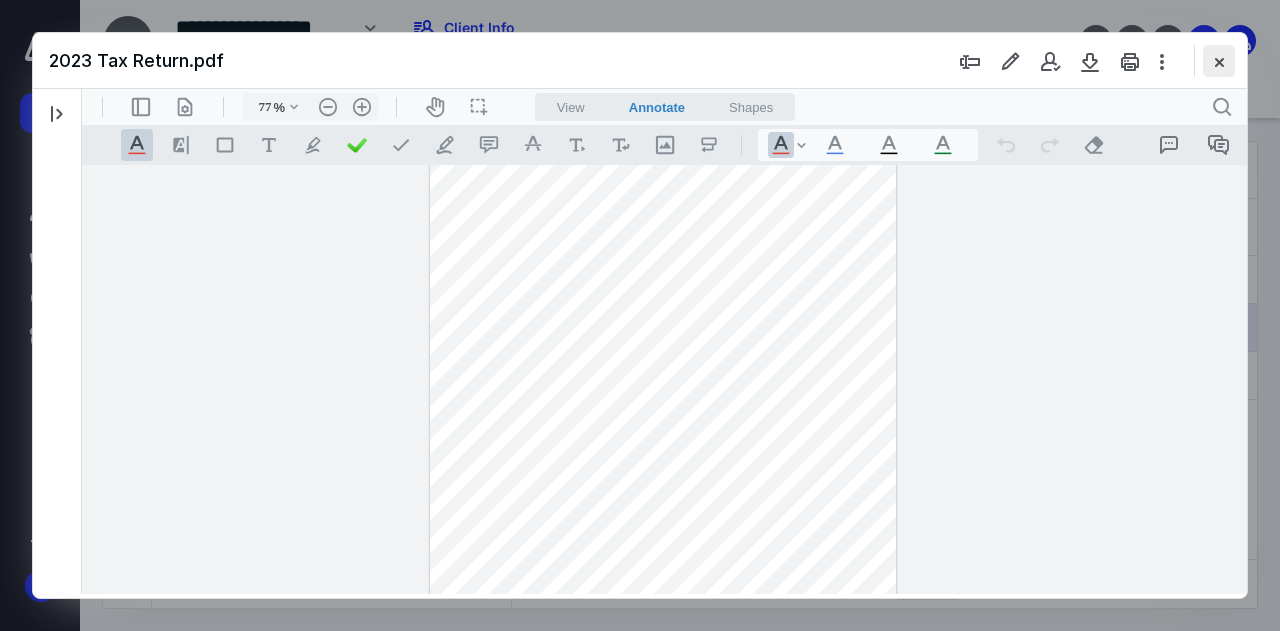click at bounding box center (1219, 61) 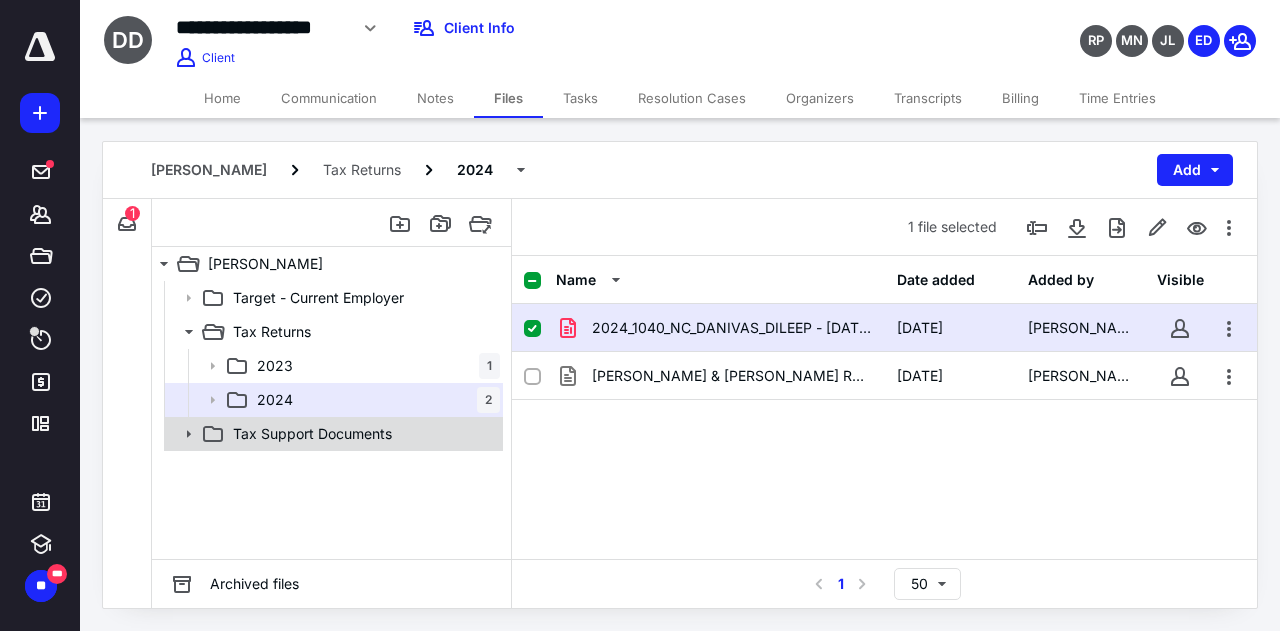 click on "Tax Support Documents" at bounding box center [312, 434] 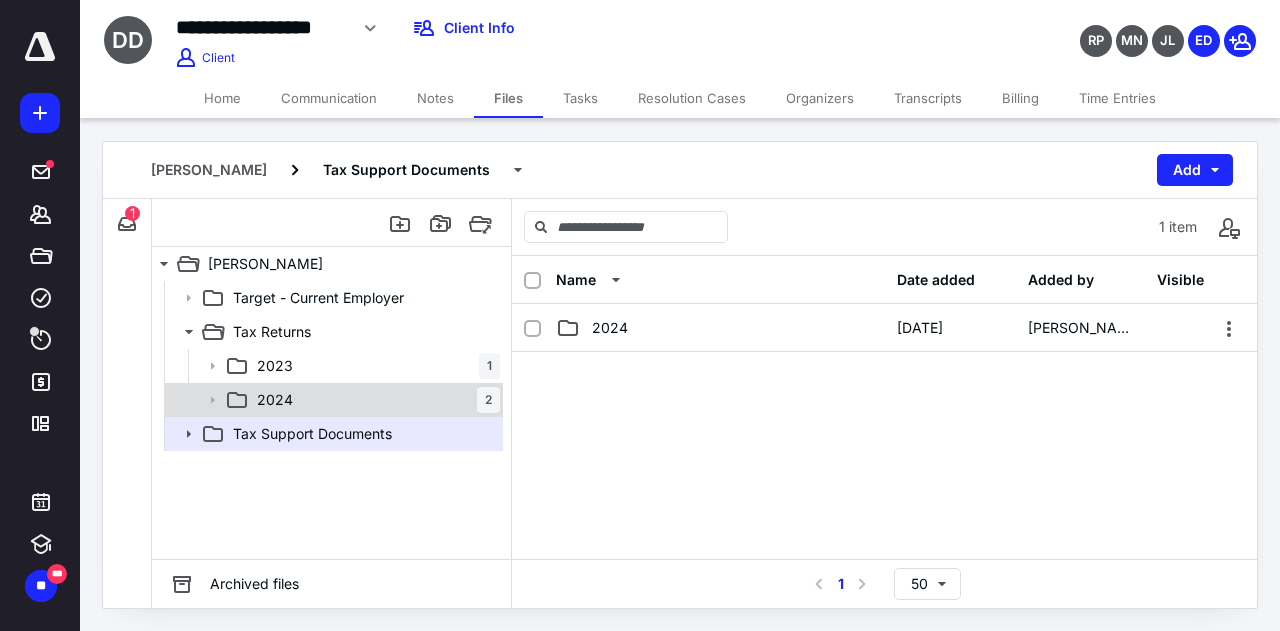 click on "2024" at bounding box center [275, 400] 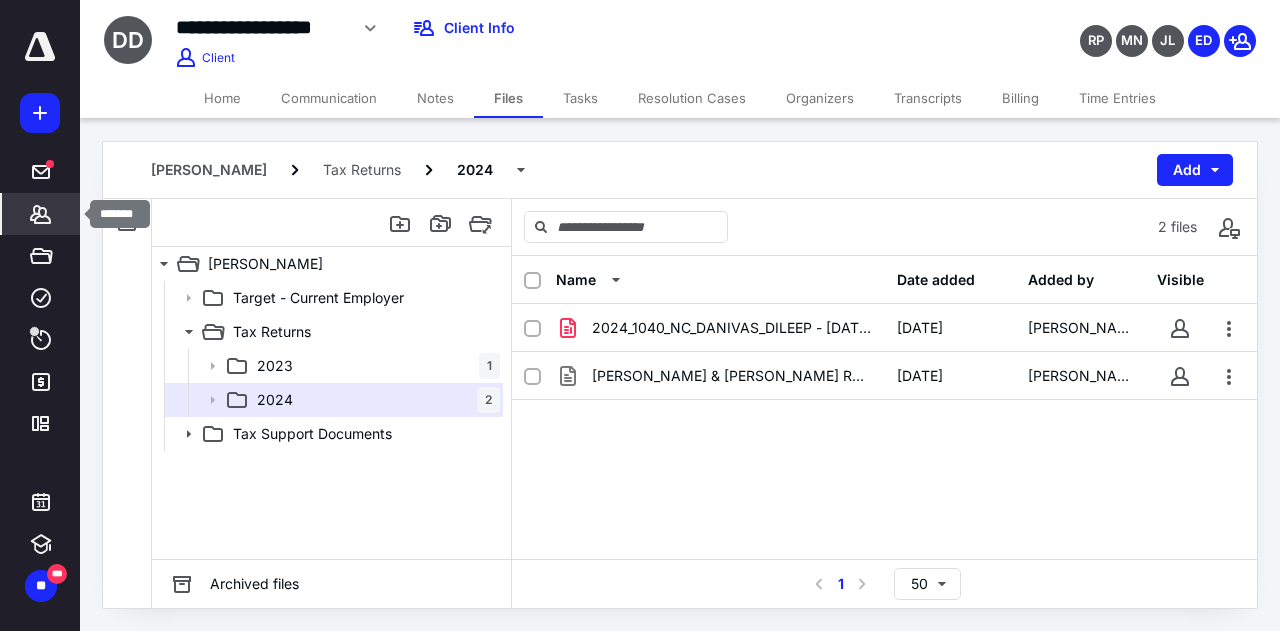 click 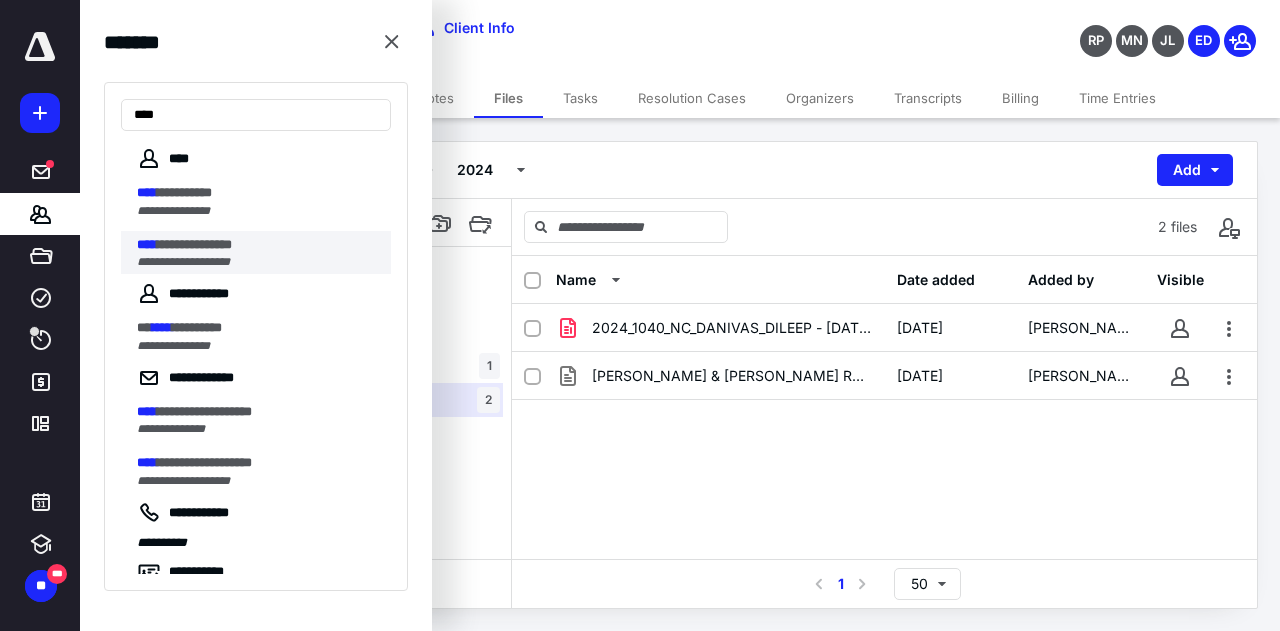type on "****" 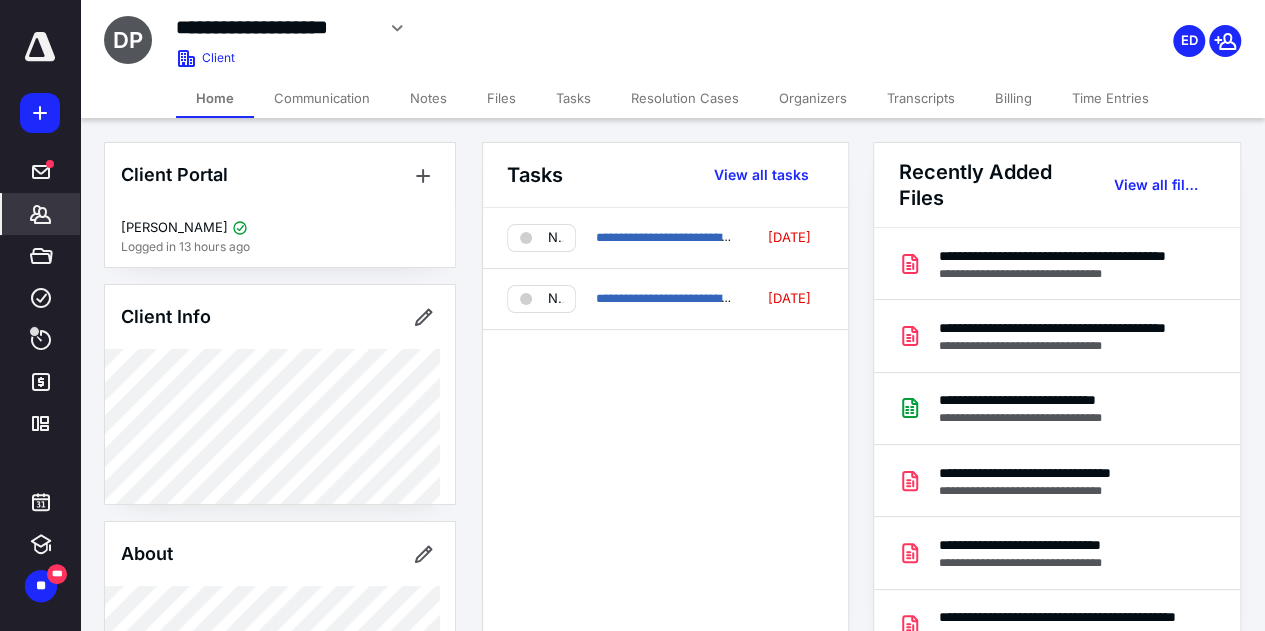 click on "Files" at bounding box center (501, 98) 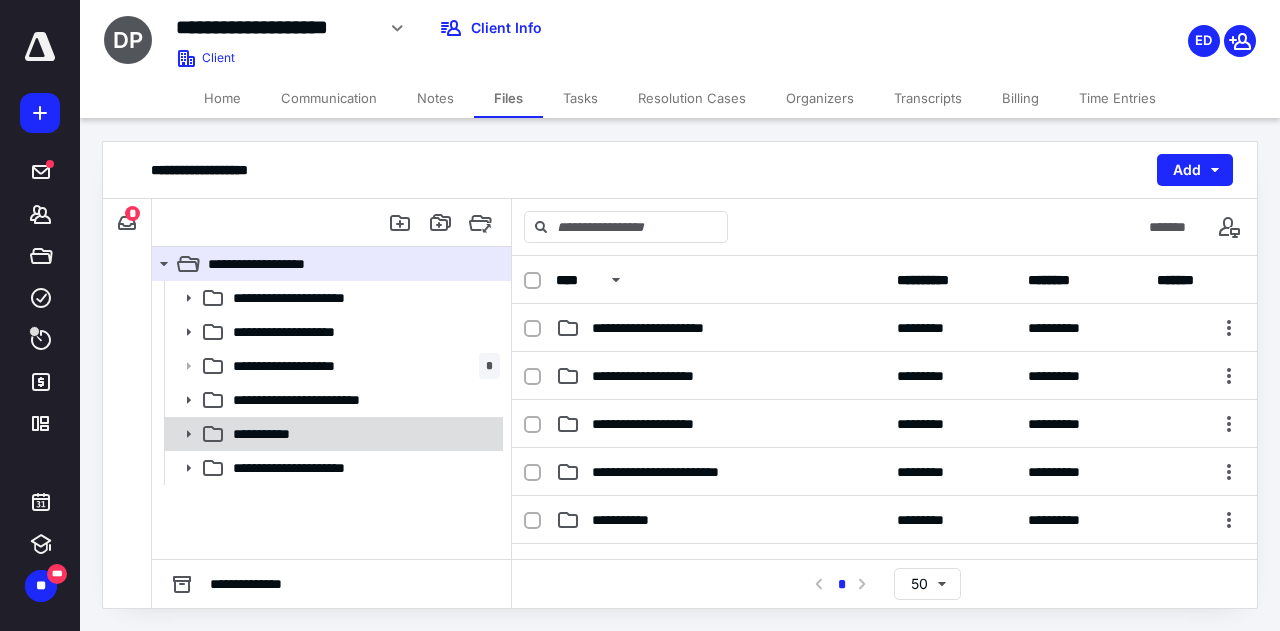 click 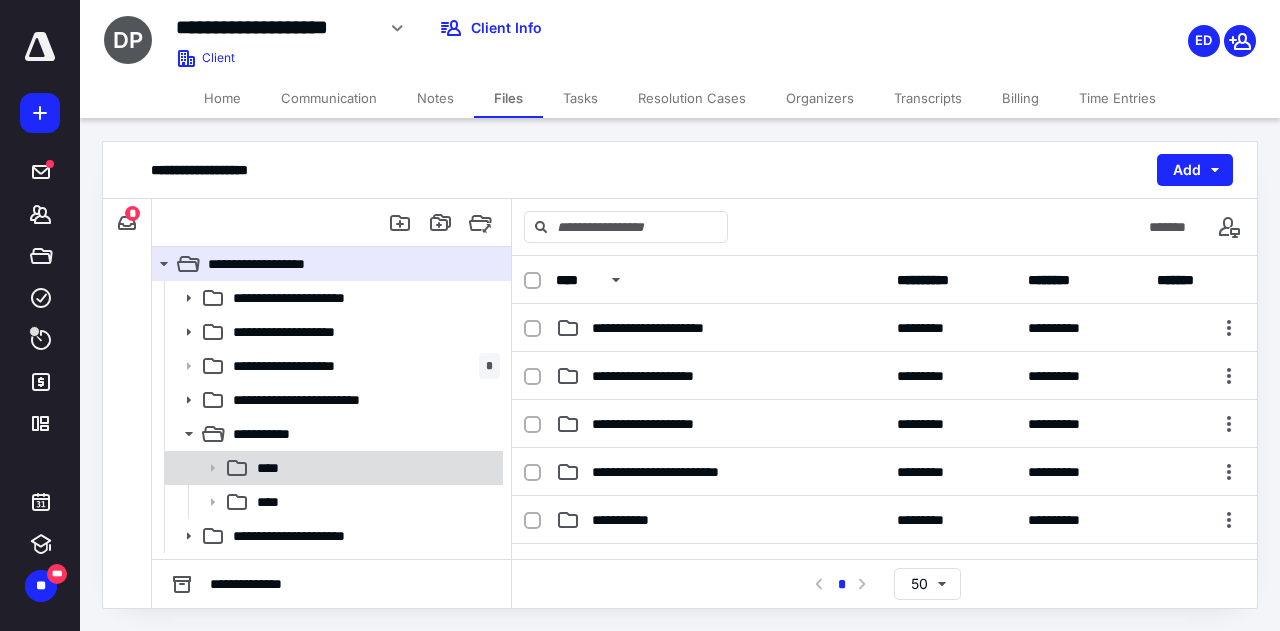 click 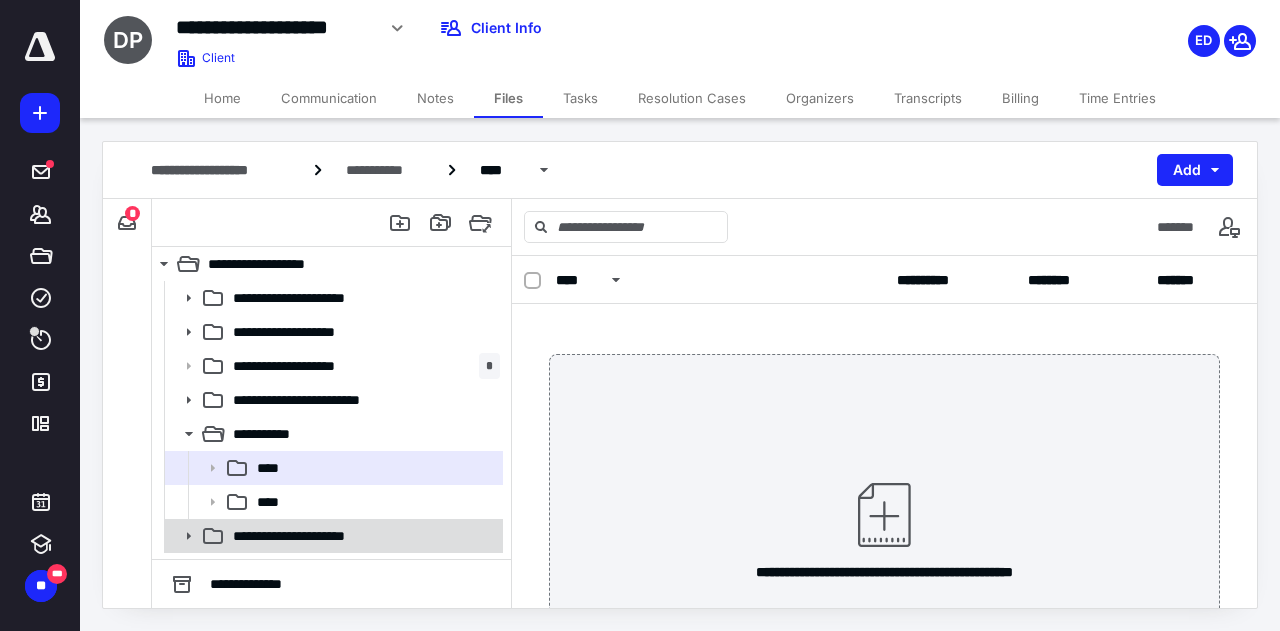 click 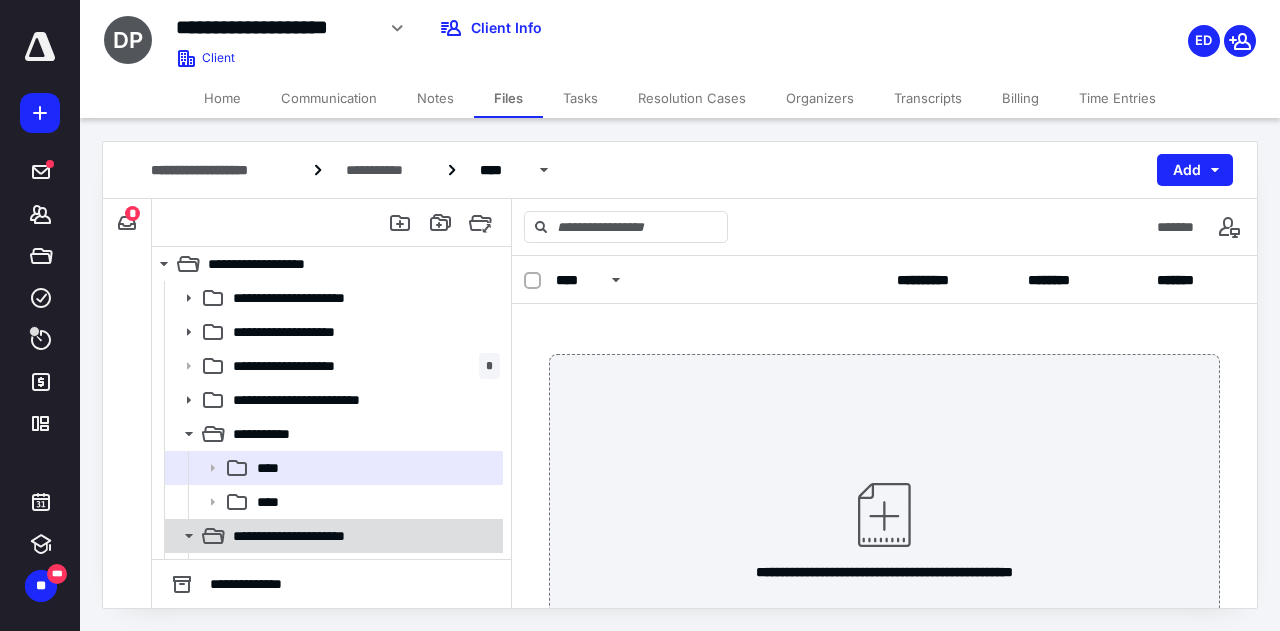 scroll, scrollTop: 26, scrollLeft: 0, axis: vertical 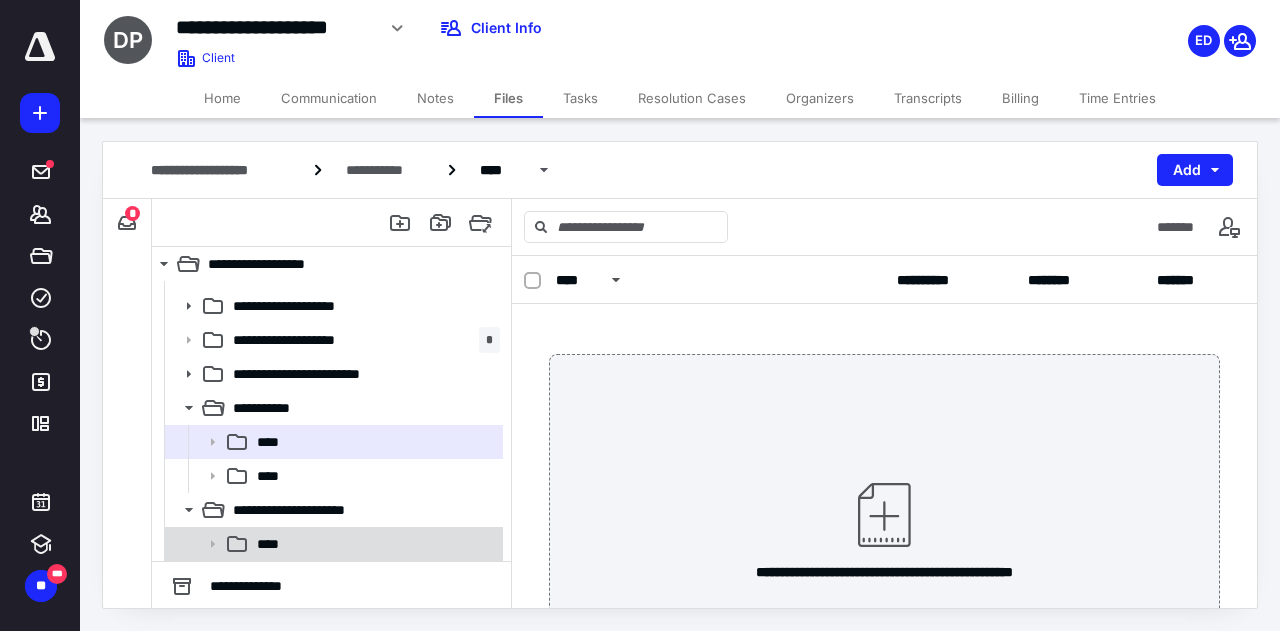 click on "****" at bounding box center (374, 544) 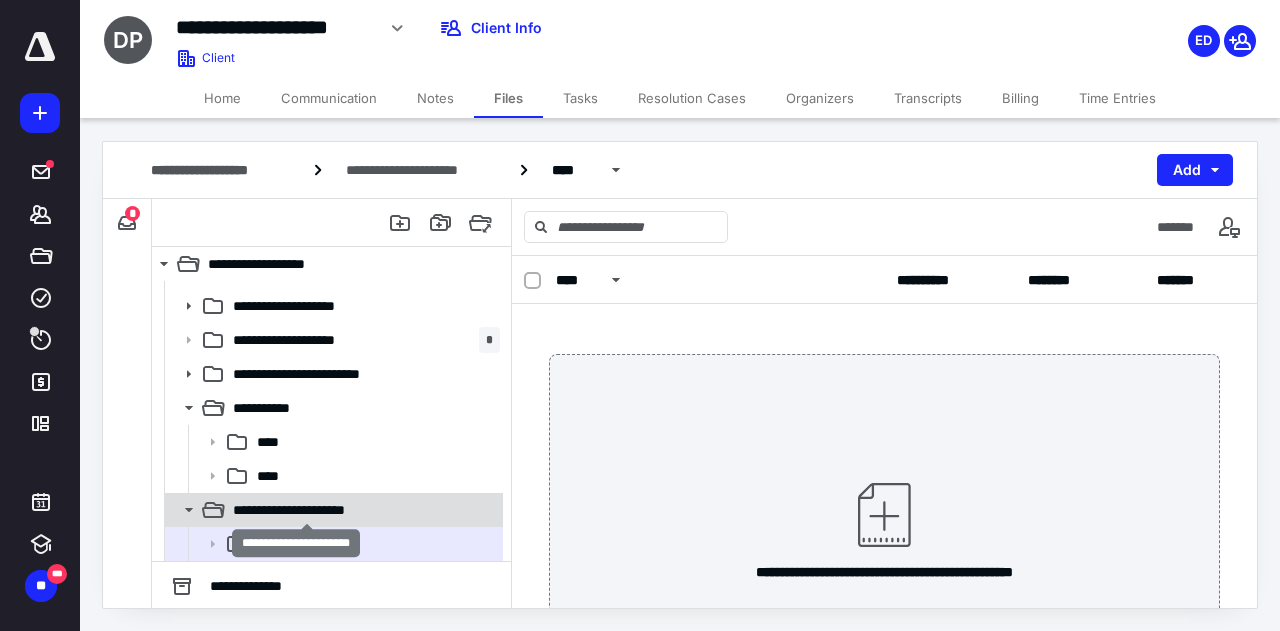 click on "**********" at bounding box center (308, 510) 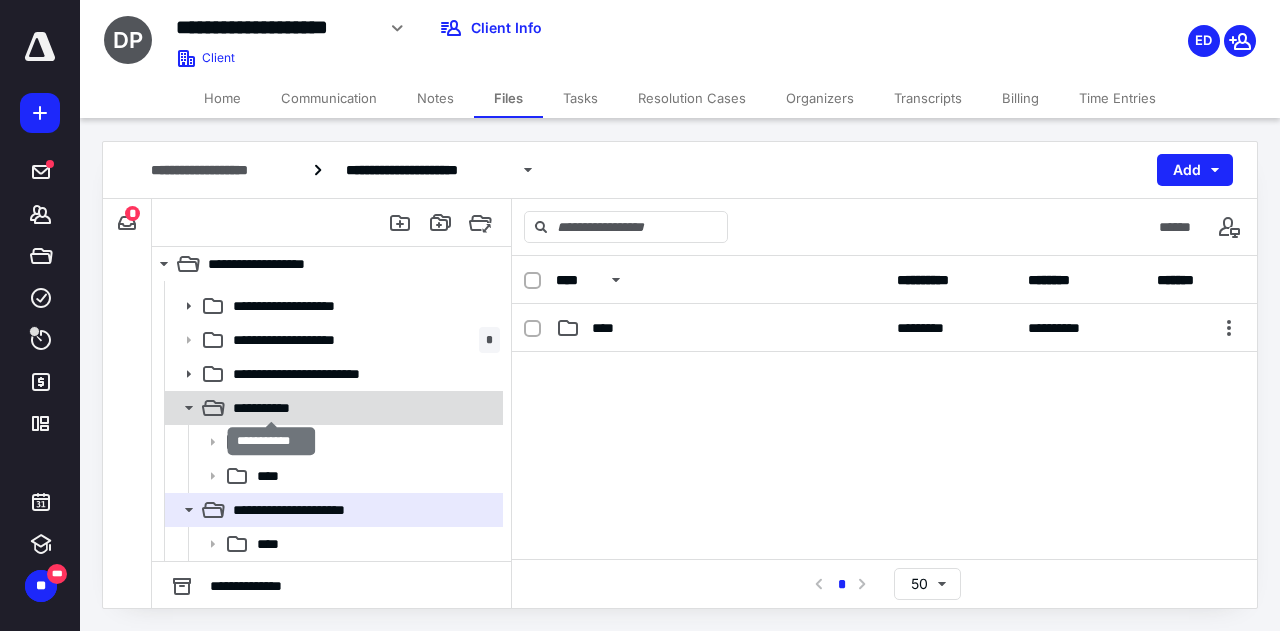 click on "**********" at bounding box center [272, 408] 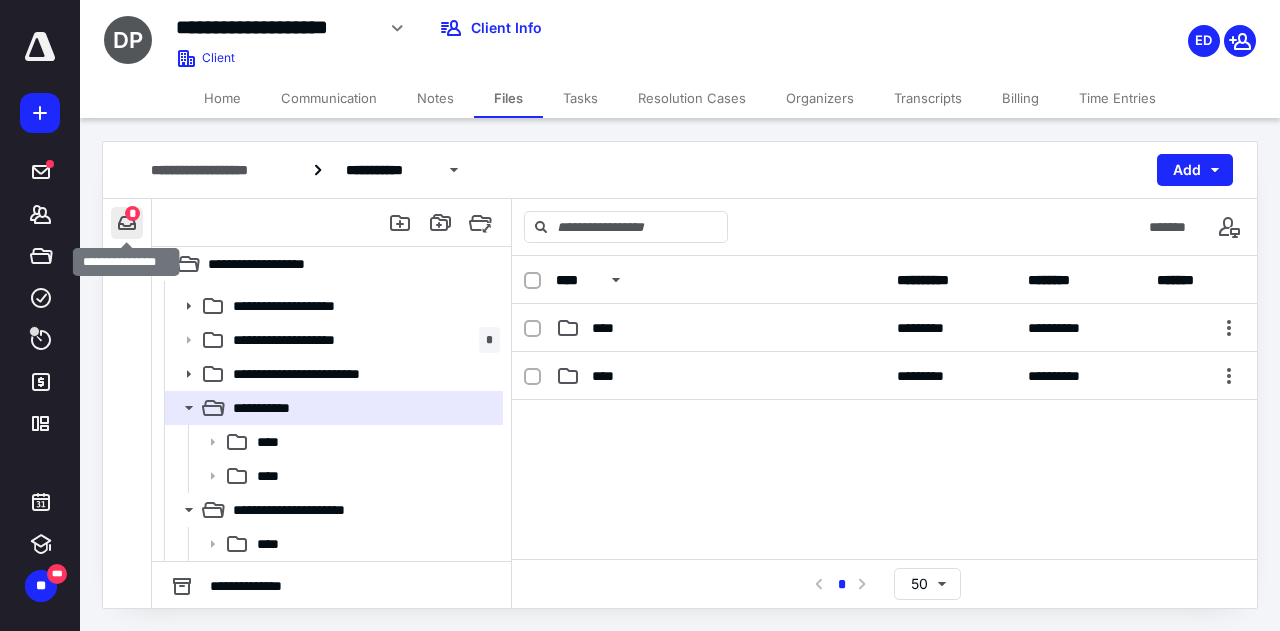 click at bounding box center [127, 223] 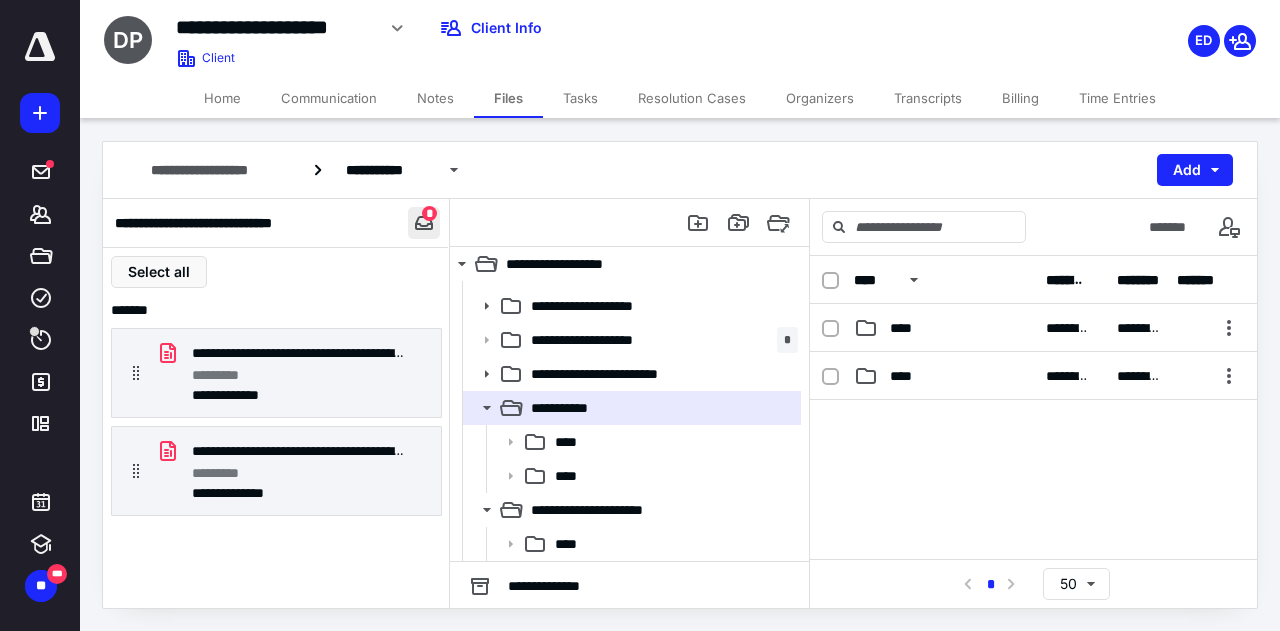 click at bounding box center [424, 223] 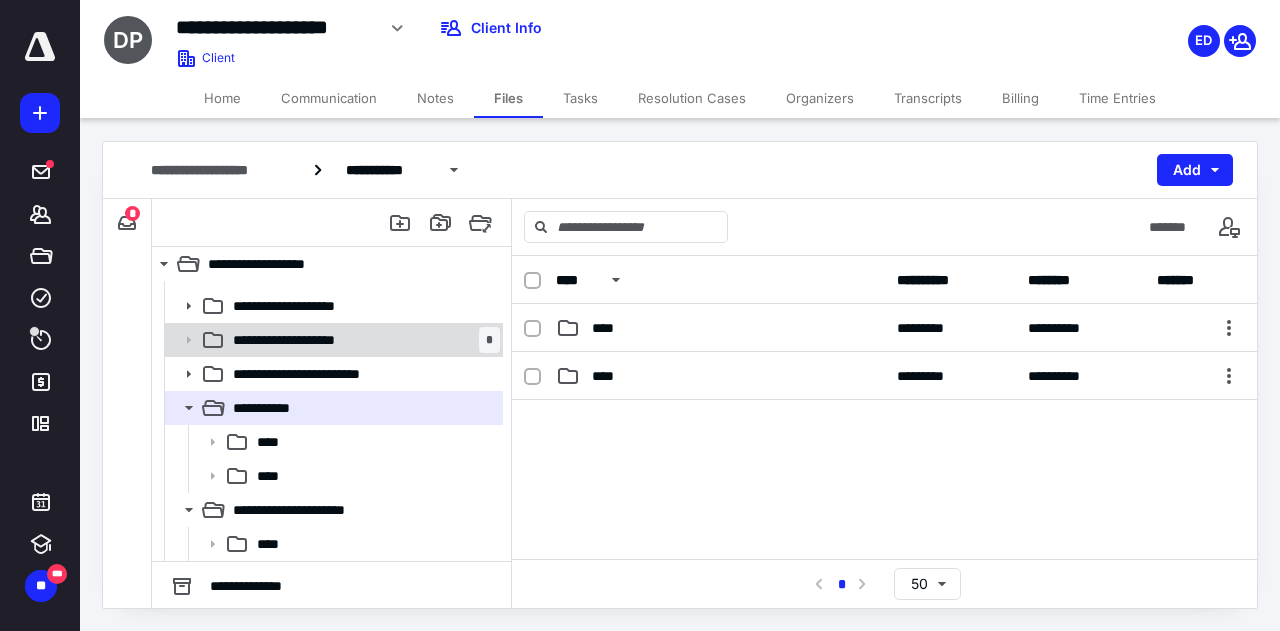 click on "**********" at bounding box center [311, 340] 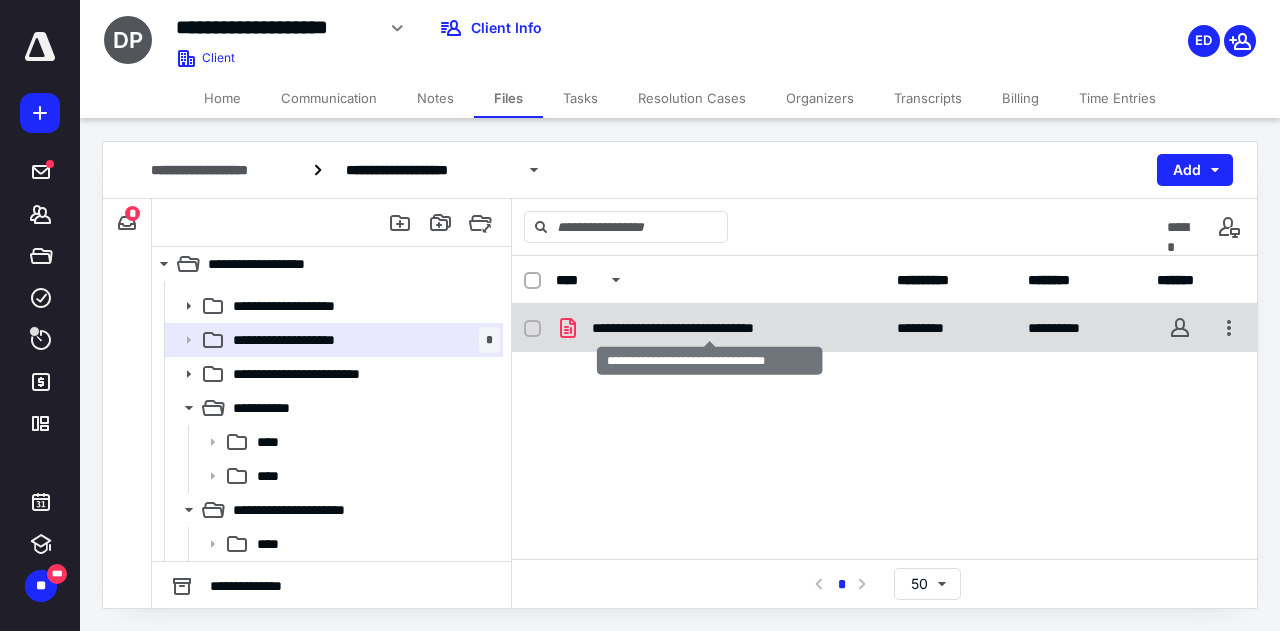 click on "**********" at bounding box center (710, 328) 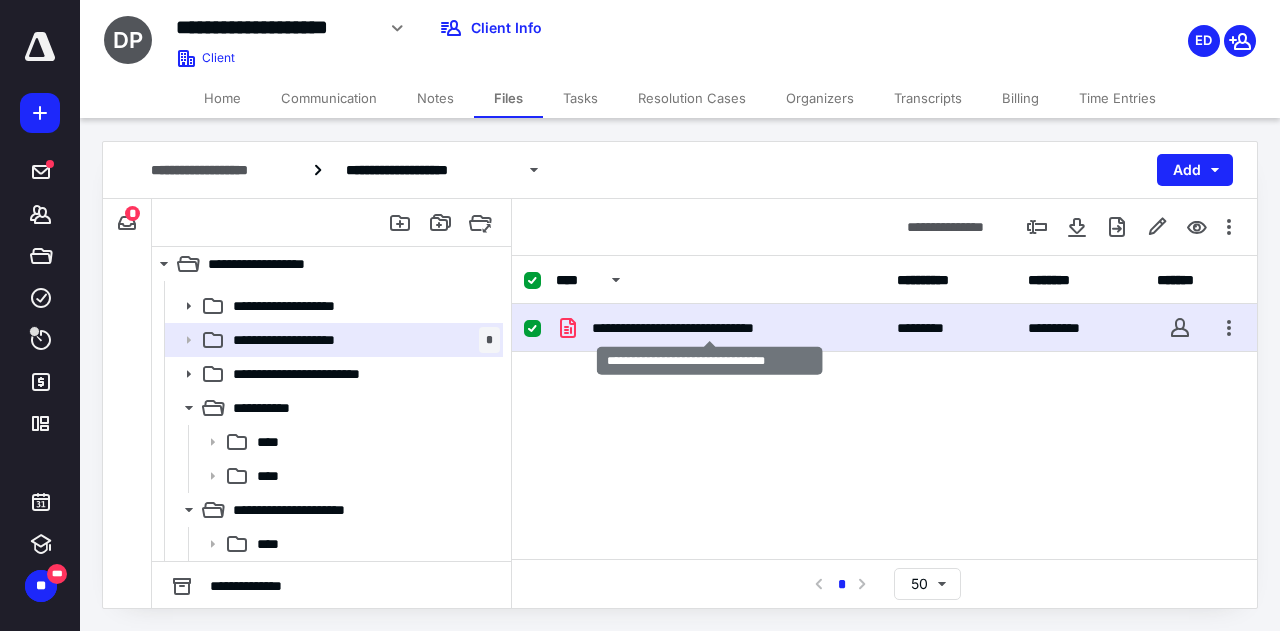 click on "**********" at bounding box center [710, 328] 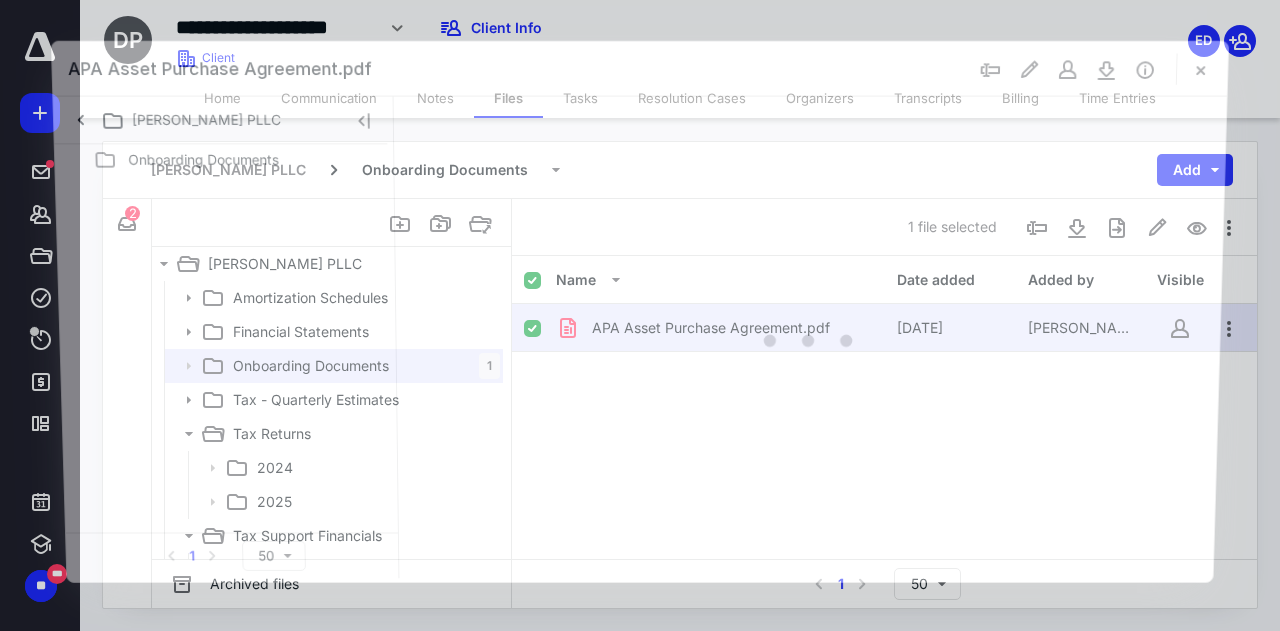 scroll, scrollTop: 26, scrollLeft: 0, axis: vertical 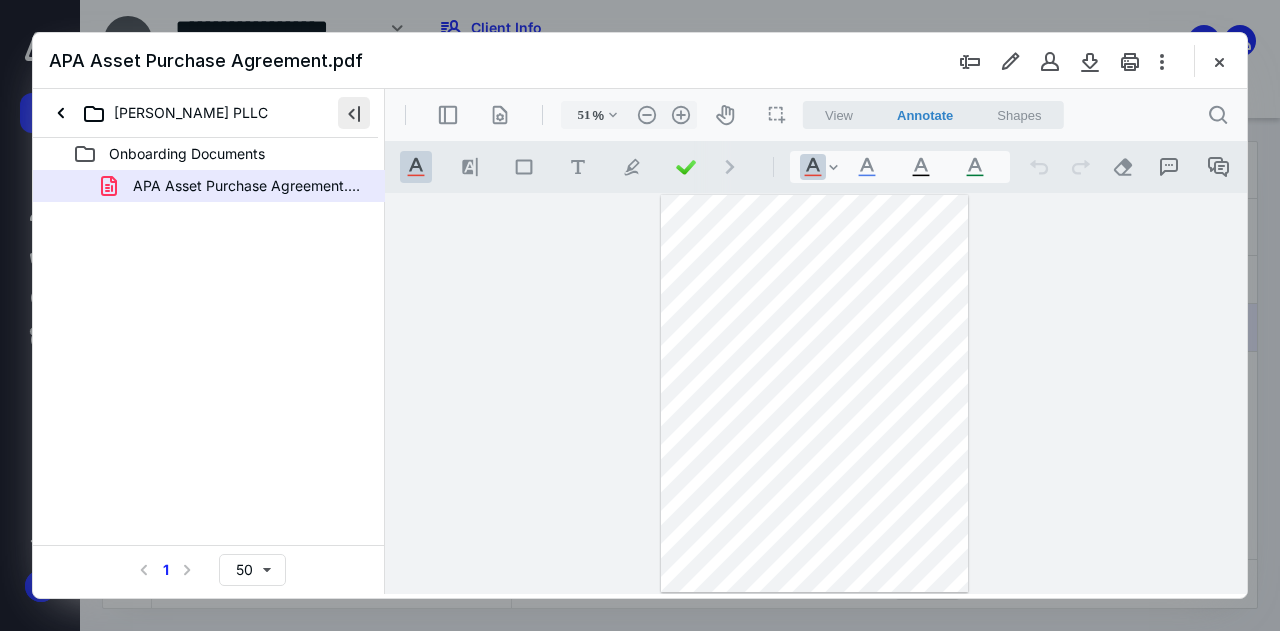 click at bounding box center (354, 113) 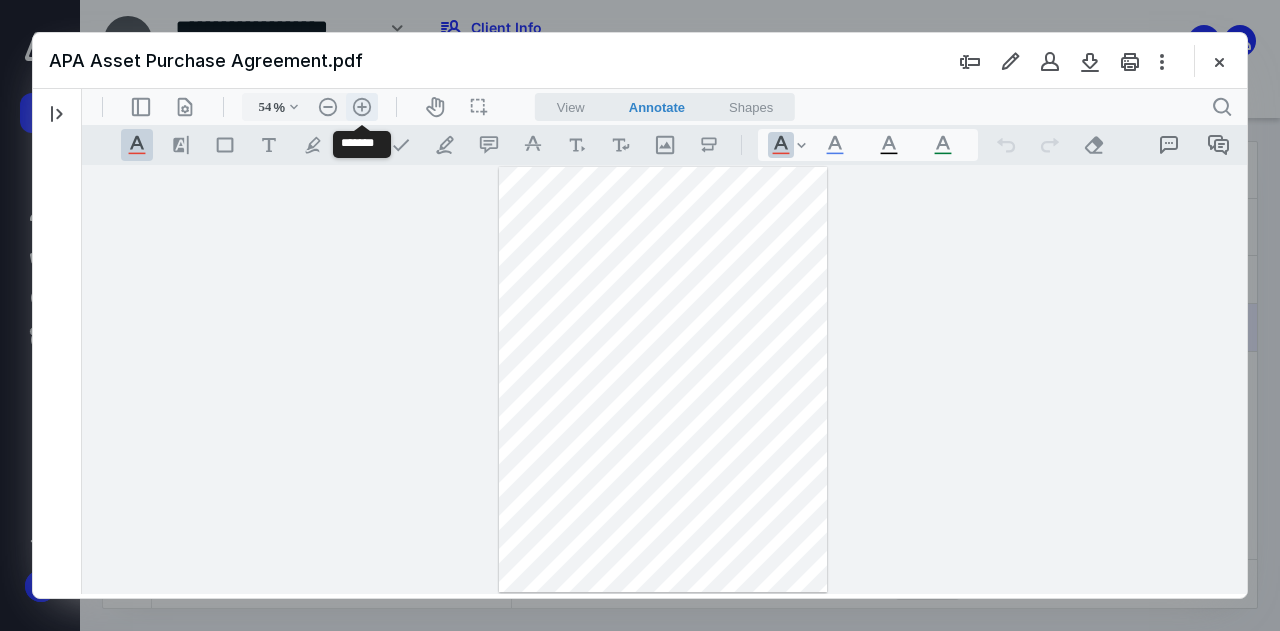 click on ".cls-1{fill:#abb0c4;} icon - header - zoom - in - line" at bounding box center (362, 107) 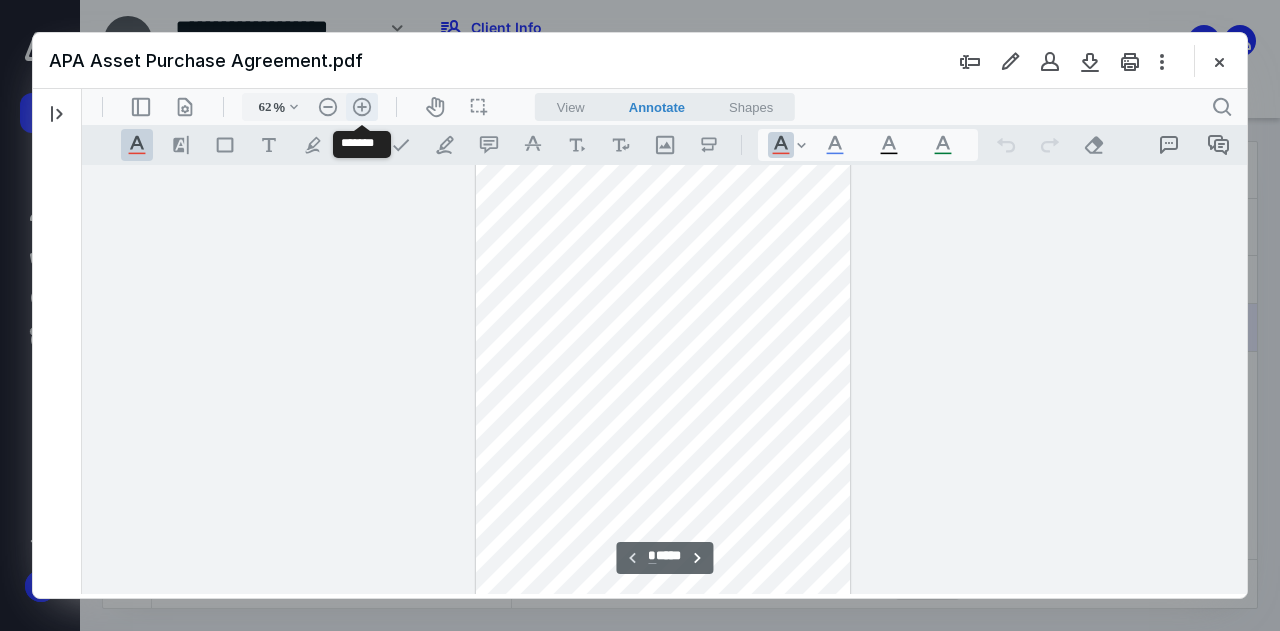 click on ".cls-1{fill:#abb0c4;} icon - header - zoom - in - line" at bounding box center (362, 107) 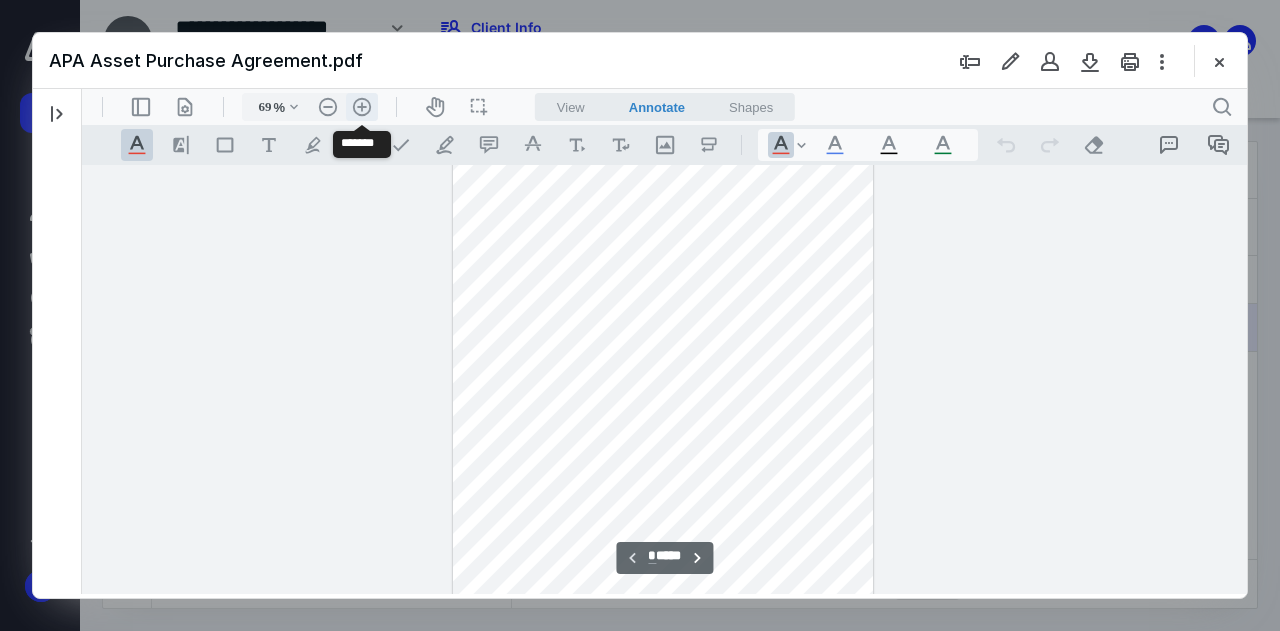 click on ".cls-1{fill:#abb0c4;} icon - header - zoom - in - line" at bounding box center [362, 107] 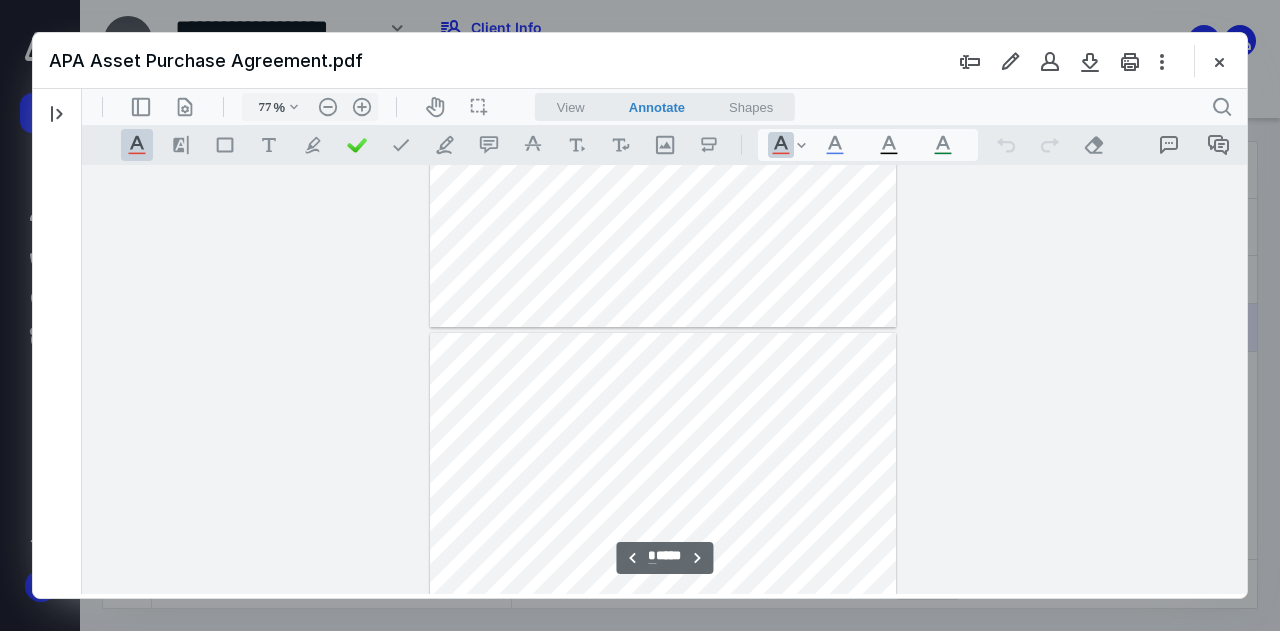 scroll, scrollTop: 2274, scrollLeft: 0, axis: vertical 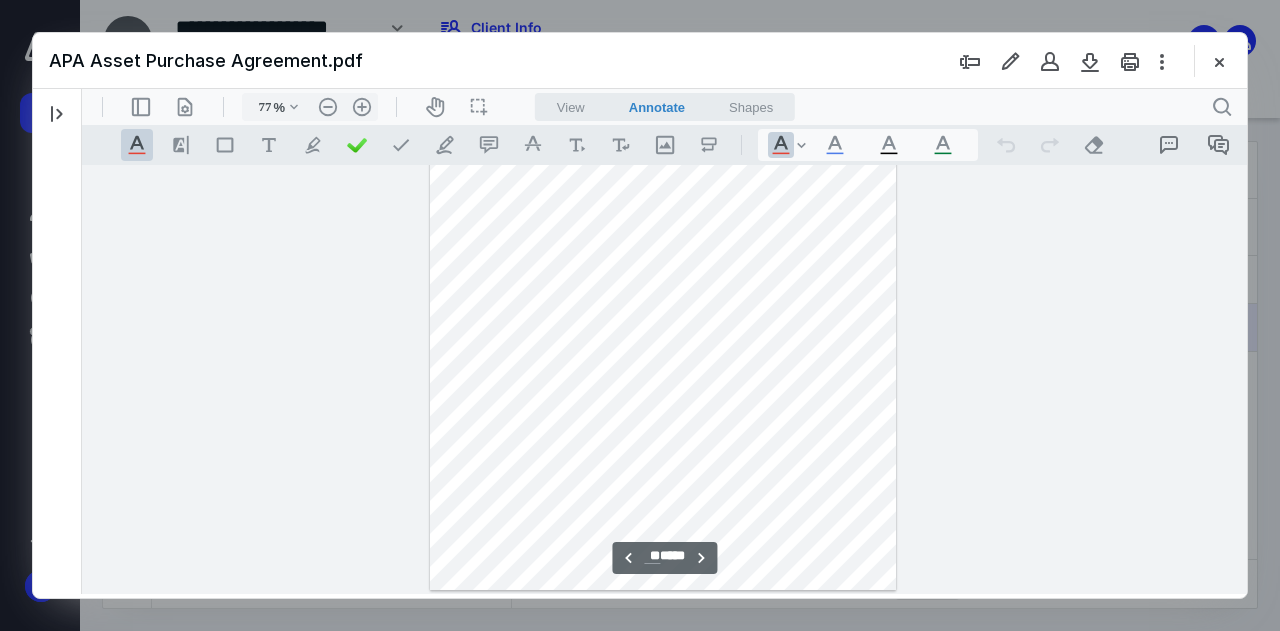 type on "**" 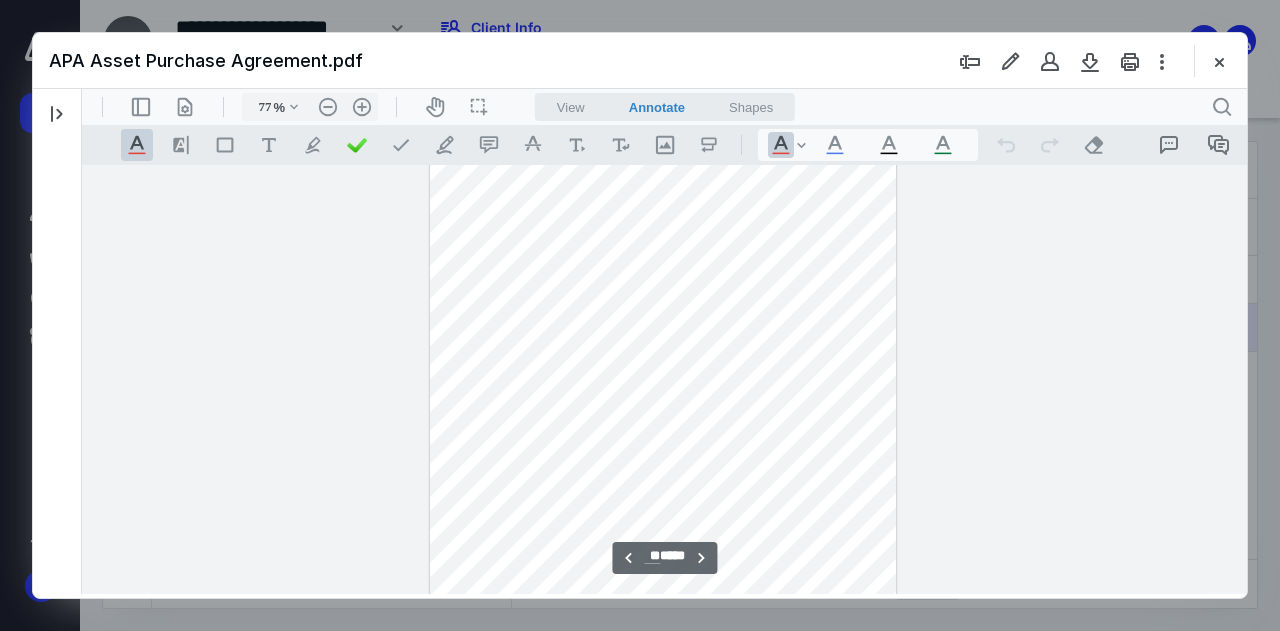 scroll, scrollTop: 14670, scrollLeft: 0, axis: vertical 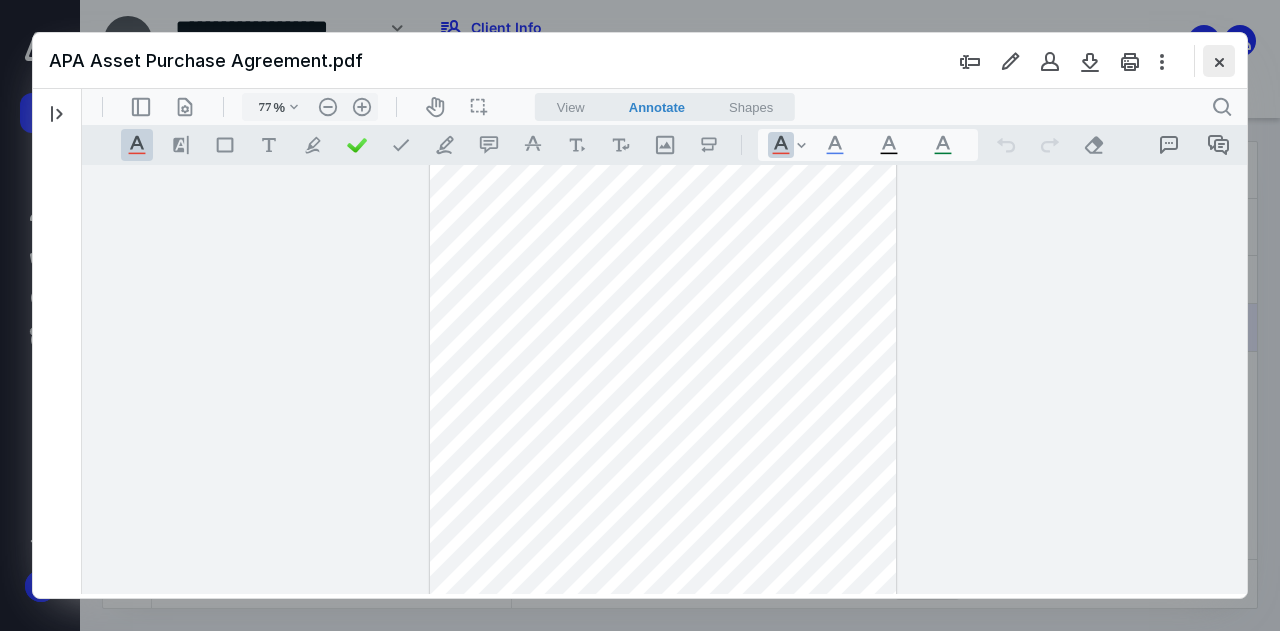 click at bounding box center [1219, 61] 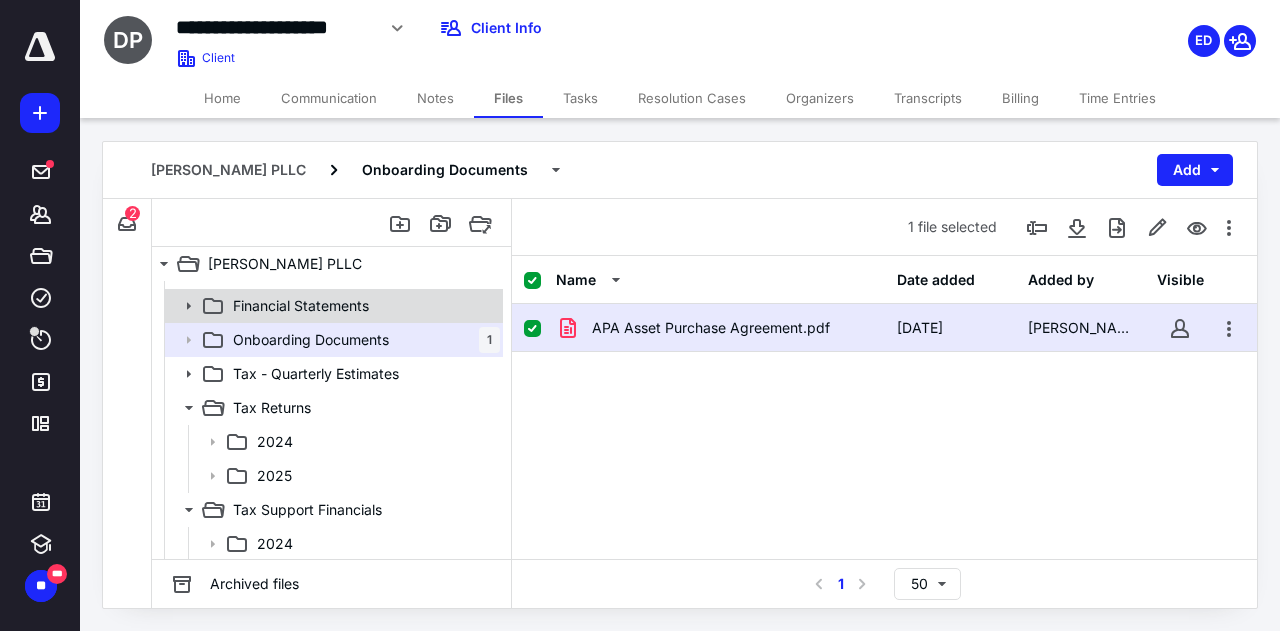 click 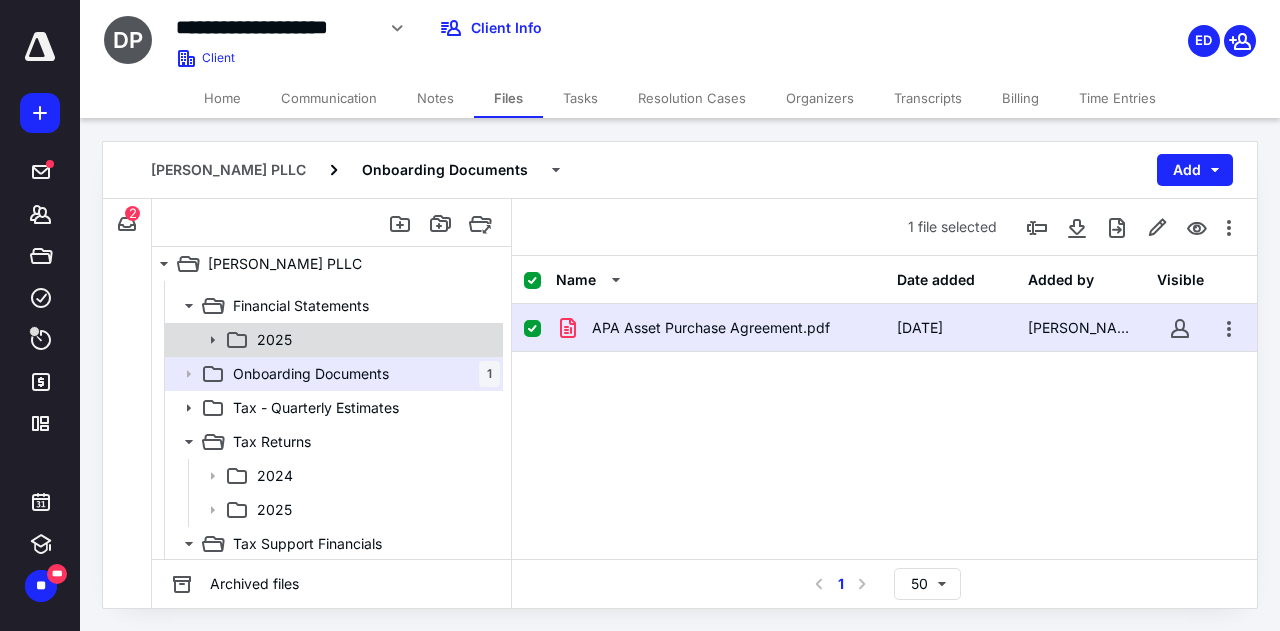 click 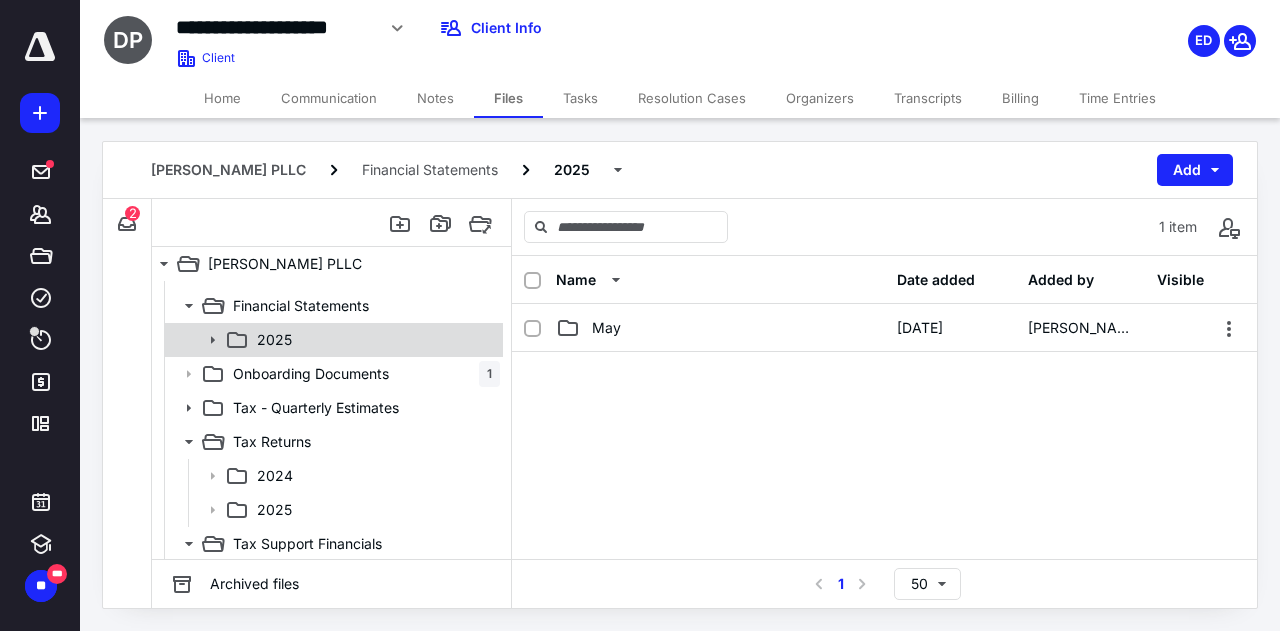 click 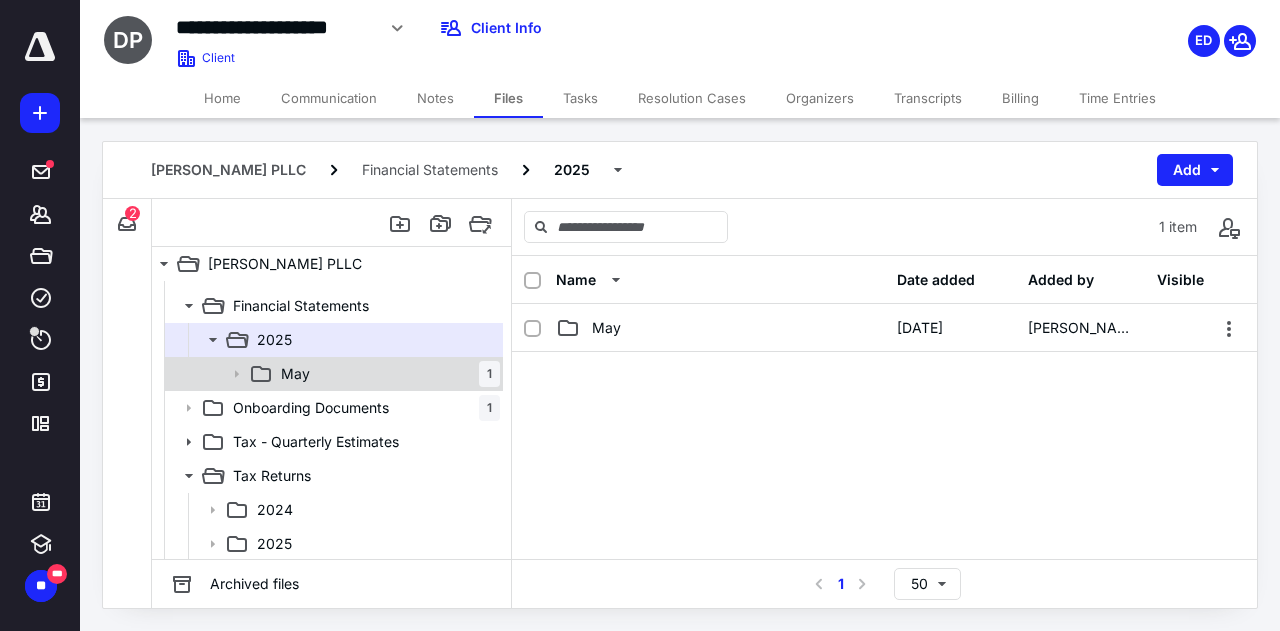 click 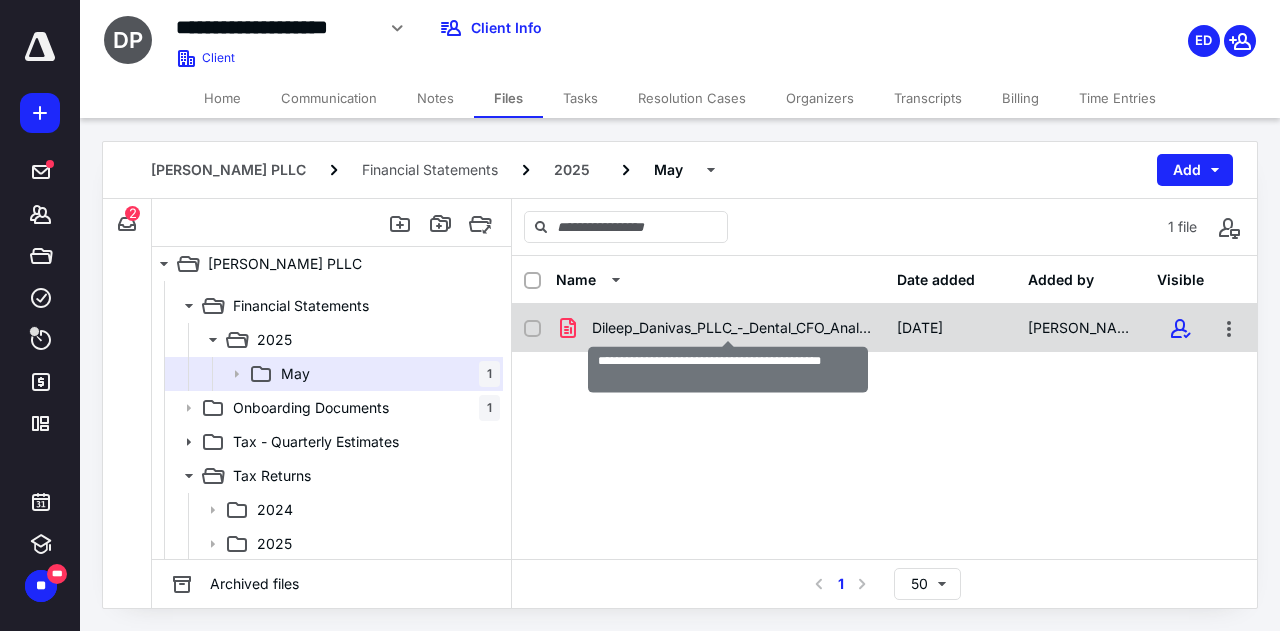 click on "Dileep_Danivas_PLLC_-_Dental_CFO_Analysis.pdf" at bounding box center [732, 328] 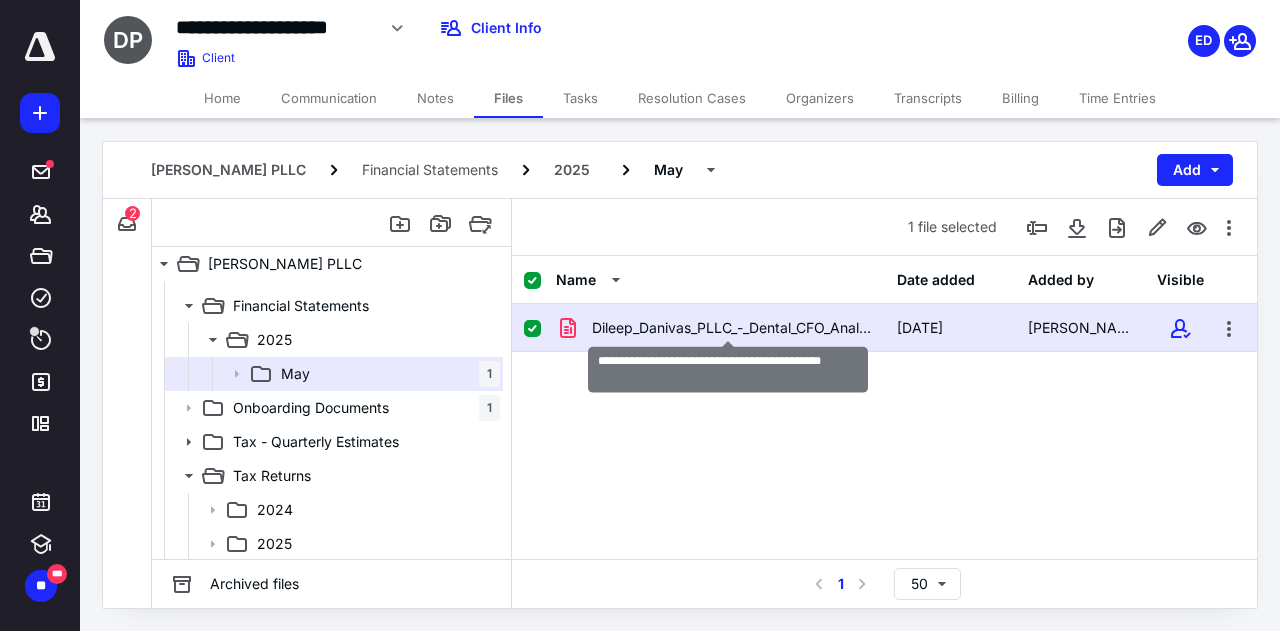 click on "Dileep_Danivas_PLLC_-_Dental_CFO_Analysis.pdf" at bounding box center (732, 328) 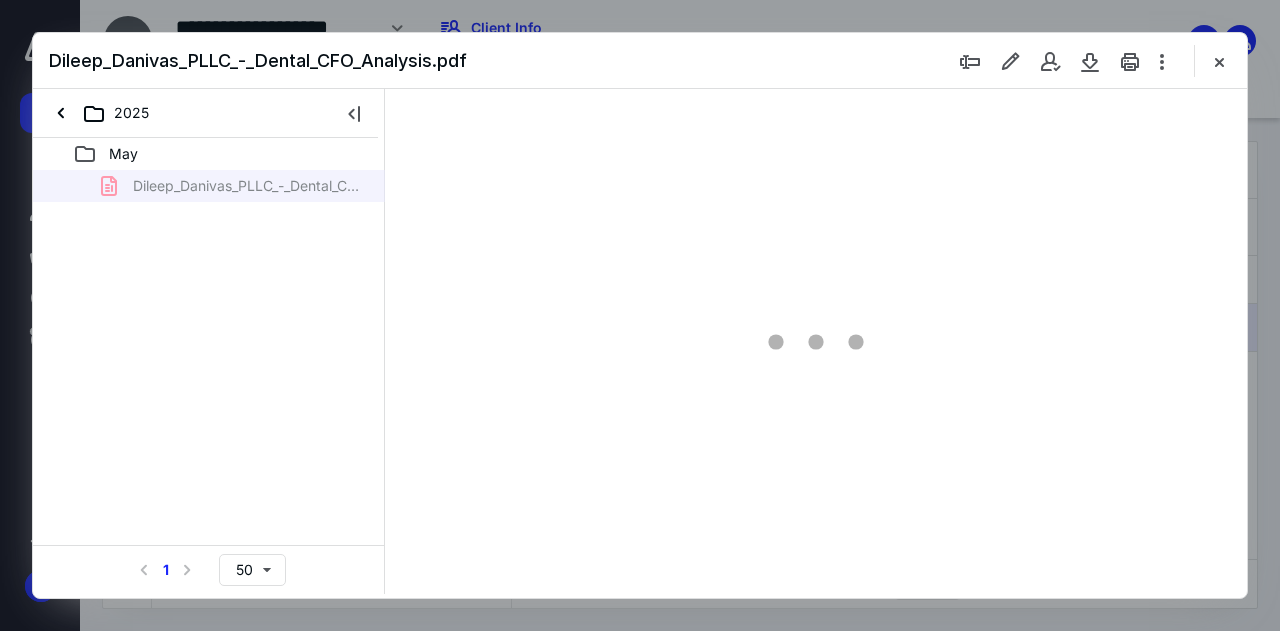 scroll, scrollTop: 0, scrollLeft: 0, axis: both 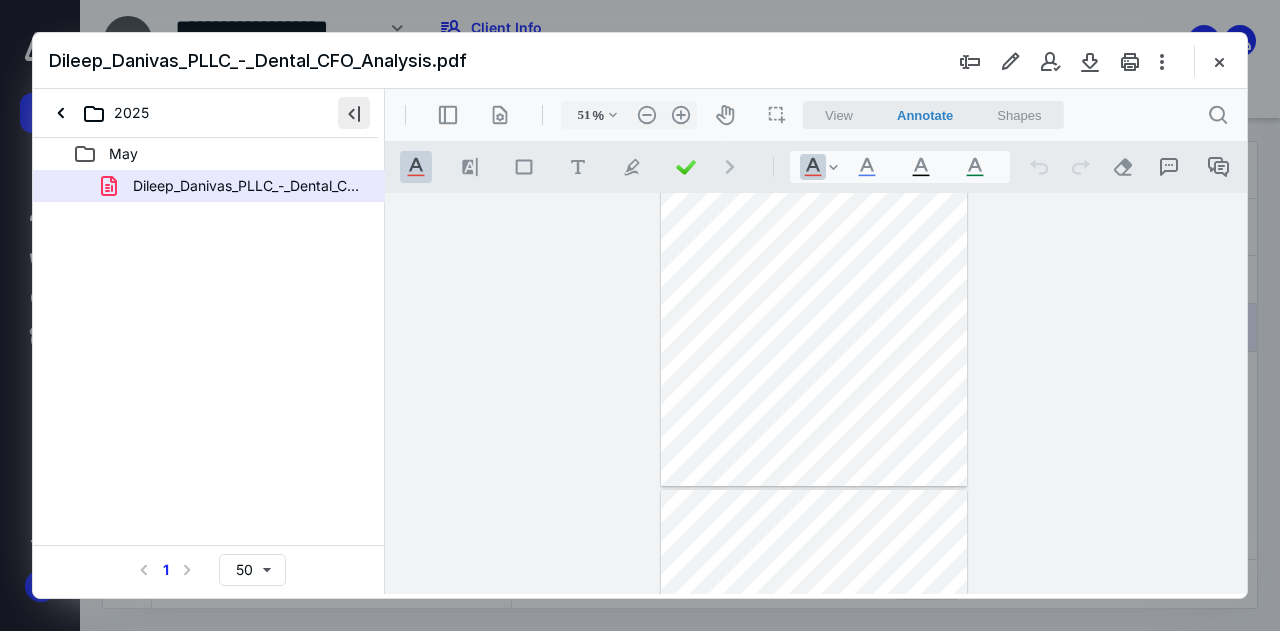 click at bounding box center [354, 113] 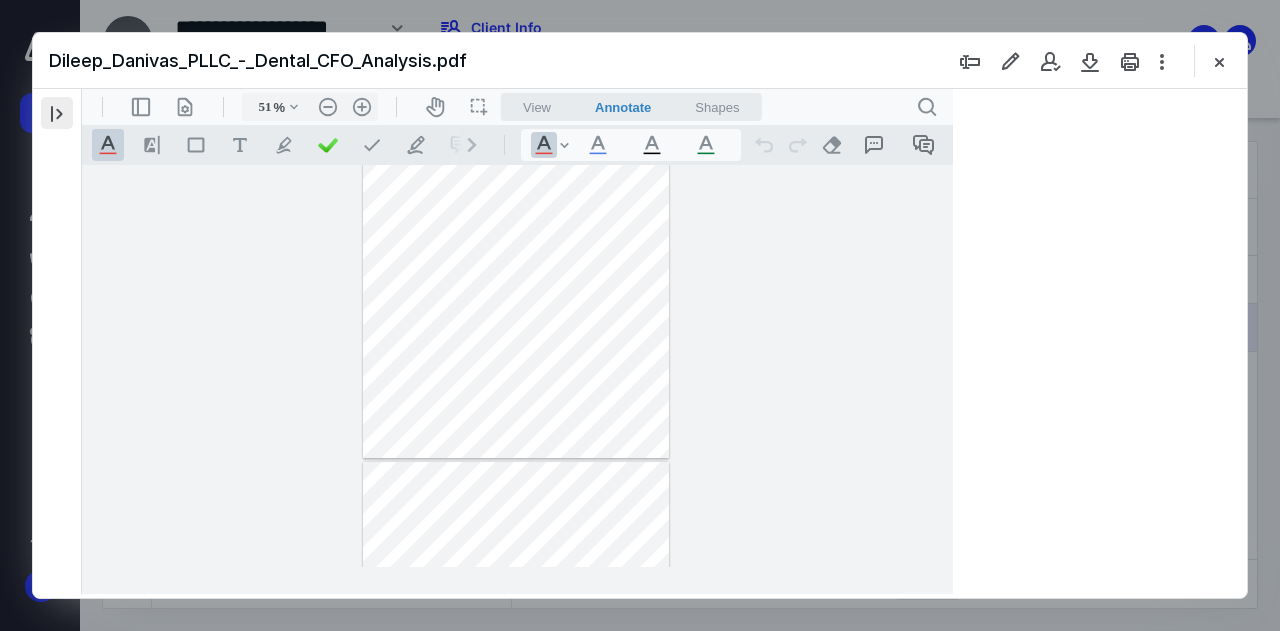 type on "54" 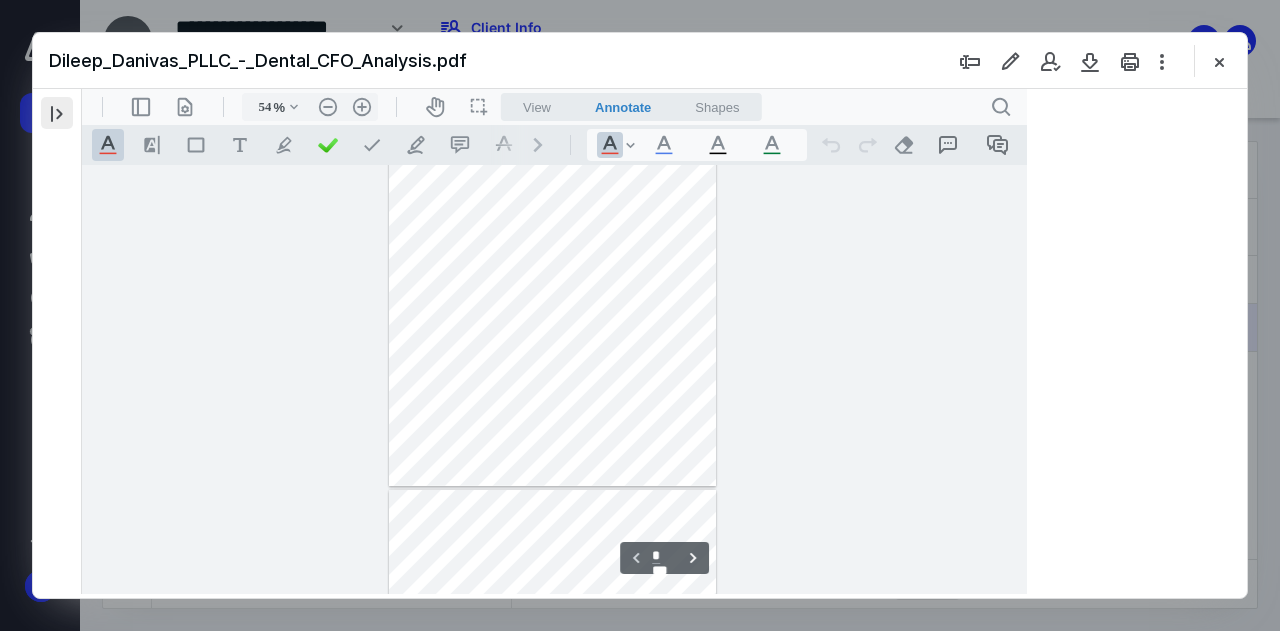 scroll, scrollTop: 78, scrollLeft: 0, axis: vertical 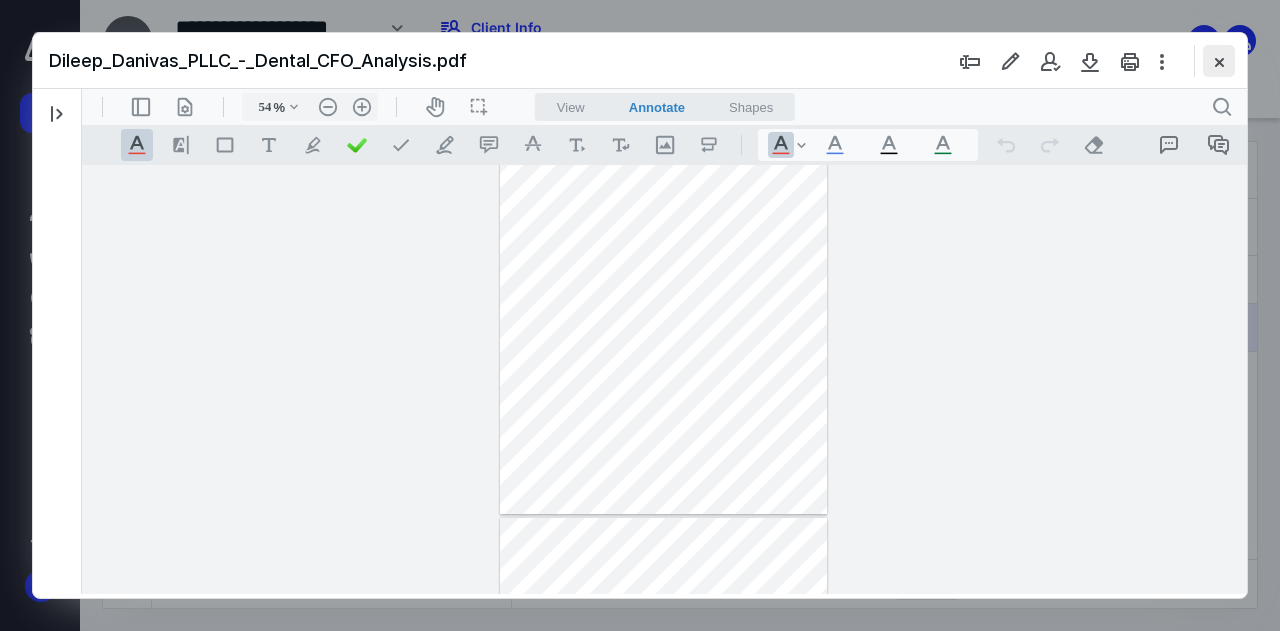 click at bounding box center (1219, 61) 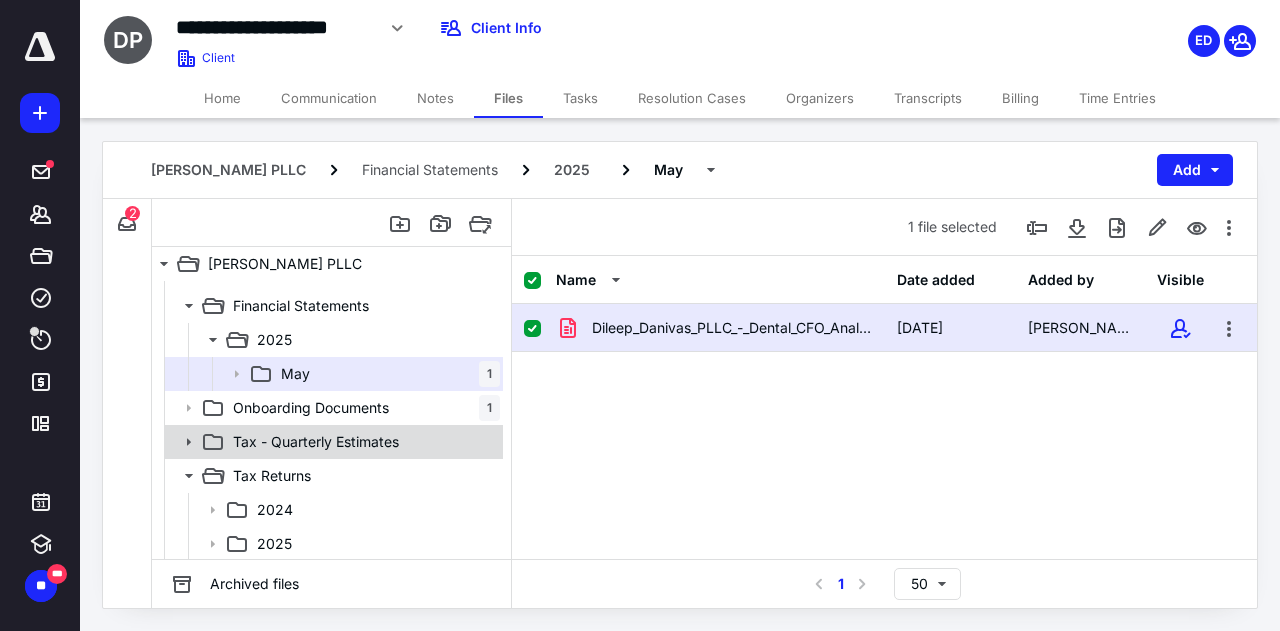 click 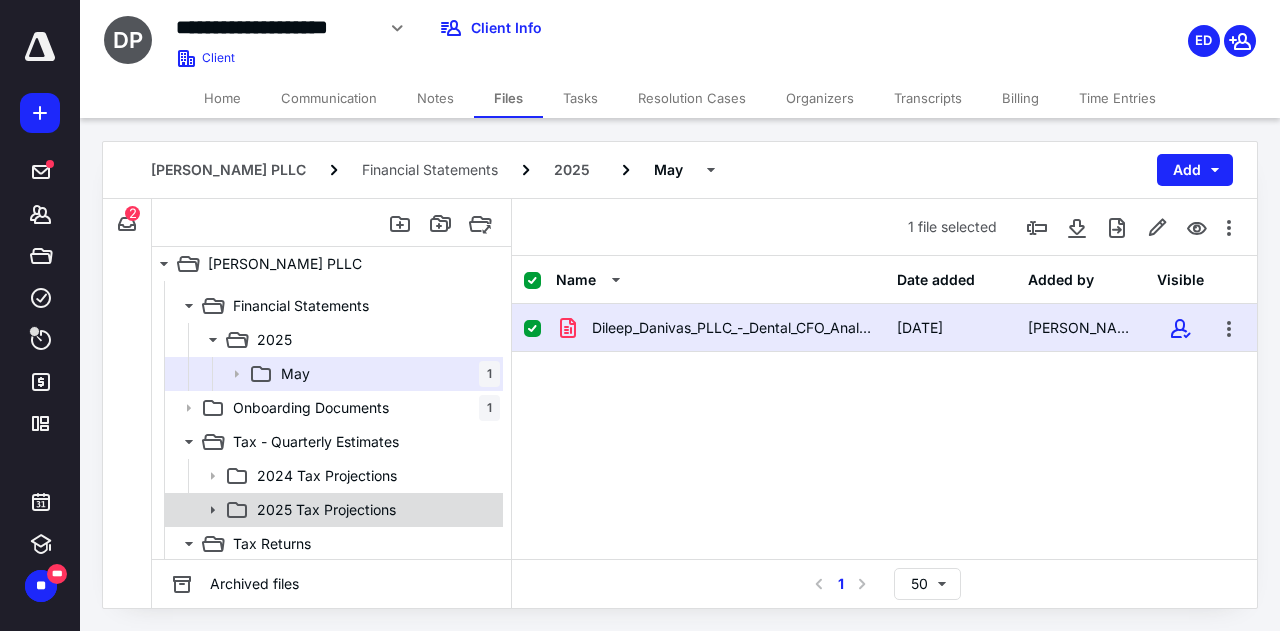 click 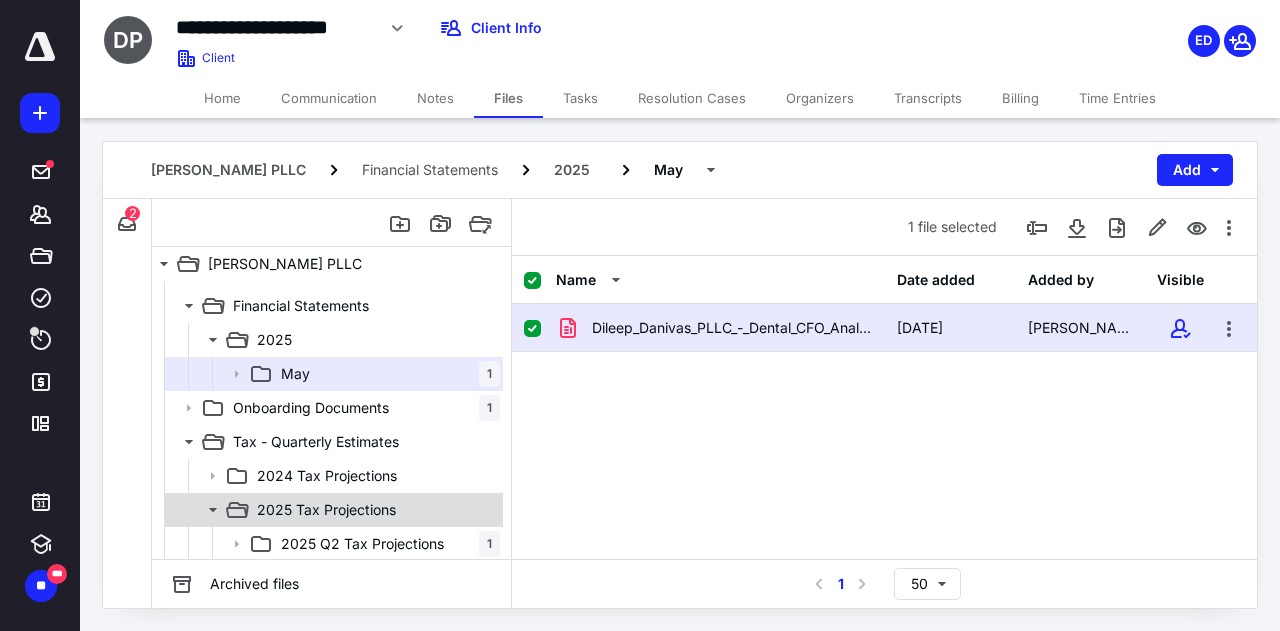 scroll, scrollTop: 146, scrollLeft: 0, axis: vertical 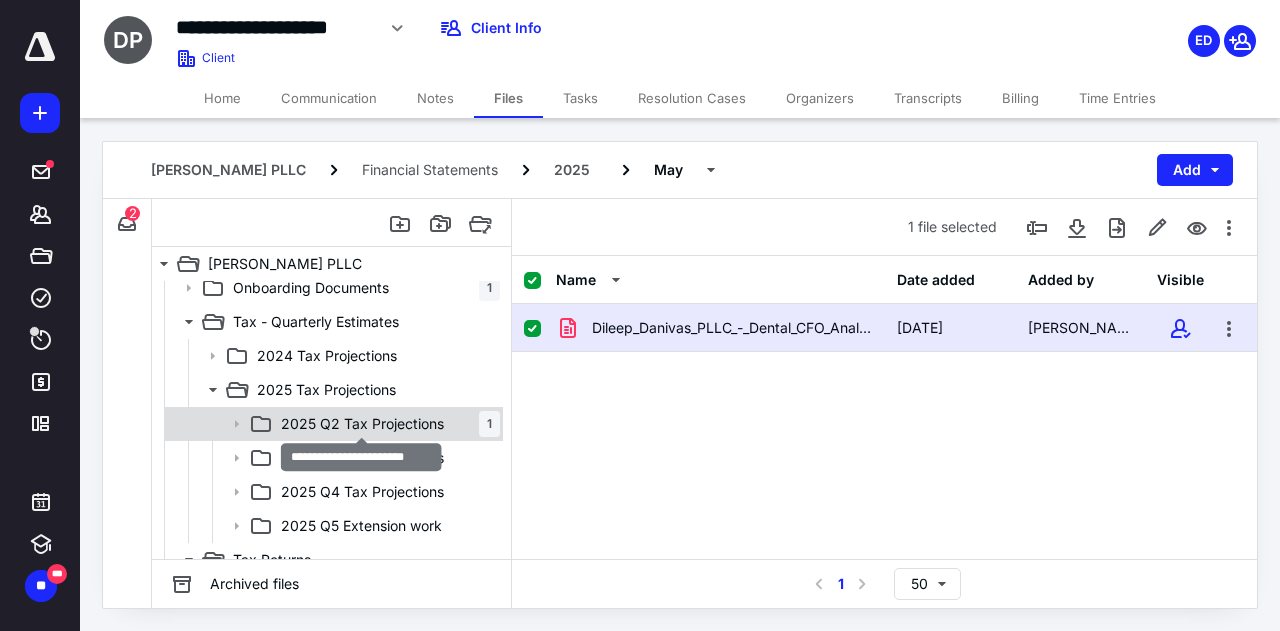 click on "2025 Q2 Tax Projections" at bounding box center [362, 424] 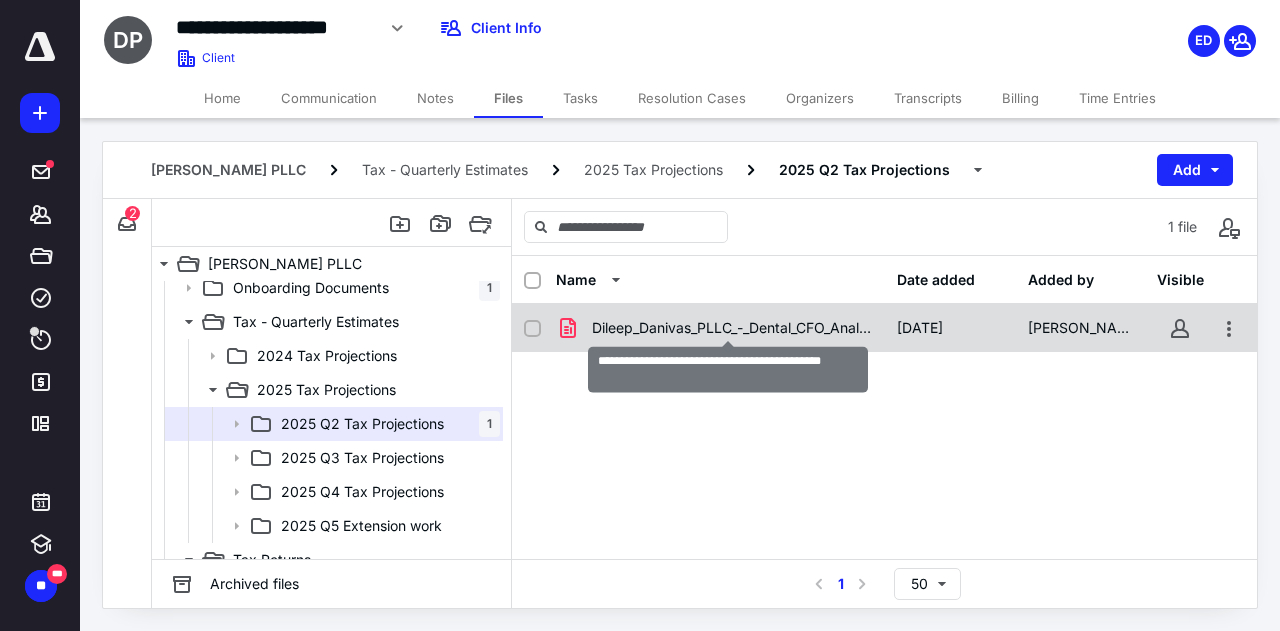 click on "Dileep_Danivas_PLLC_-_Dental_CFO_Analysis.pdf" at bounding box center (732, 328) 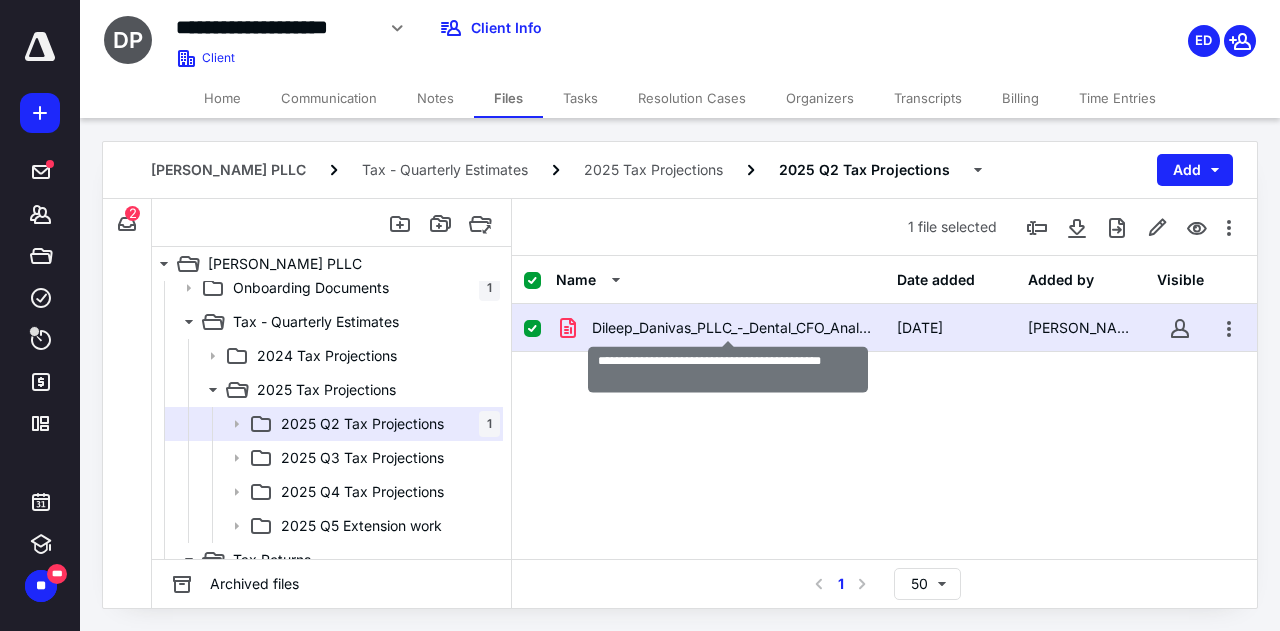 click on "Dileep_Danivas_PLLC_-_Dental_CFO_Analysis.pdf" at bounding box center [732, 328] 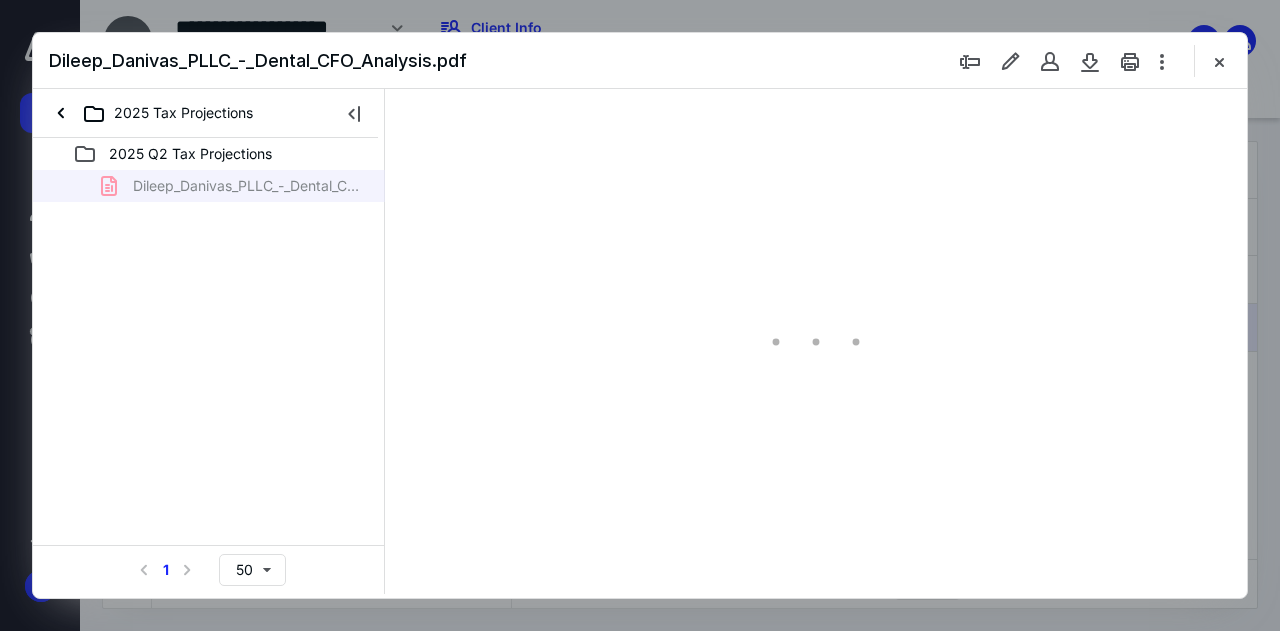scroll, scrollTop: 0, scrollLeft: 0, axis: both 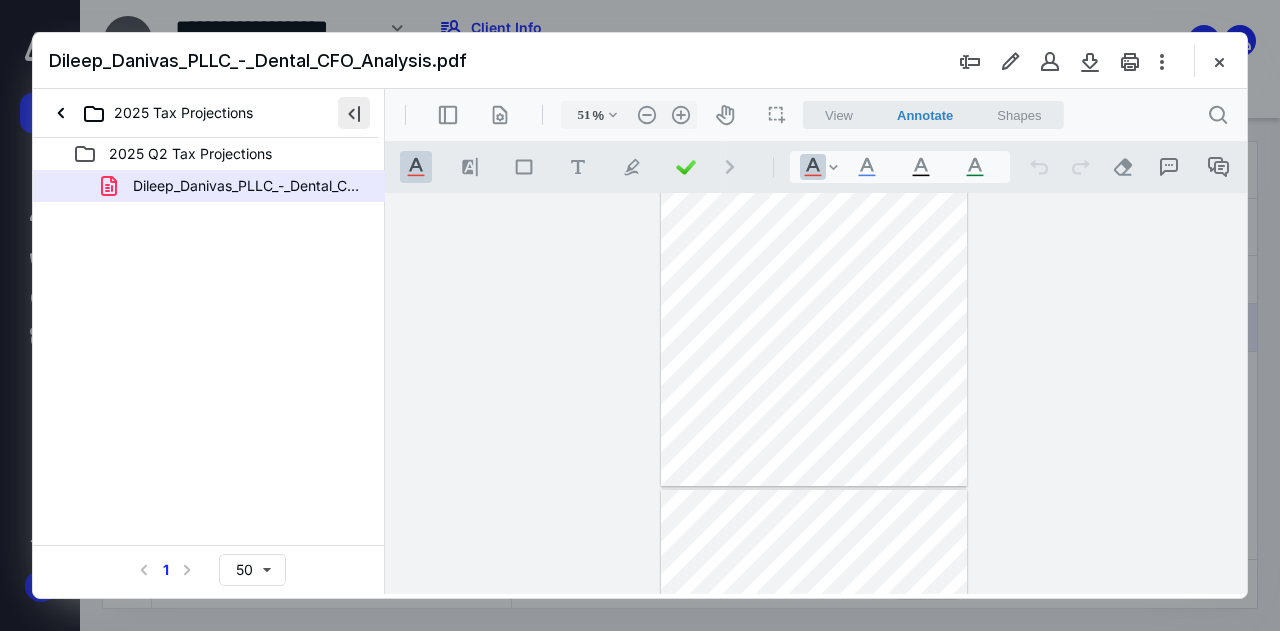 click at bounding box center [354, 113] 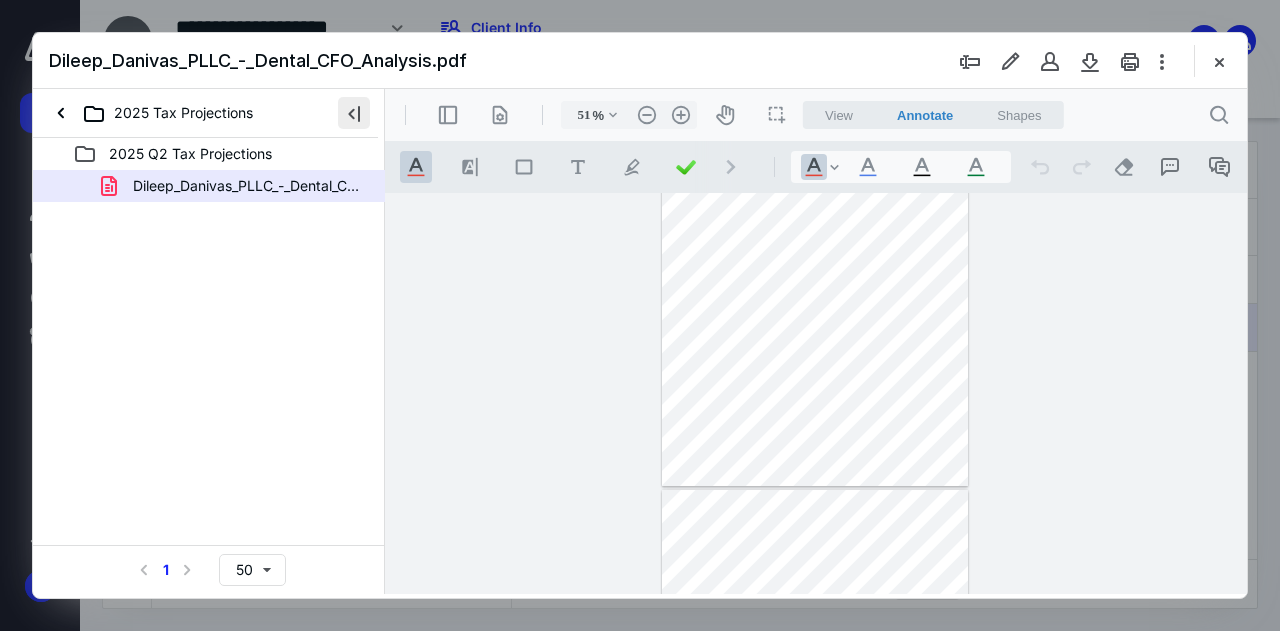 type on "54" 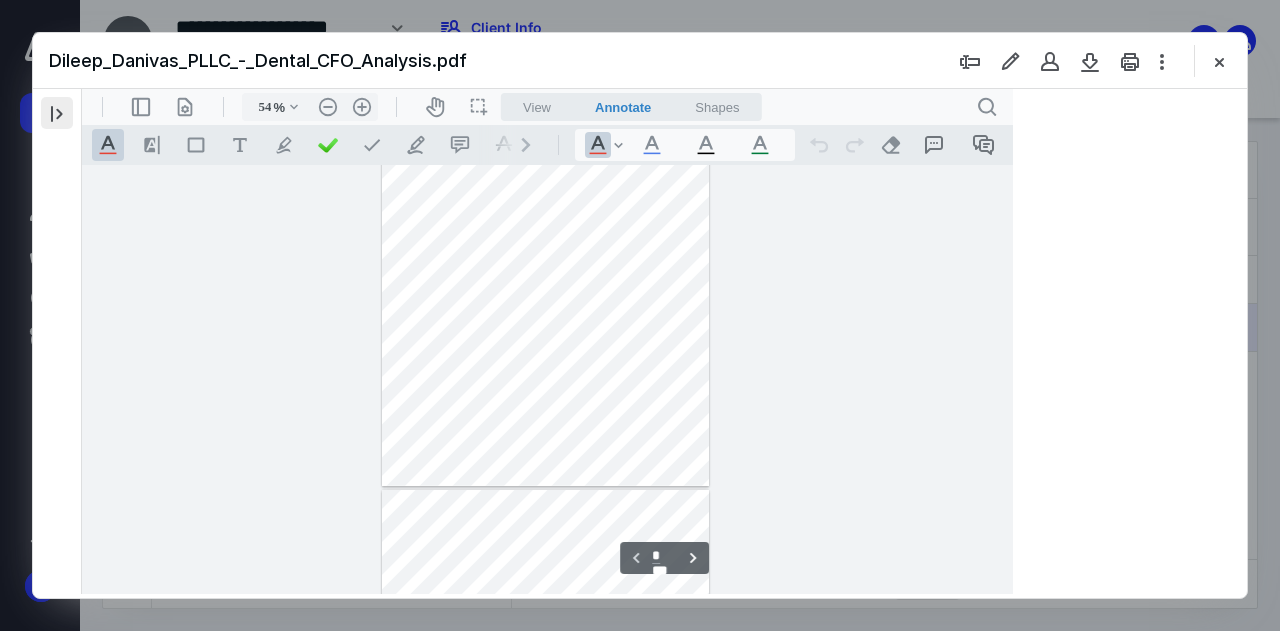 scroll, scrollTop: 78, scrollLeft: 0, axis: vertical 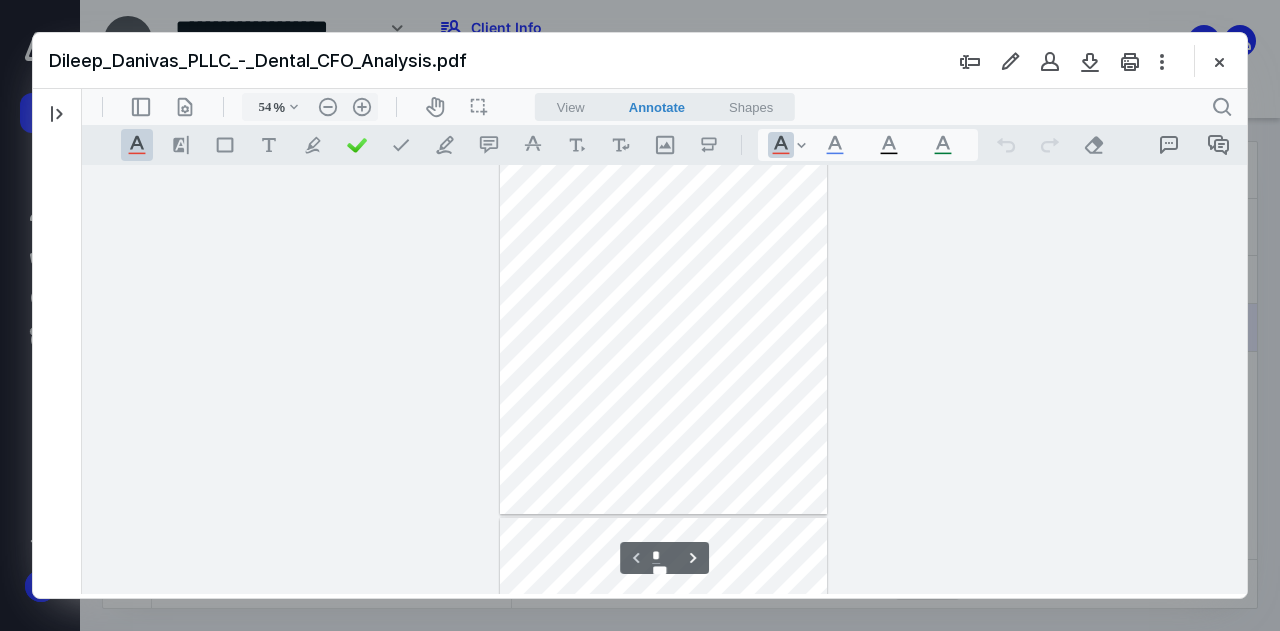 type on "*" 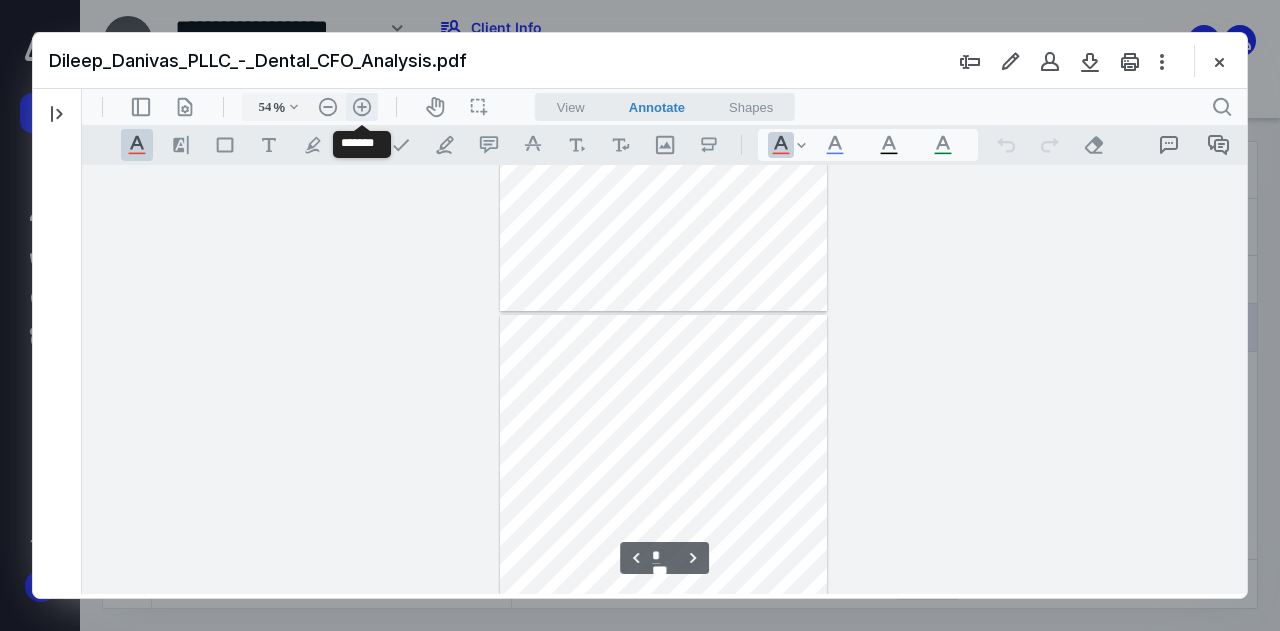 click on ".cls-1{fill:#abb0c4;} icon - header - zoom - in - line" at bounding box center [362, 107] 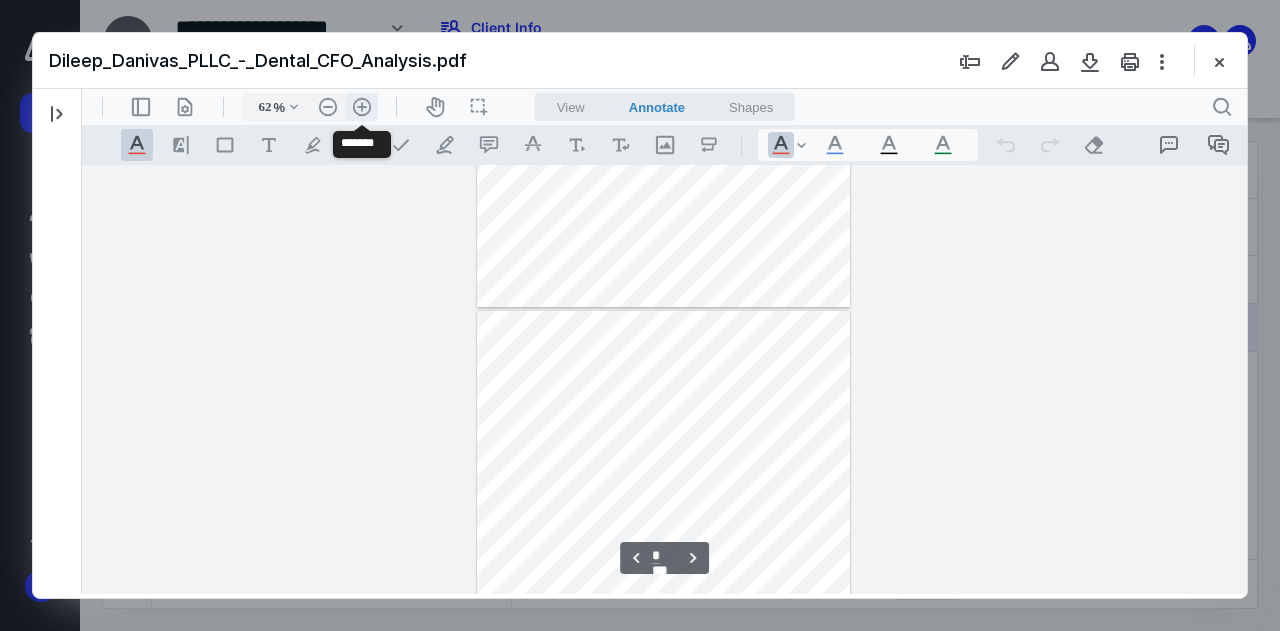 click on ".cls-1{fill:#abb0c4;} icon - header - zoom - in - line" at bounding box center (362, 107) 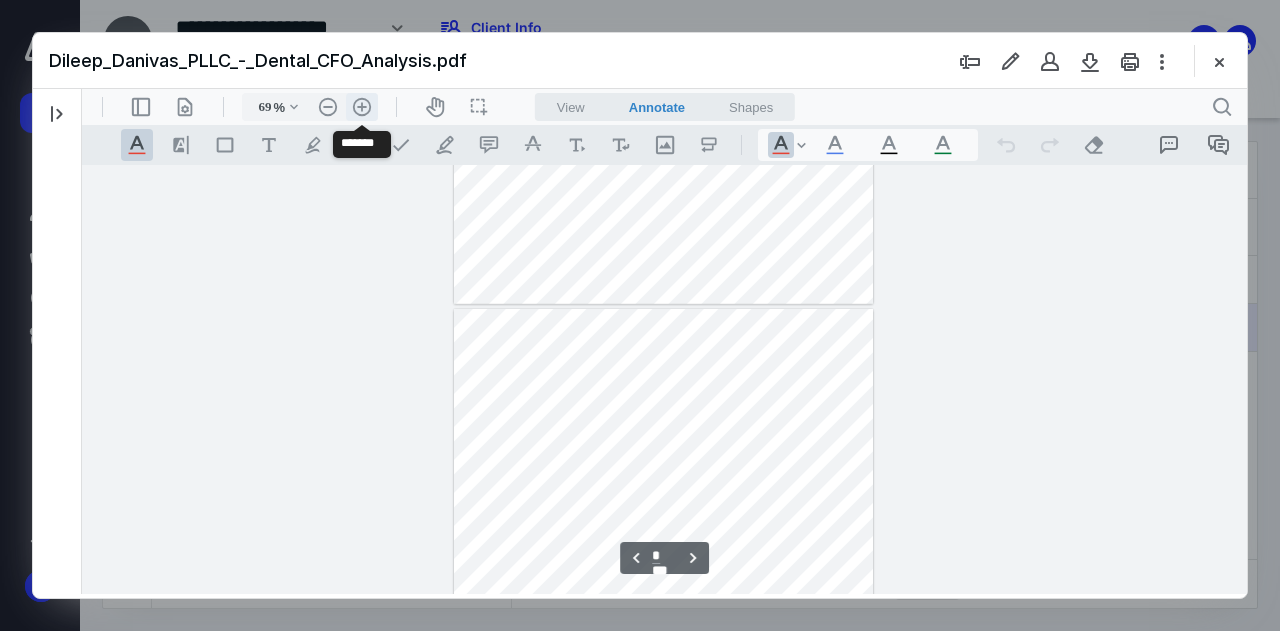 click on ".cls-1{fill:#abb0c4;} icon - header - zoom - in - line" at bounding box center [362, 107] 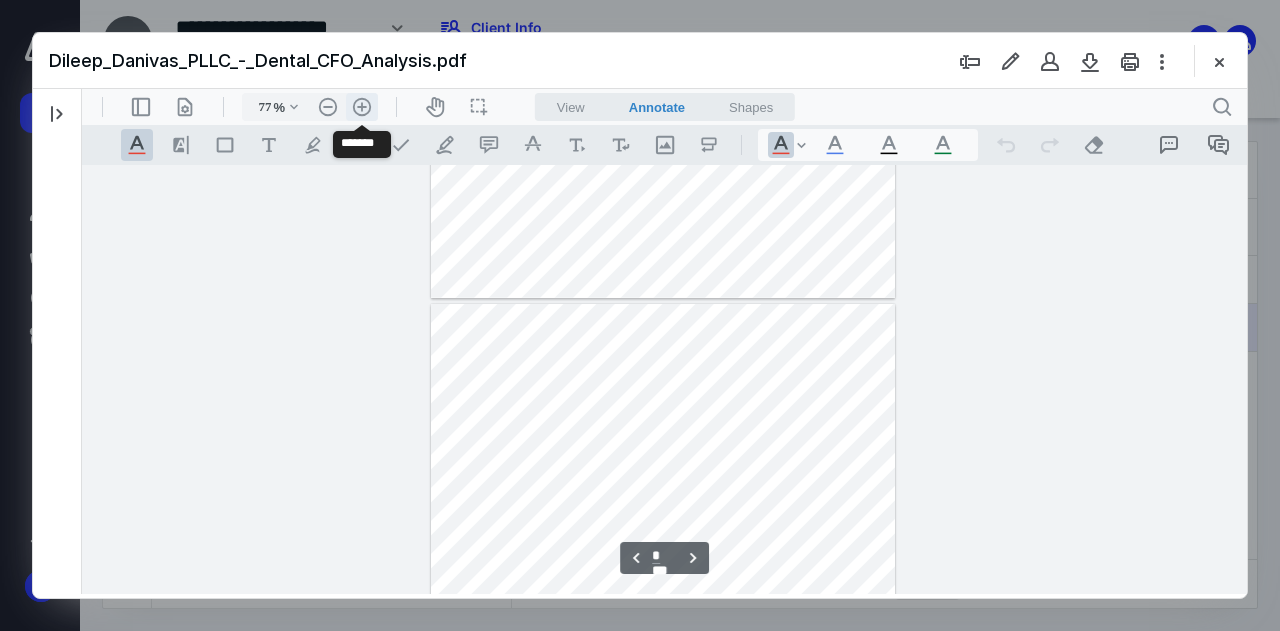 click on ".cls-1{fill:#abb0c4;} icon - header - zoom - in - line" at bounding box center [362, 107] 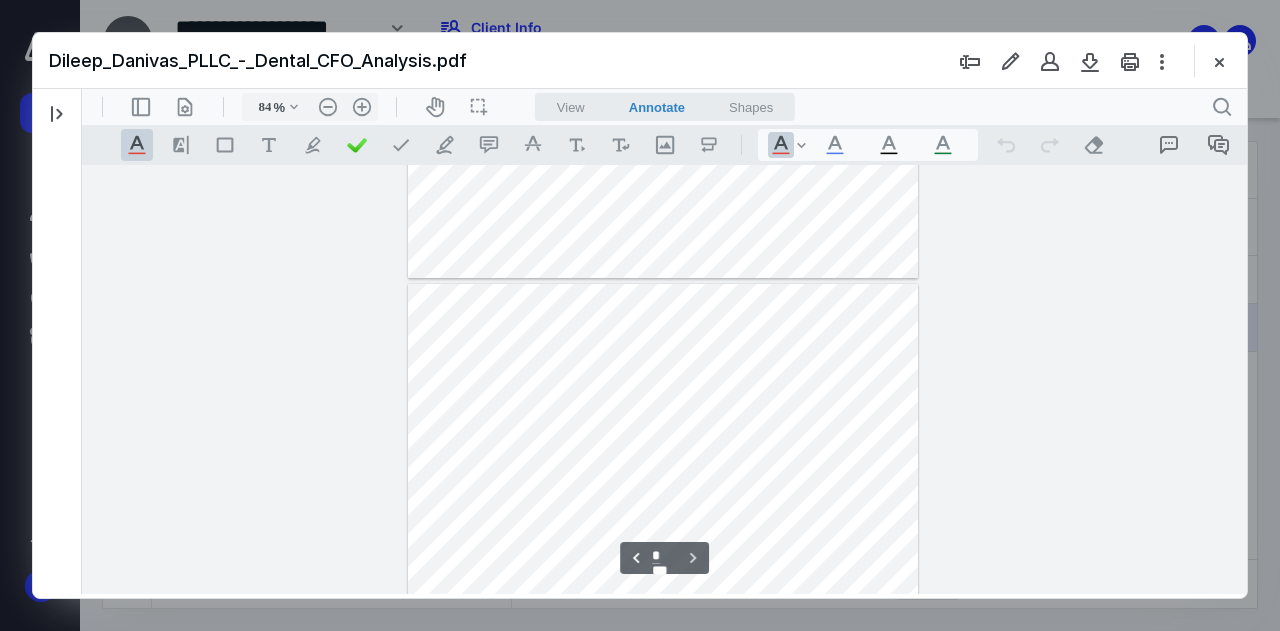 scroll, scrollTop: 4561, scrollLeft: 0, axis: vertical 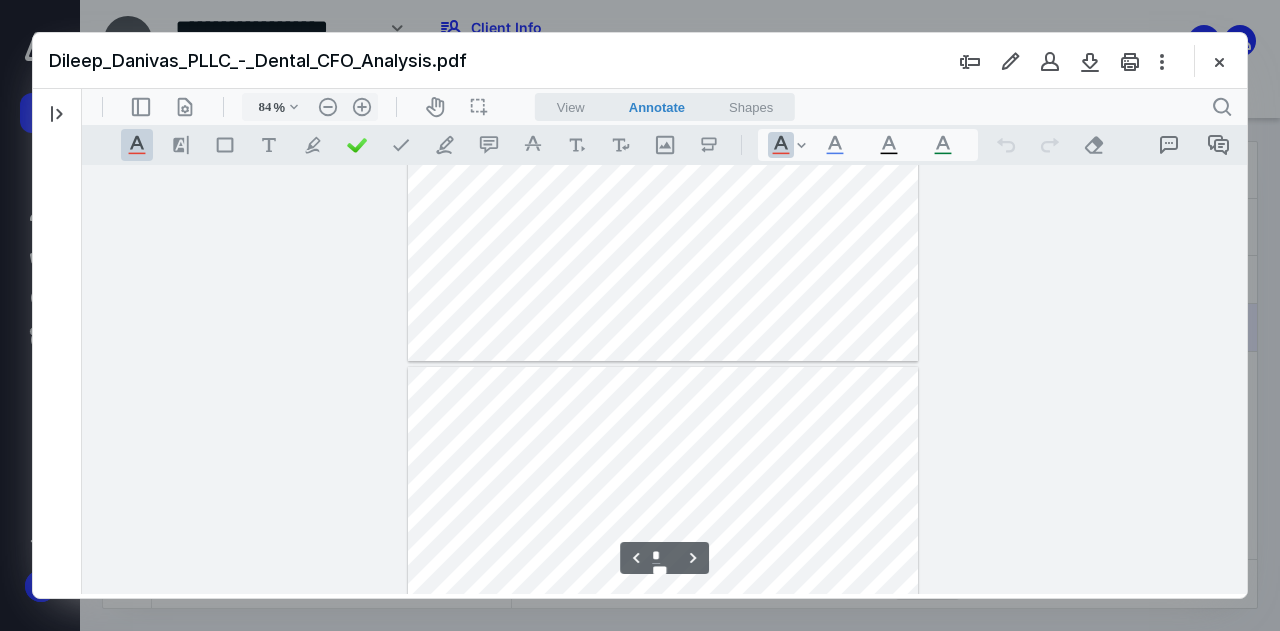 type on "*" 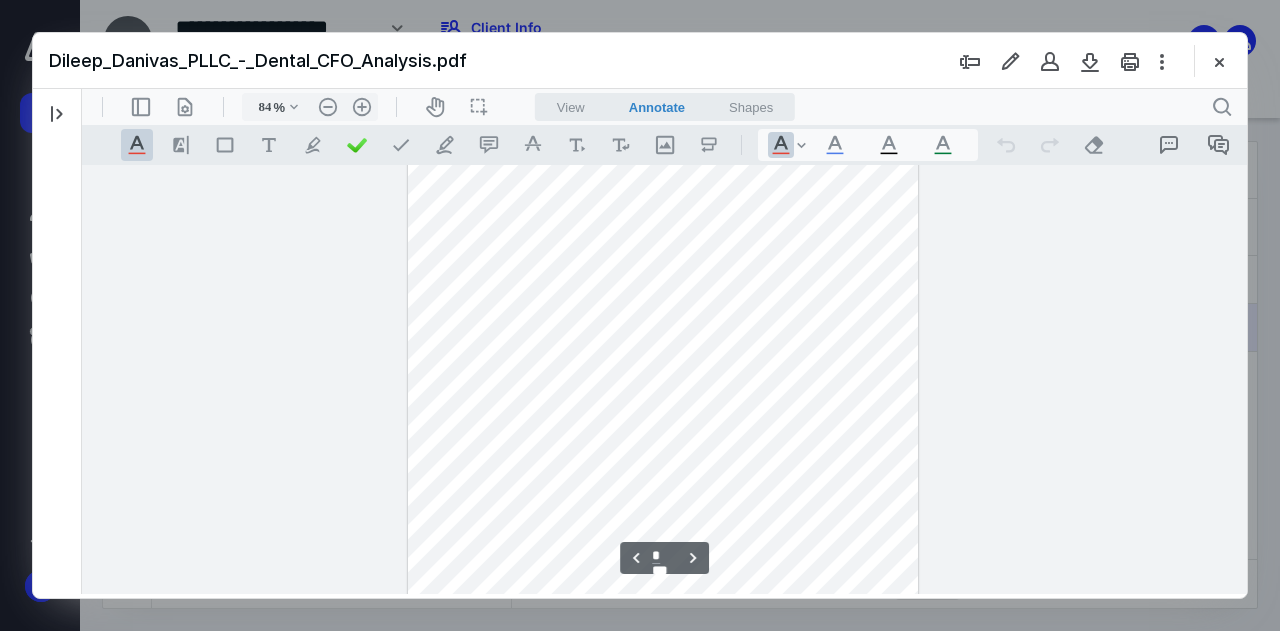scroll, scrollTop: 2747, scrollLeft: 0, axis: vertical 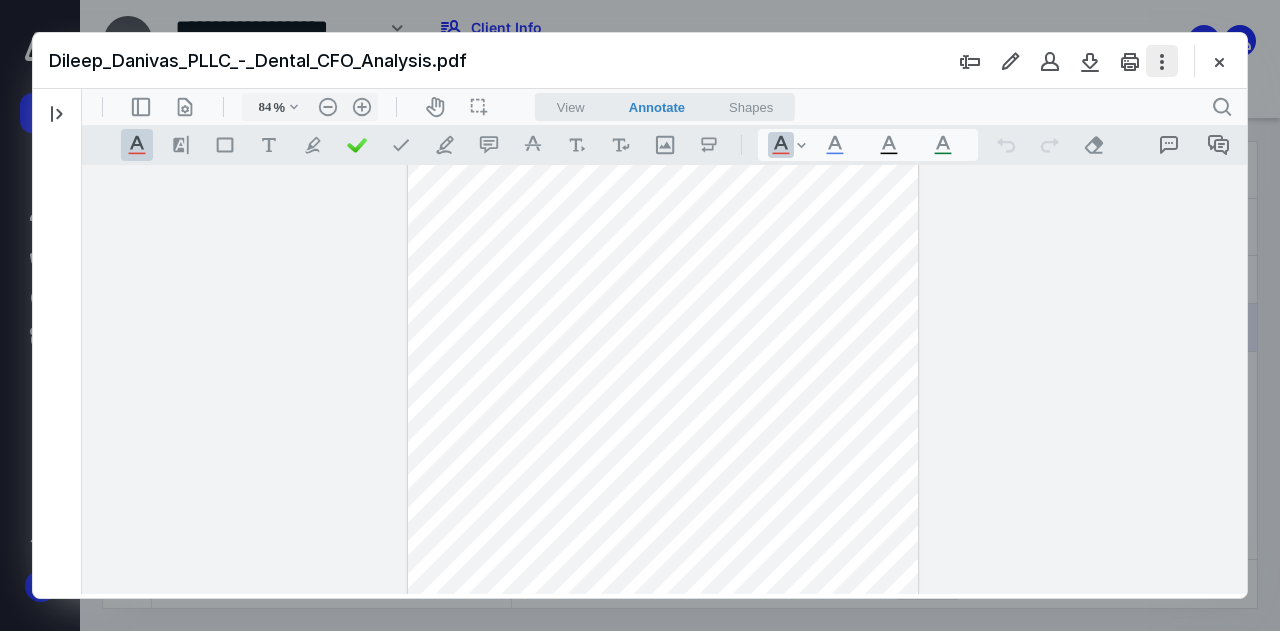 click at bounding box center [1162, 61] 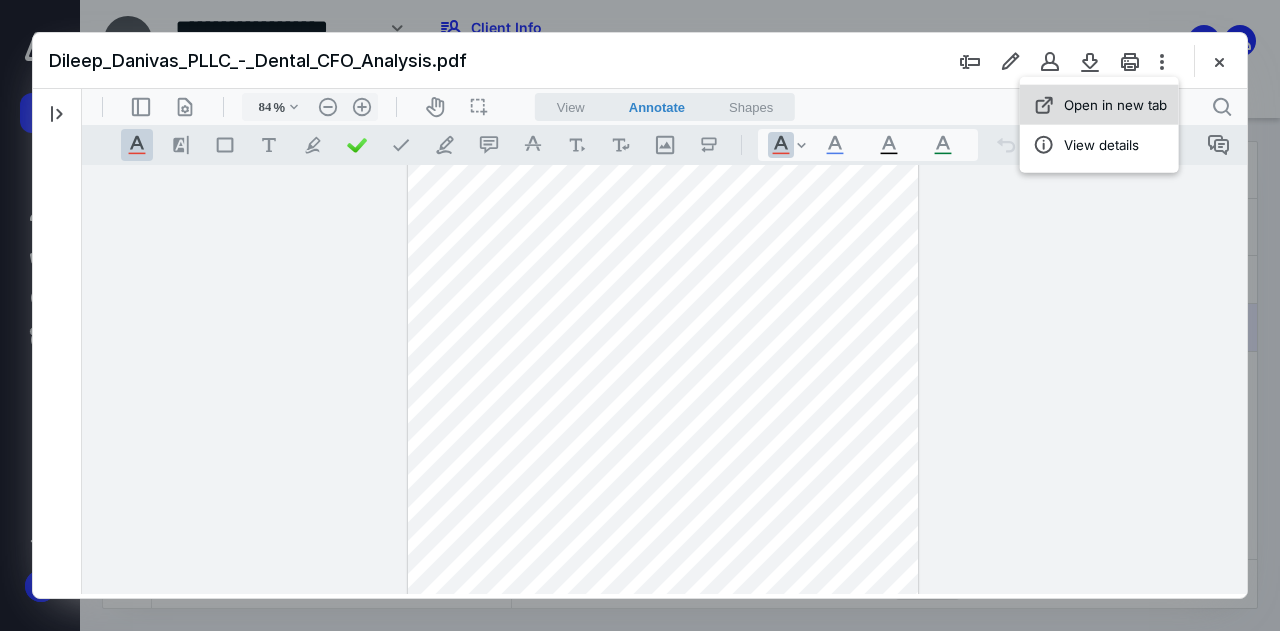 click on "Open in new tab" at bounding box center [1115, 105] 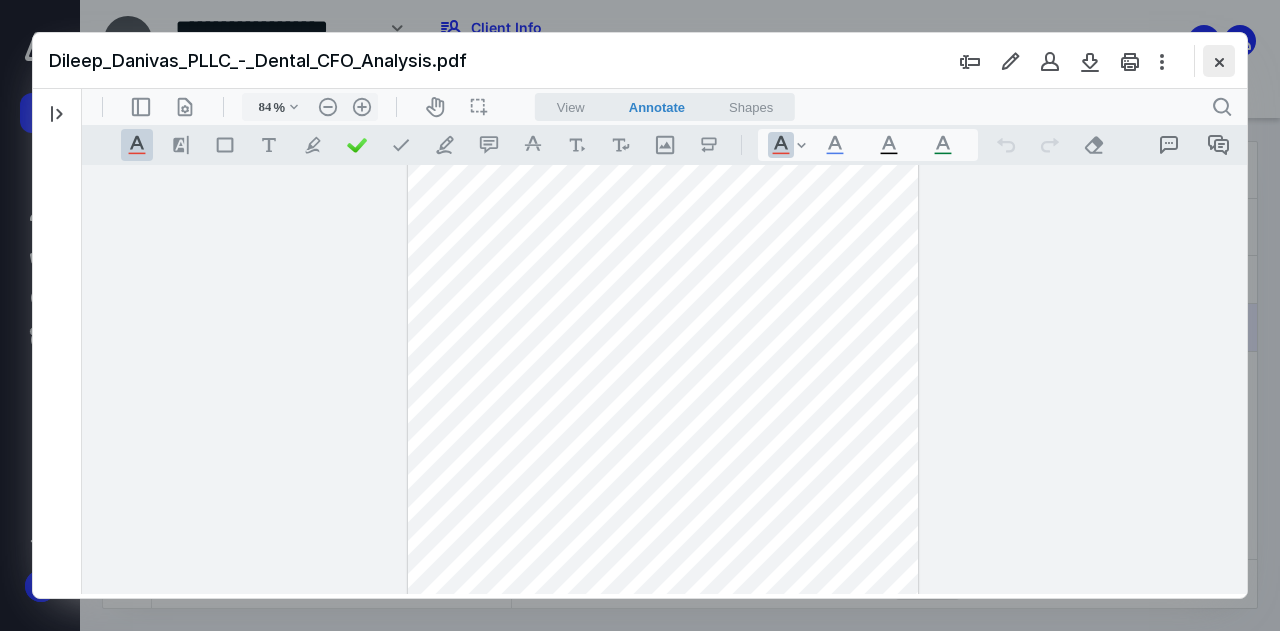 click at bounding box center (1219, 61) 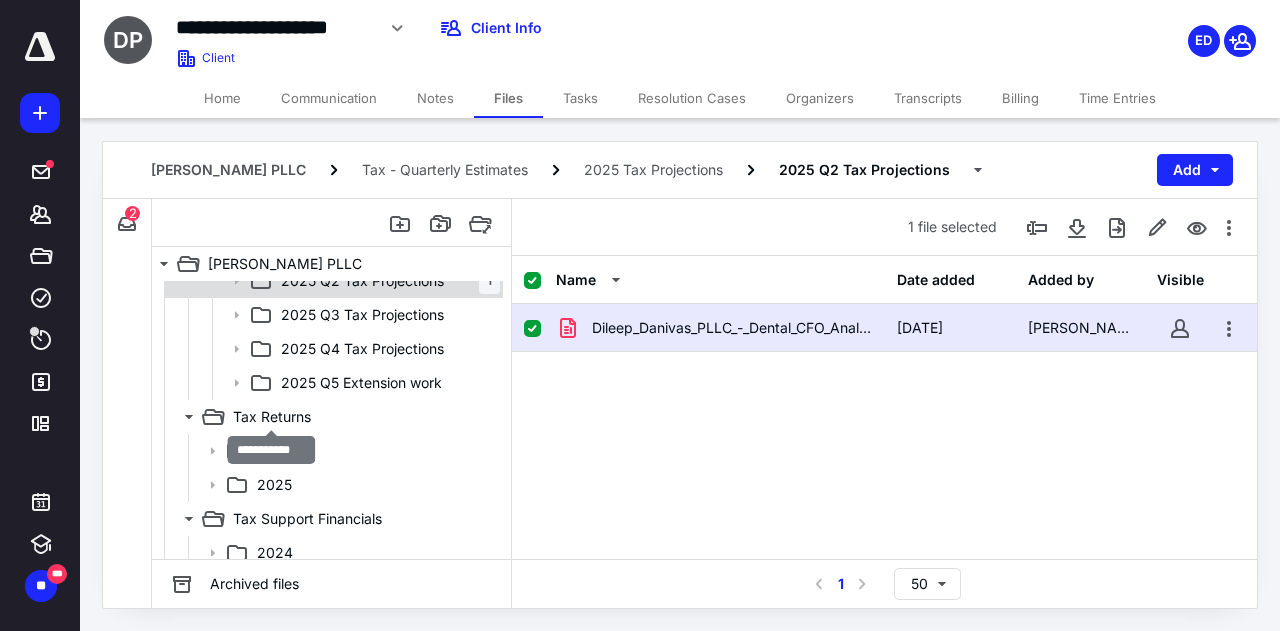 scroll, scrollTop: 298, scrollLeft: 0, axis: vertical 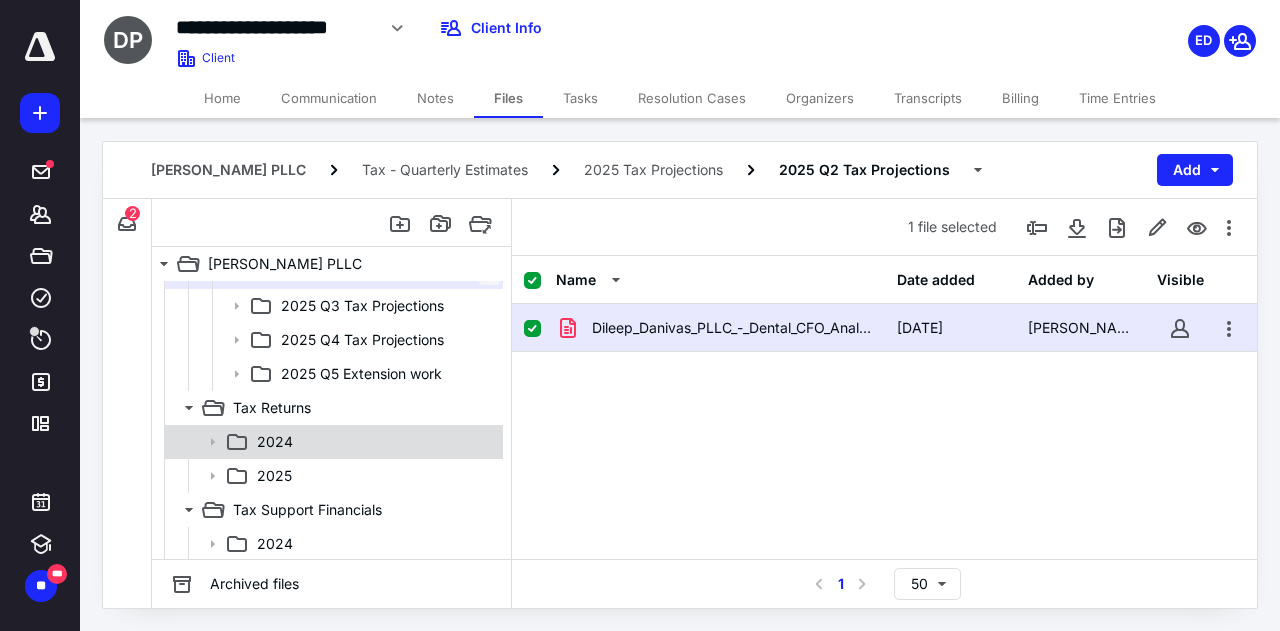 click on "2024" at bounding box center (275, 442) 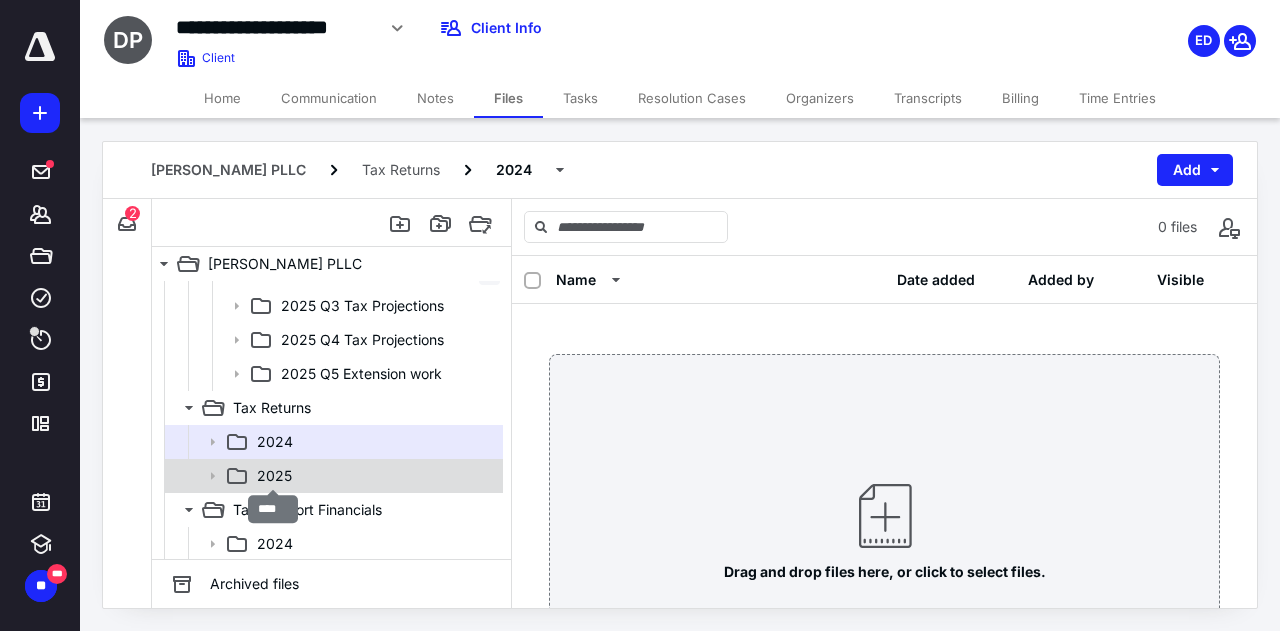 click on "2025" at bounding box center [274, 476] 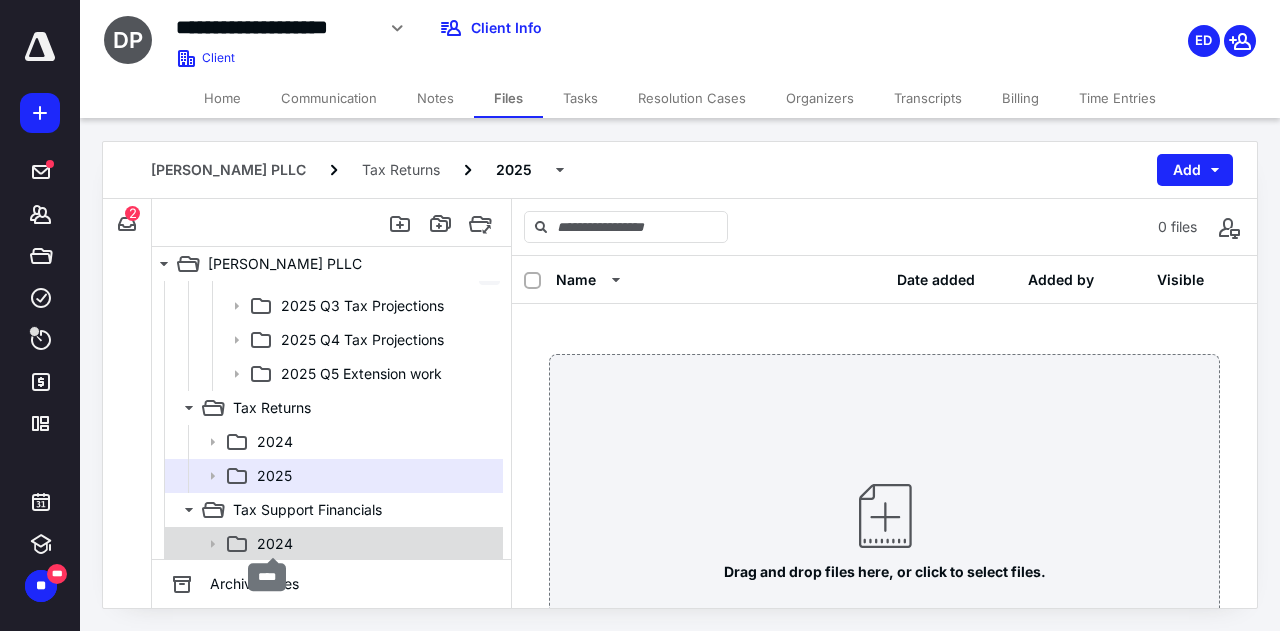 click on "2024" at bounding box center (275, 544) 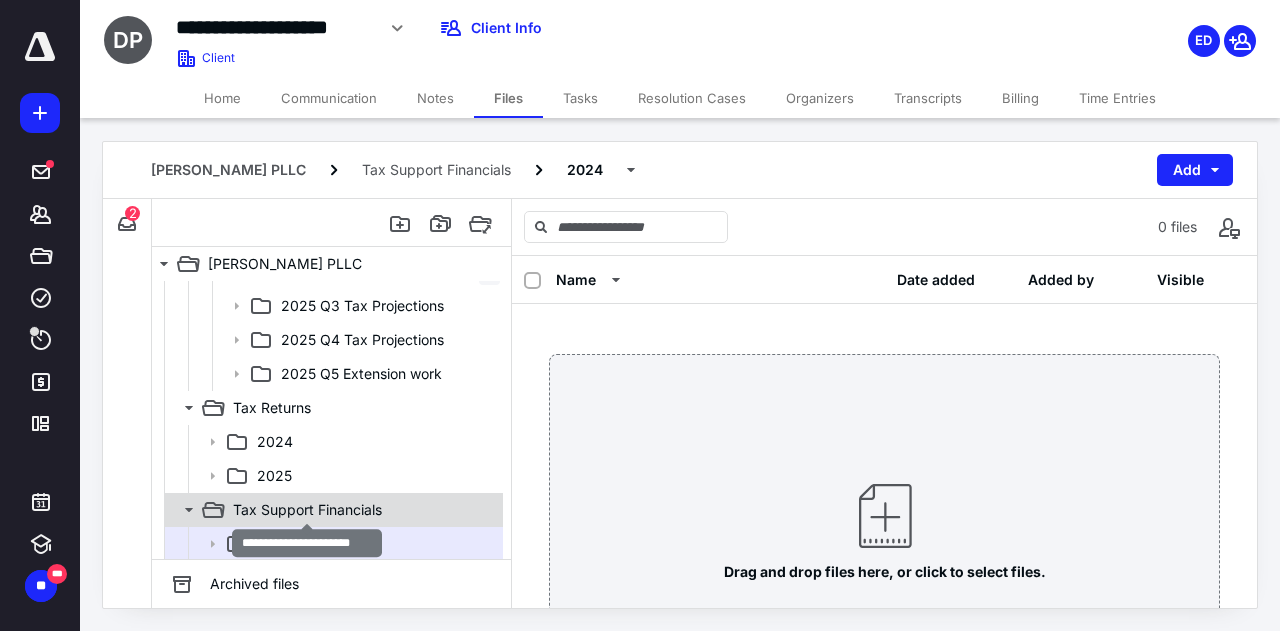 click on "Tax Support Financials" at bounding box center (307, 510) 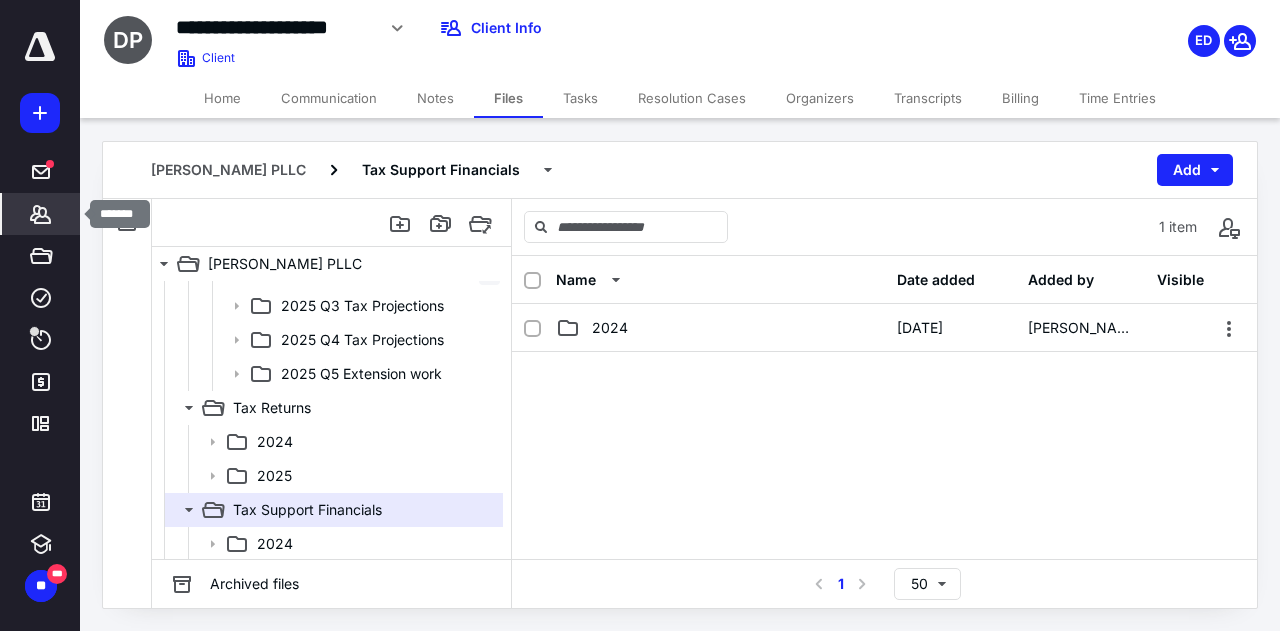 click 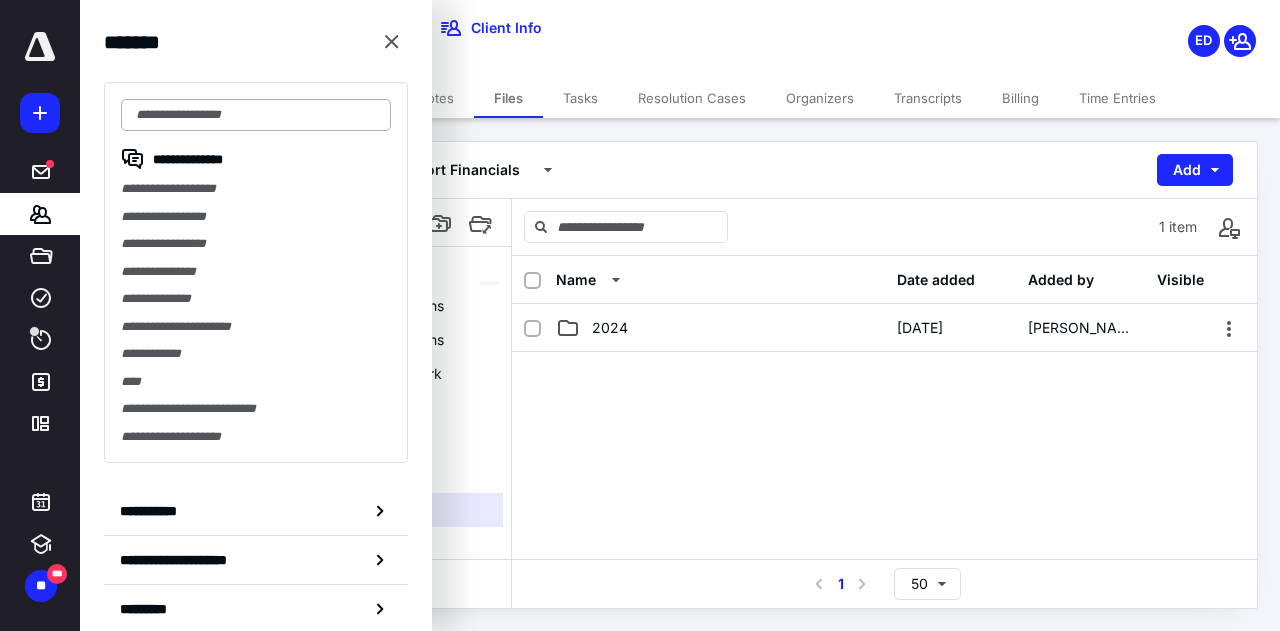 click at bounding box center (256, 115) 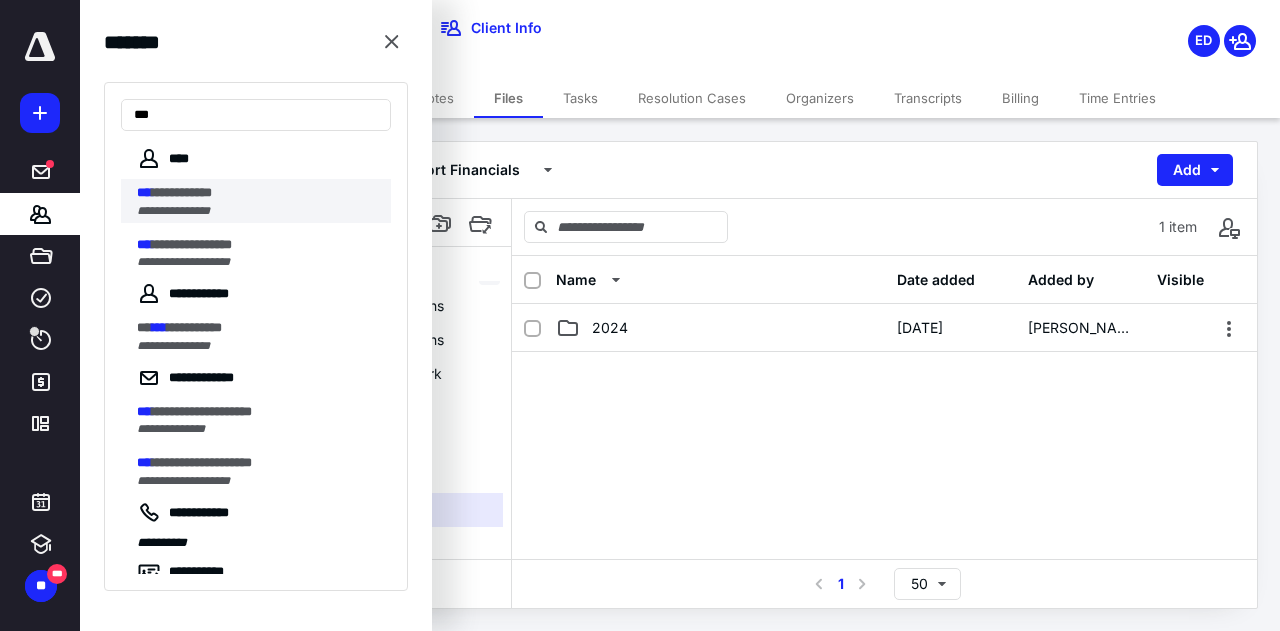 type on "***" 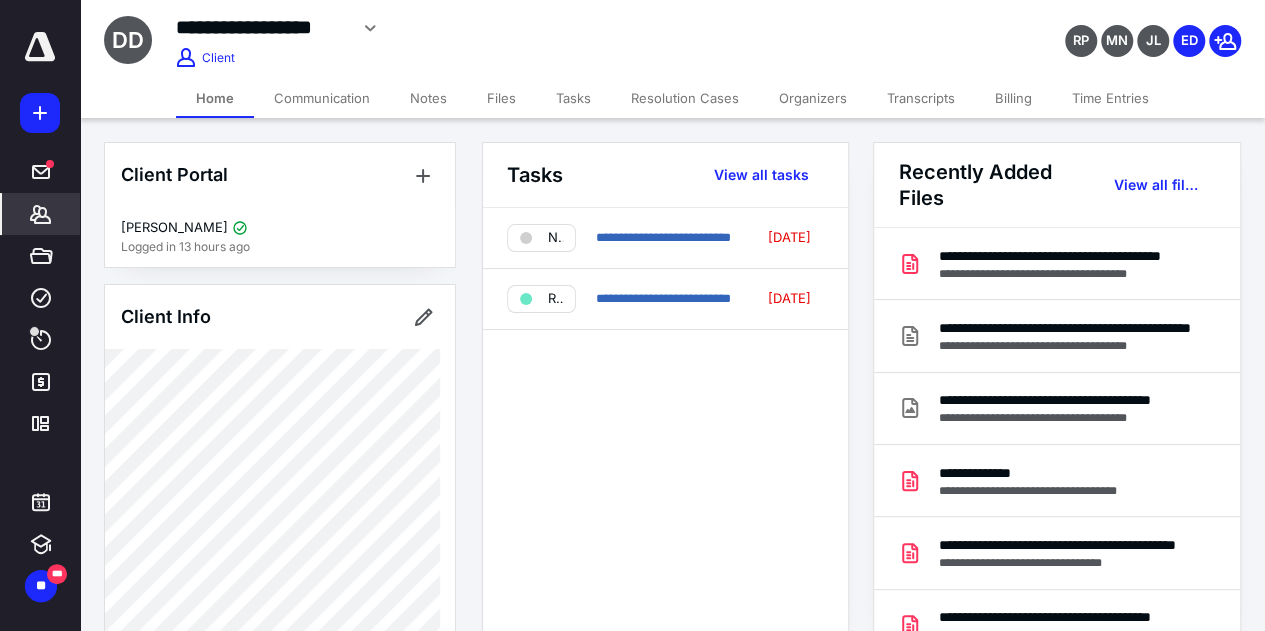 click on "Files" at bounding box center (501, 98) 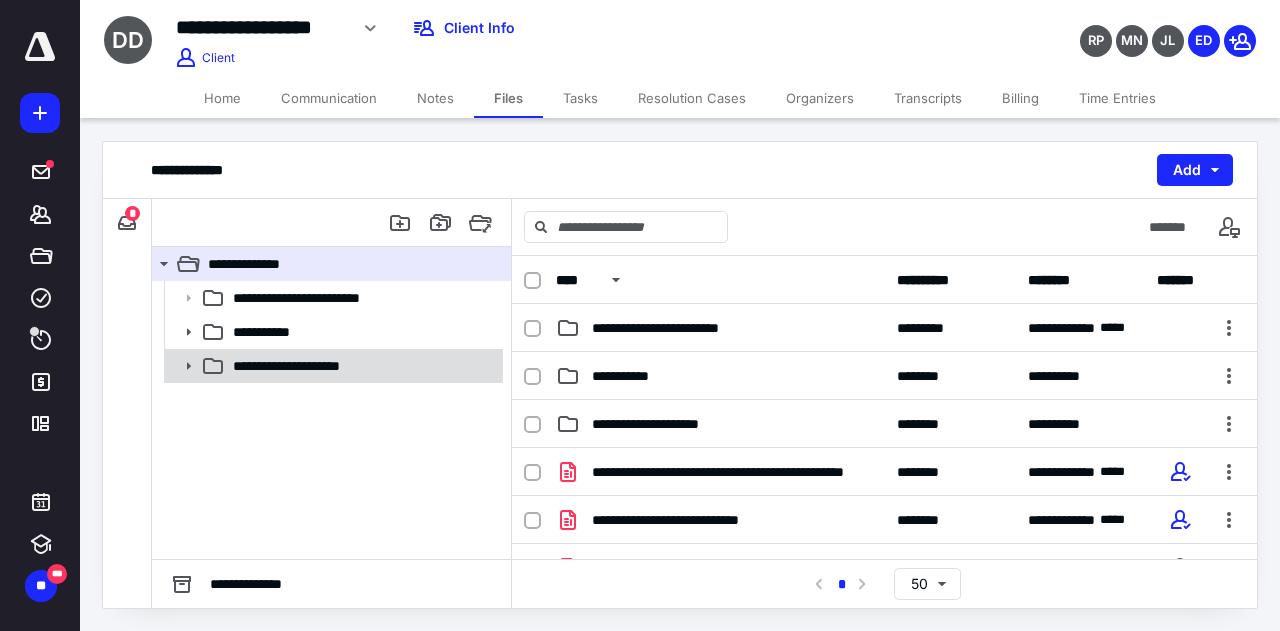 click 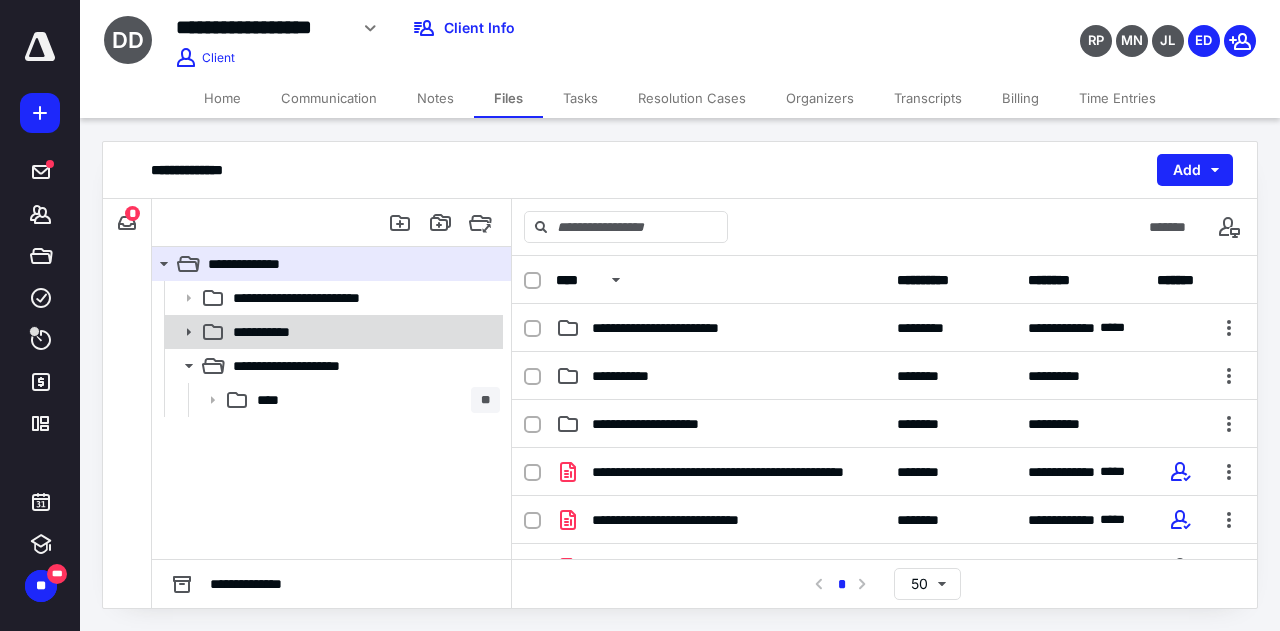 click 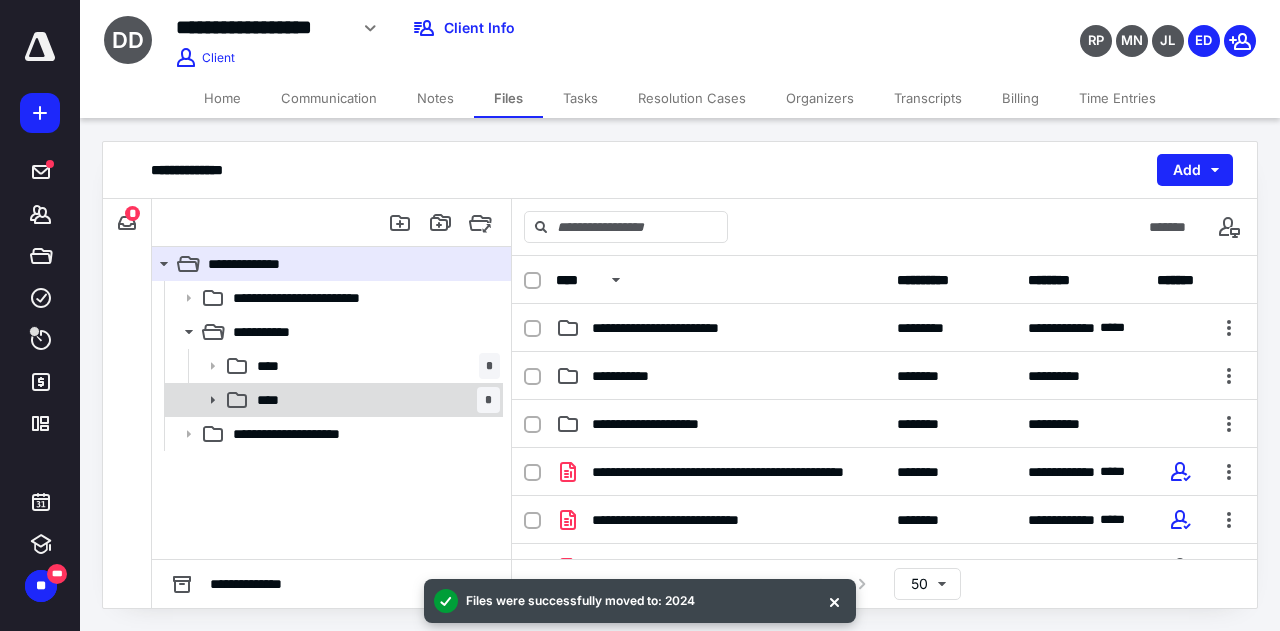 click on "**** *" at bounding box center (374, 400) 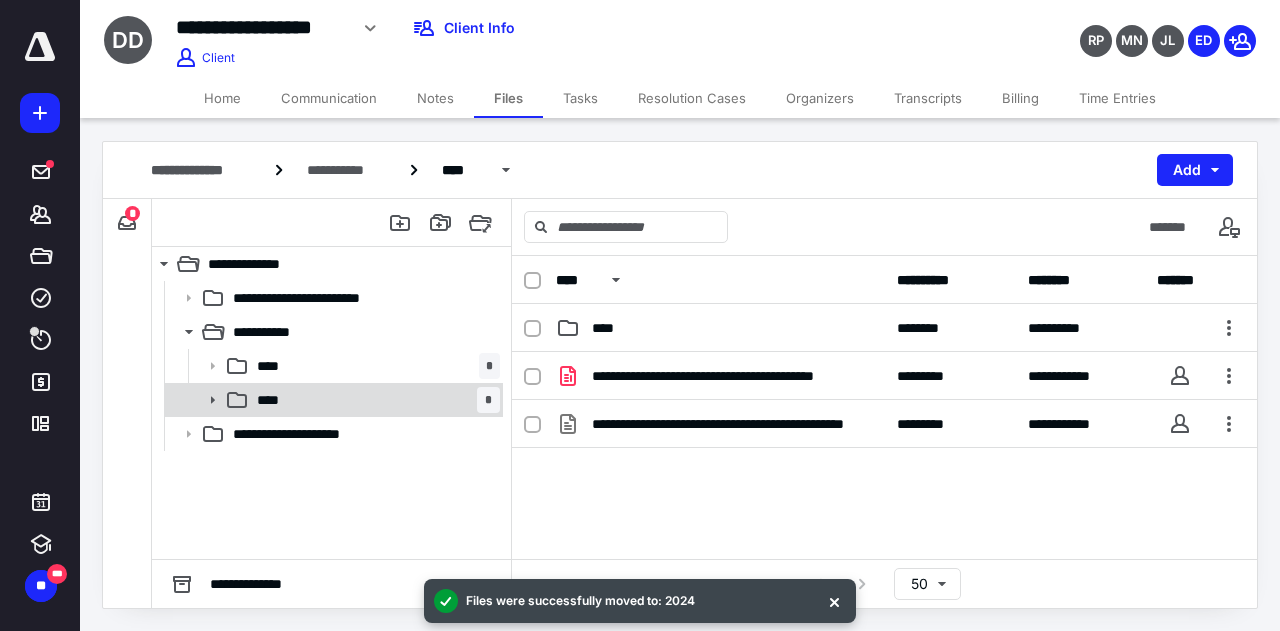 click 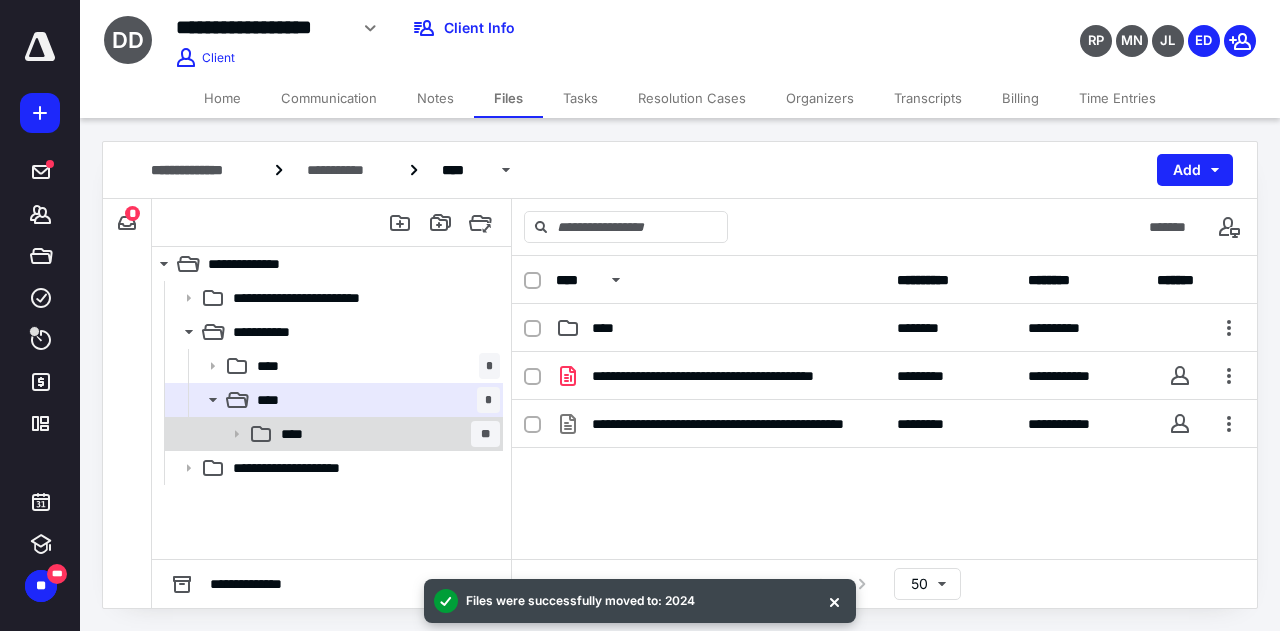 click on "****" at bounding box center [298, 434] 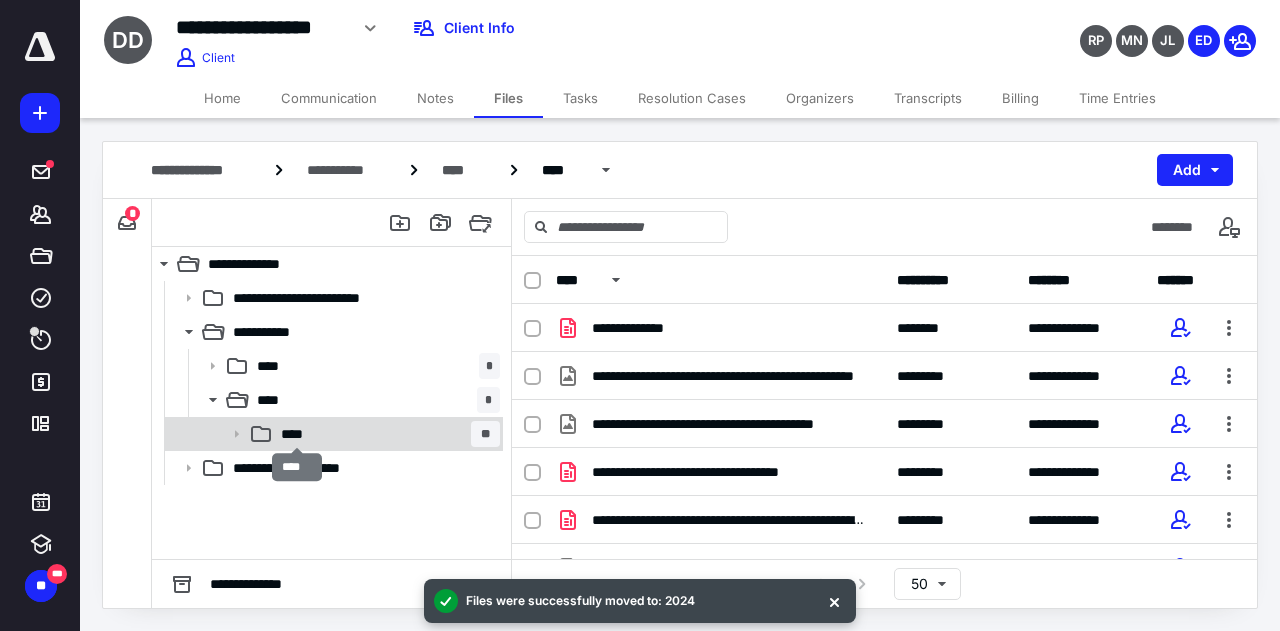 click on "****" at bounding box center [298, 434] 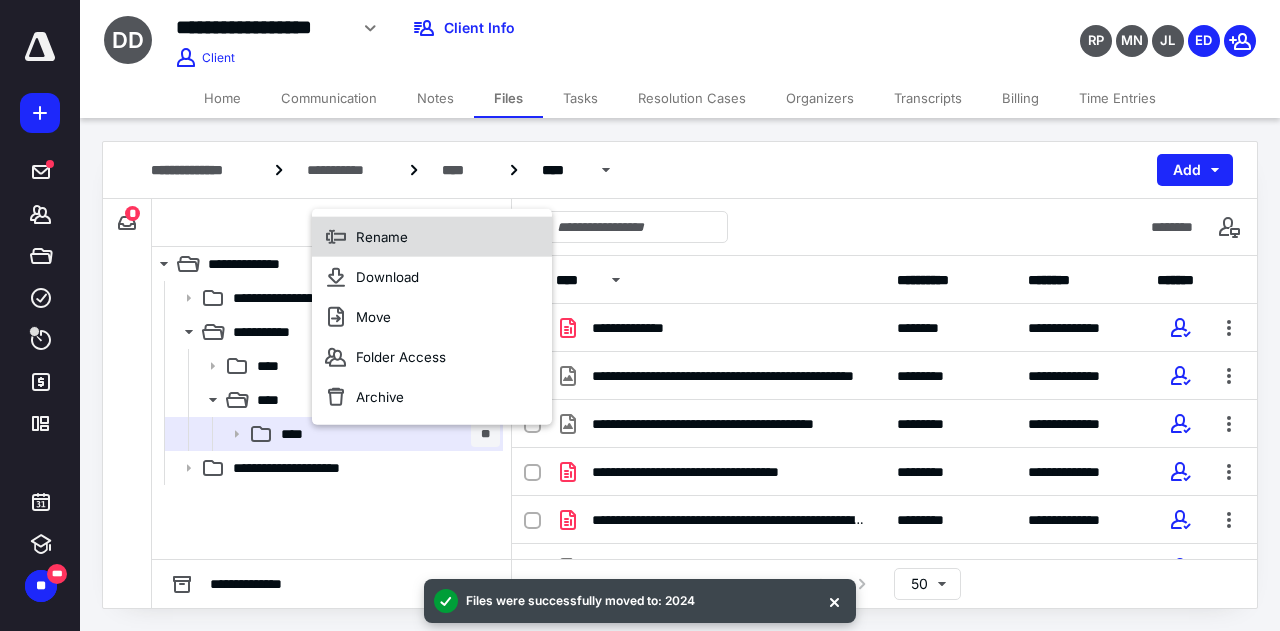 click on "Rename" at bounding box center [382, 237] 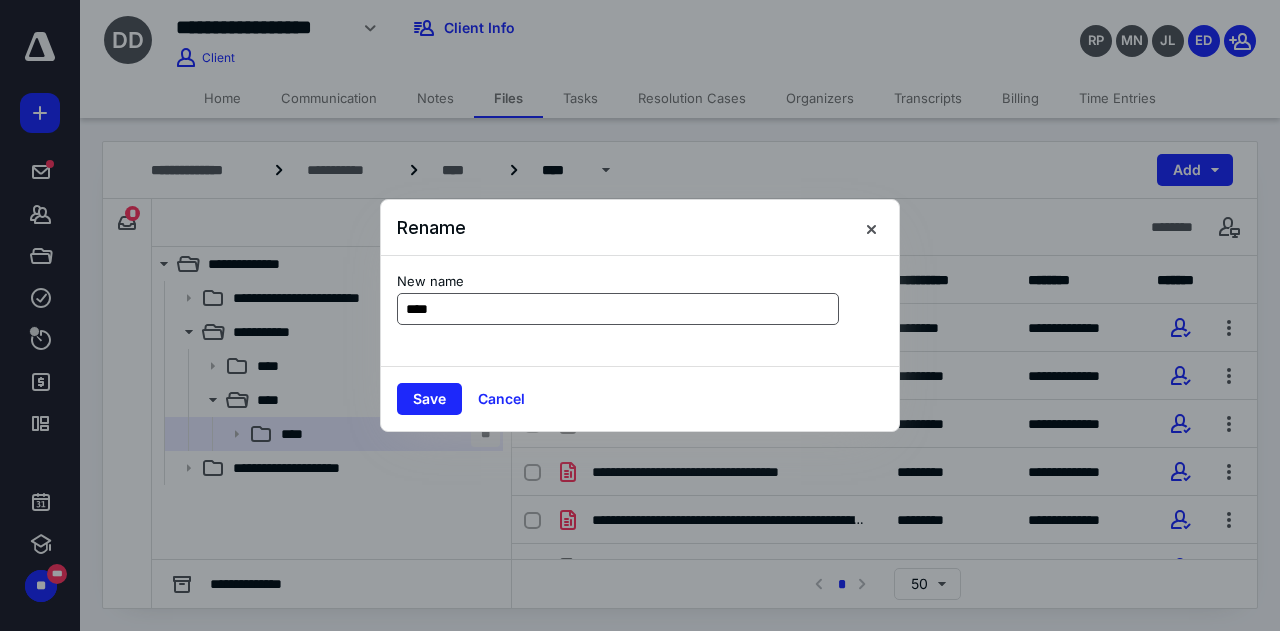 click on "****" at bounding box center [618, 309] 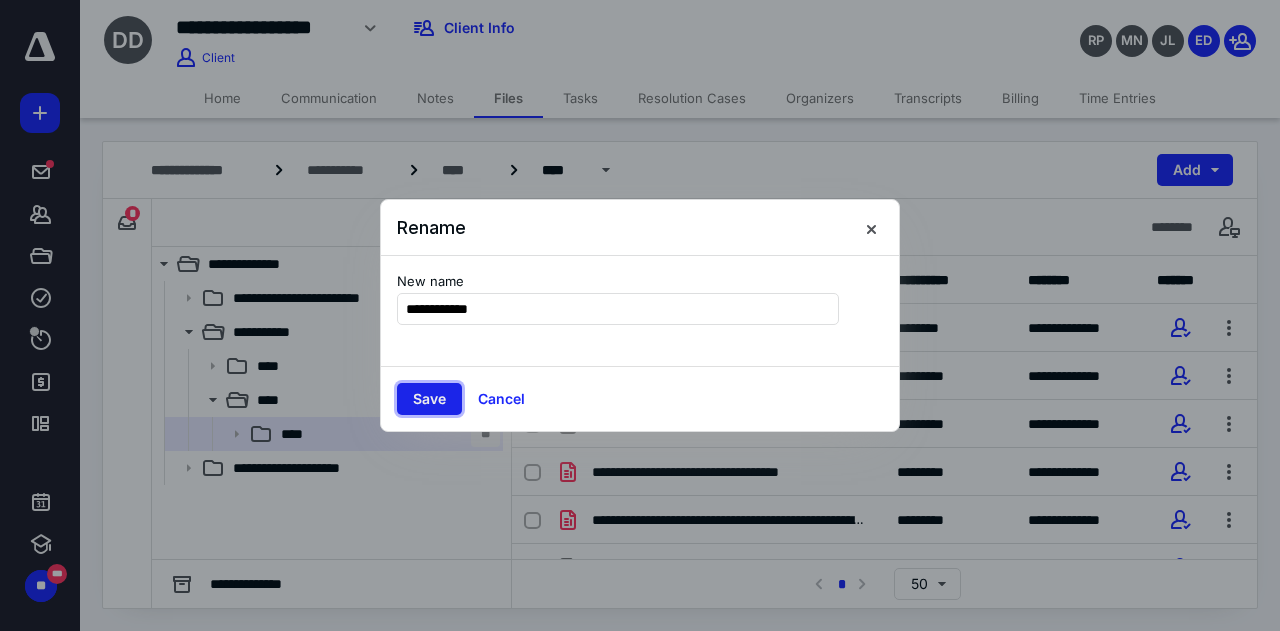 click on "Save" at bounding box center (429, 399) 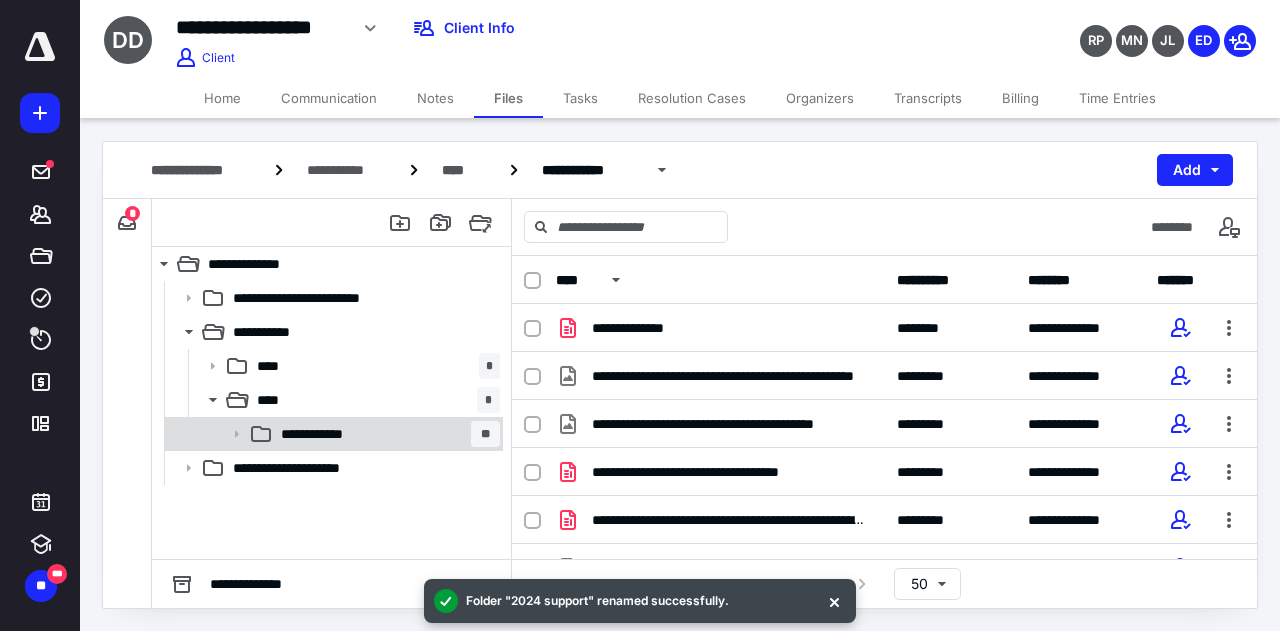 click on "**********" at bounding box center [386, 434] 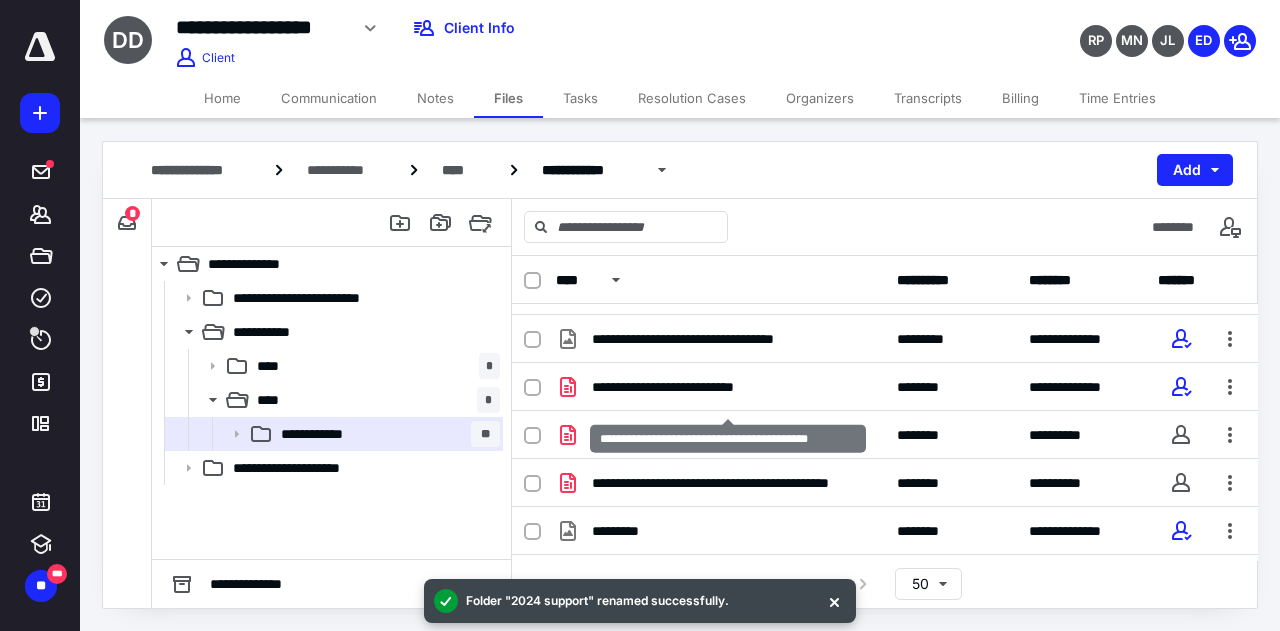 scroll, scrollTop: 315, scrollLeft: 0, axis: vertical 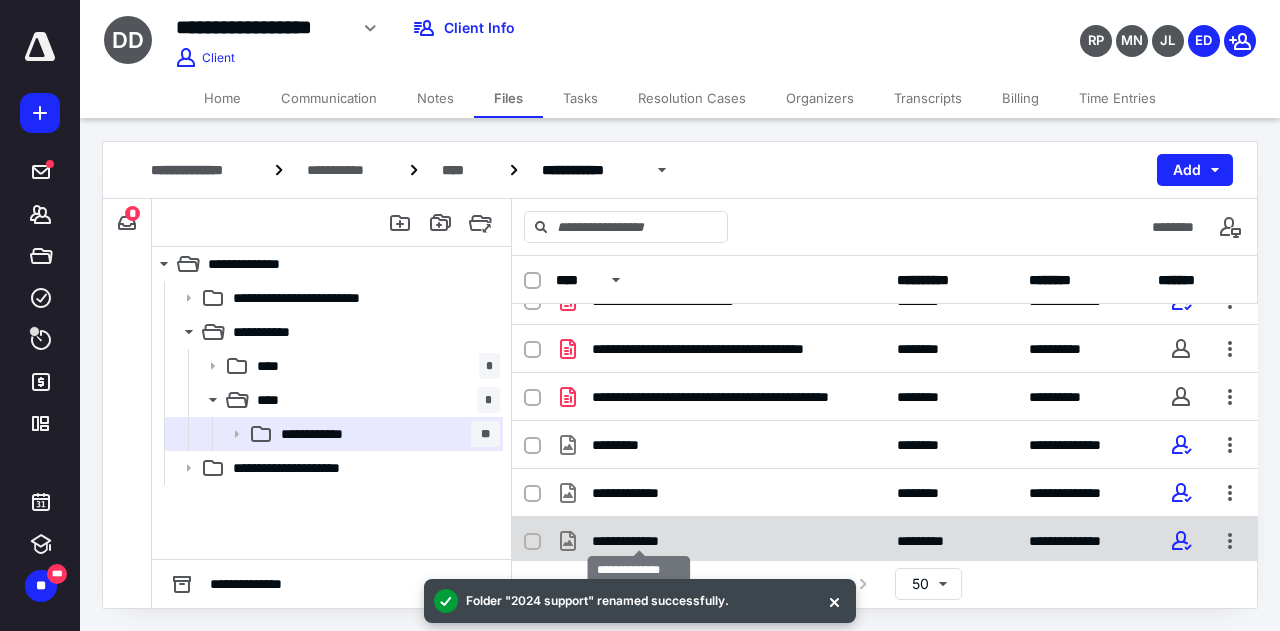 click on "**********" at bounding box center (640, 541) 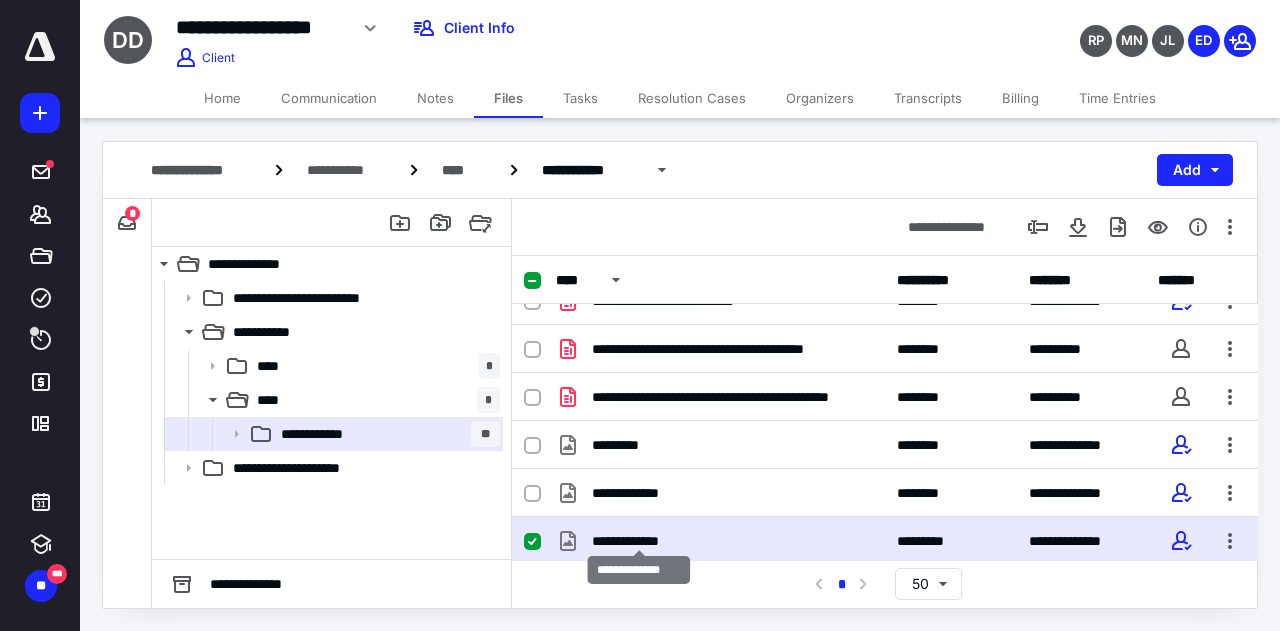 click on "**********" at bounding box center (640, 541) 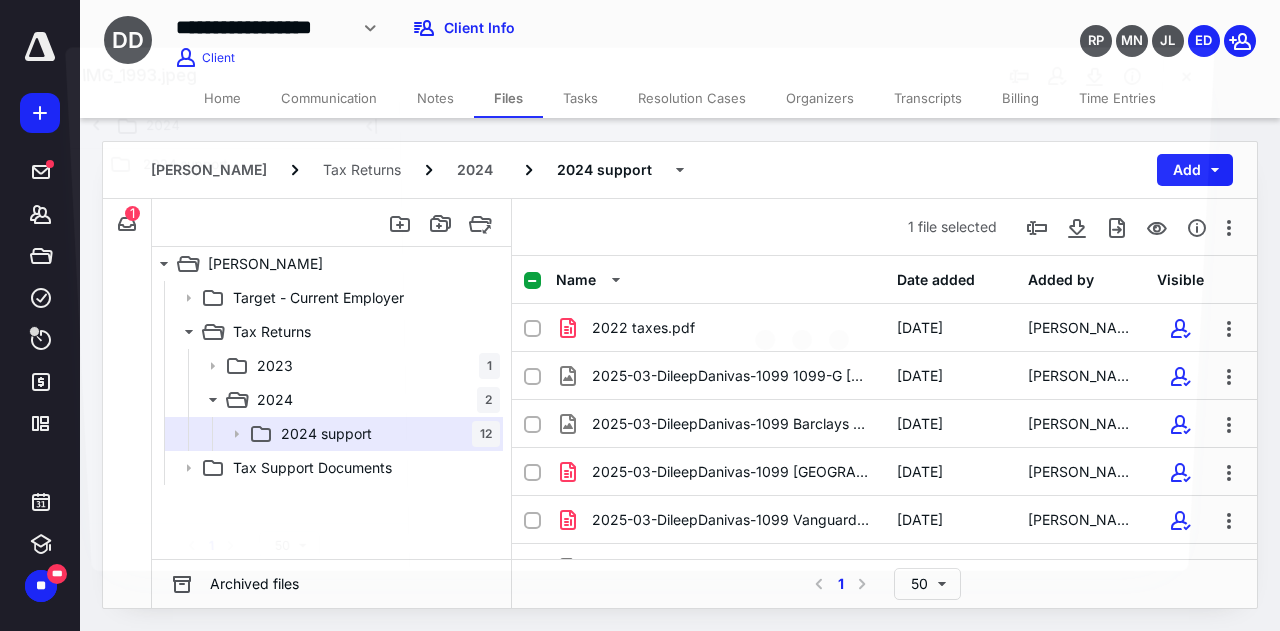 scroll, scrollTop: 315, scrollLeft: 0, axis: vertical 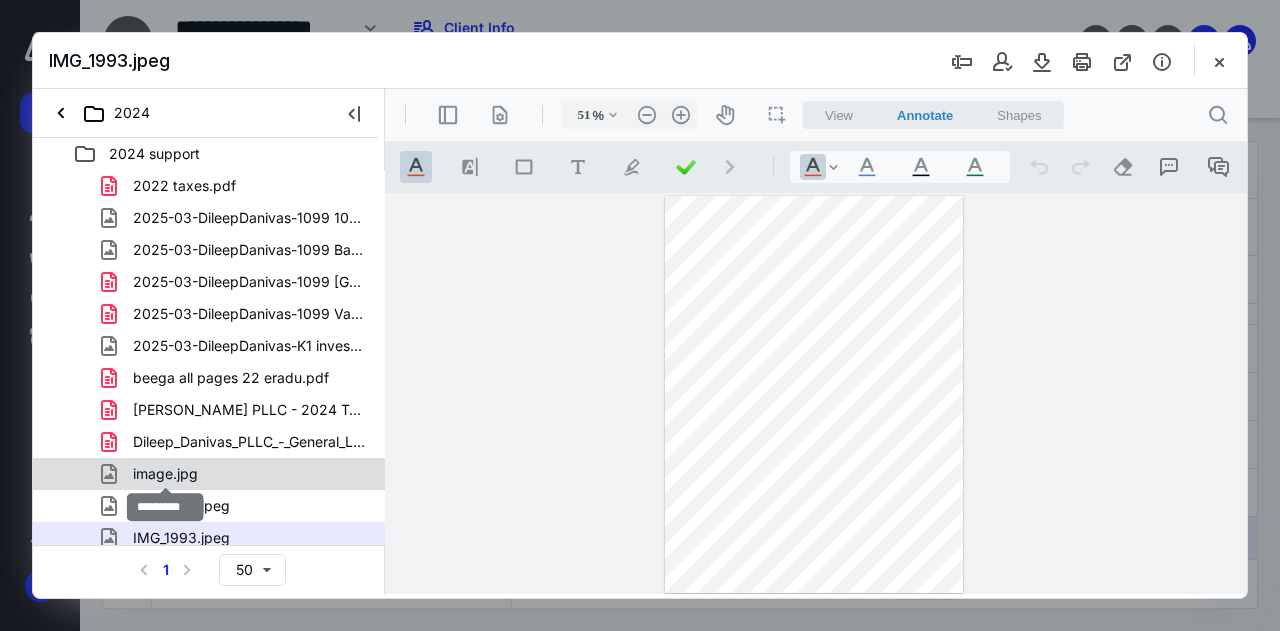 click on "image.jpg" at bounding box center (165, 474) 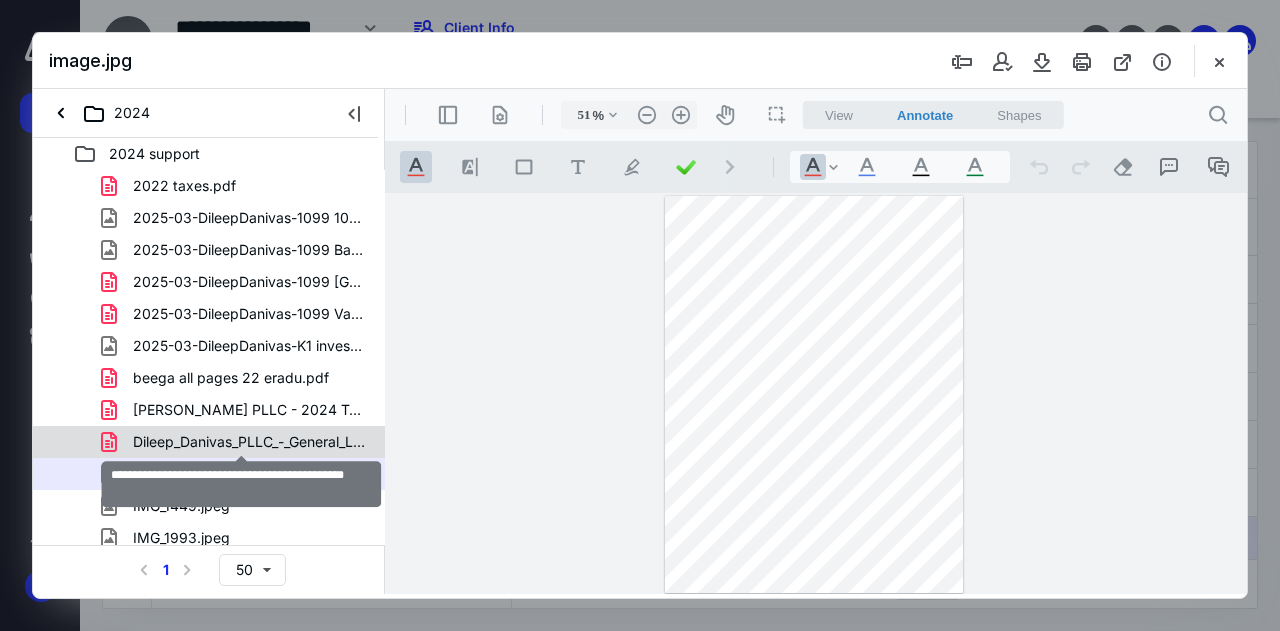 click on "Dileep_Danivas_PLLC_-_General_Ledger_Detail.pdf" at bounding box center [249, 442] 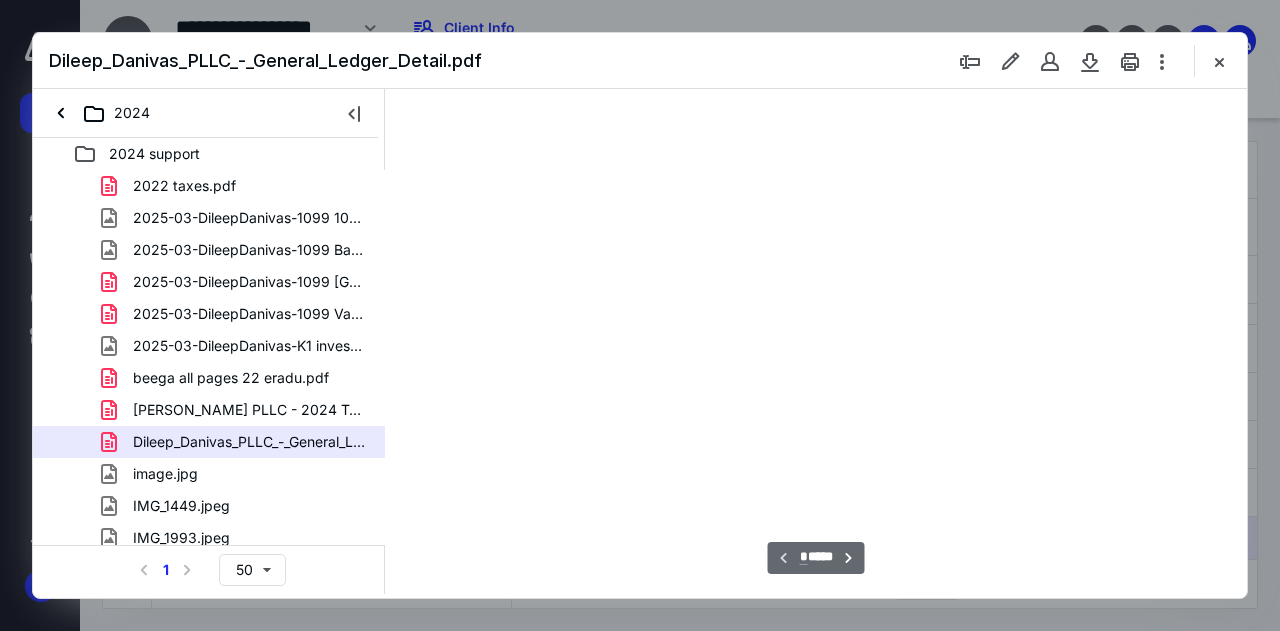scroll, scrollTop: 107, scrollLeft: 0, axis: vertical 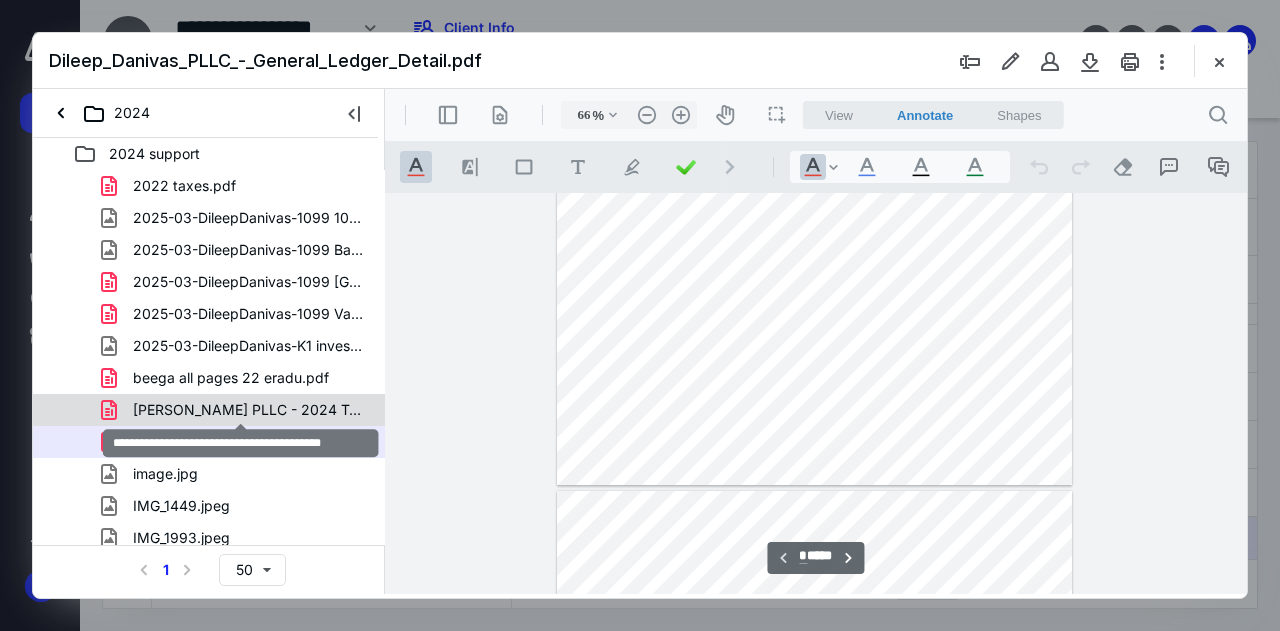 click on "[PERSON_NAME] PLLC - 2024 Tax Support.pdf" at bounding box center (249, 410) 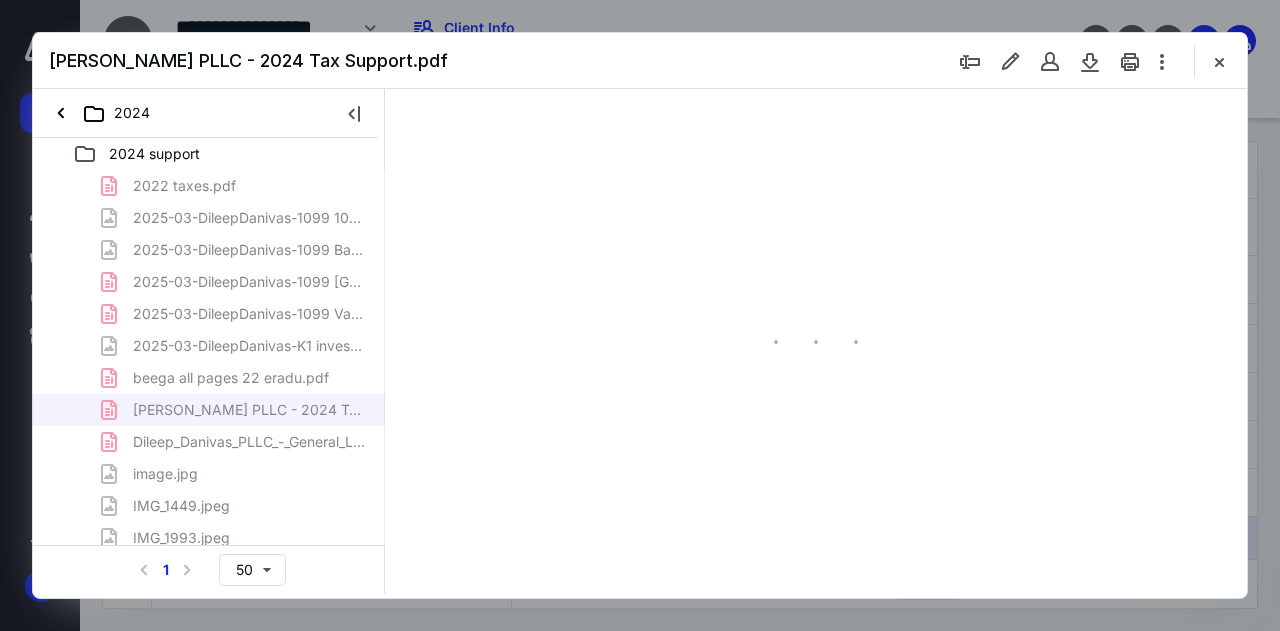 scroll, scrollTop: 106, scrollLeft: 0, axis: vertical 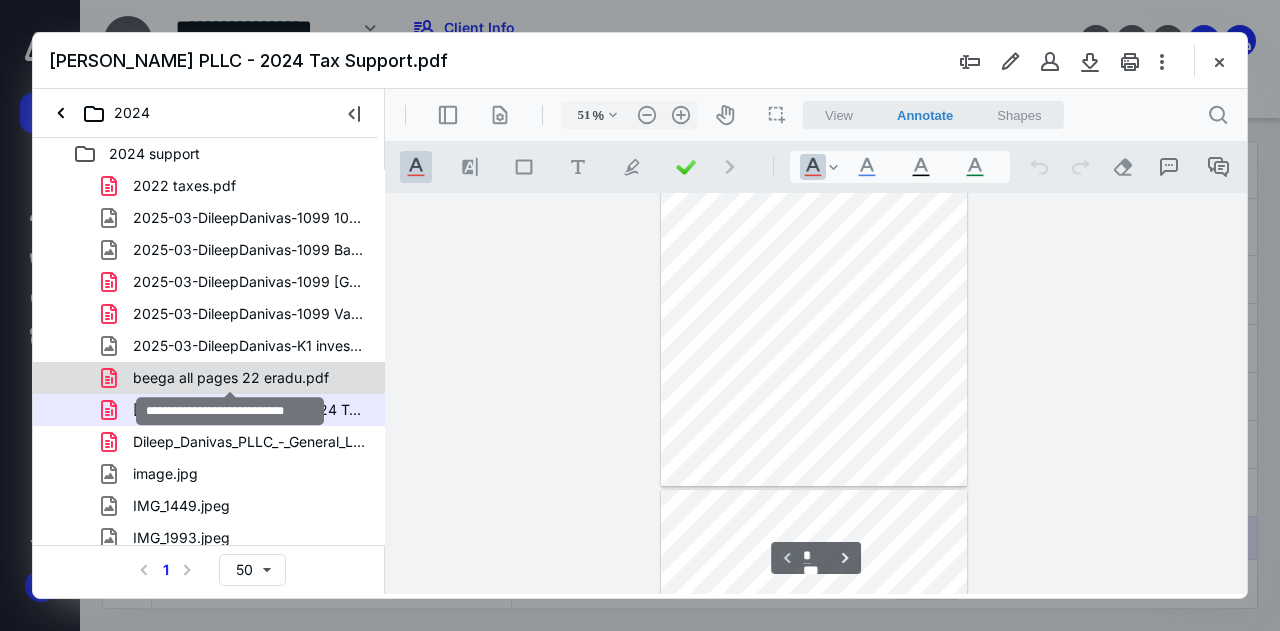 click on "beega all pages 22 eradu.pdf" at bounding box center (231, 378) 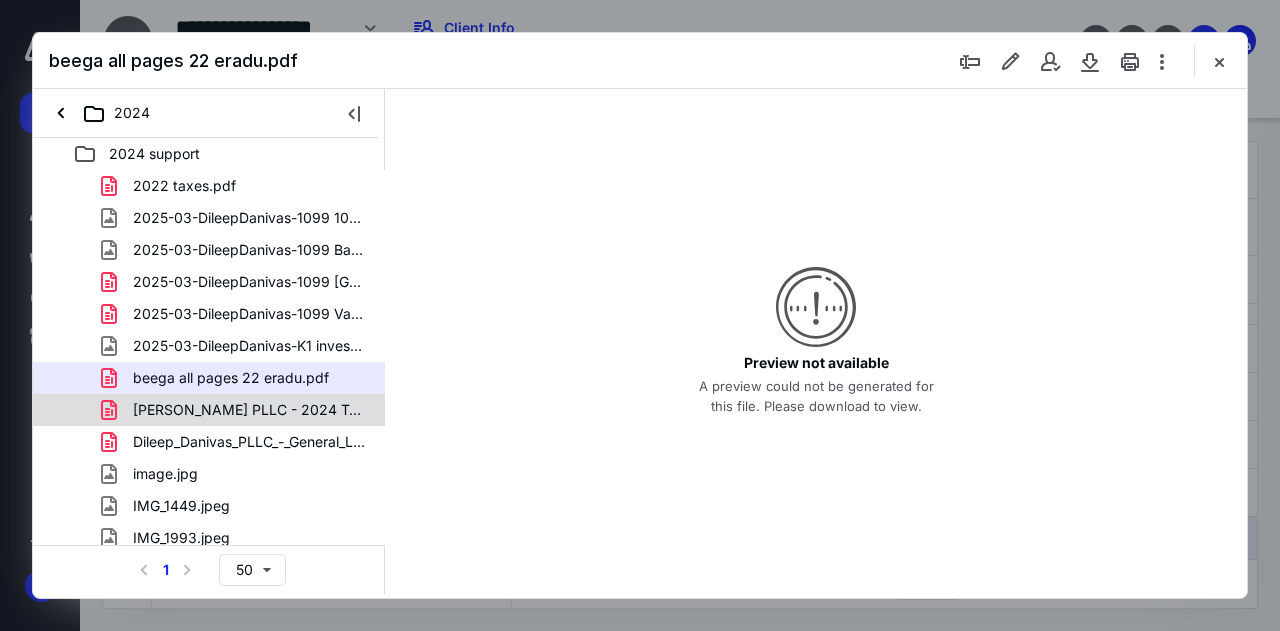 click on "[PERSON_NAME] PLLC - 2024 Tax Support.pdf" at bounding box center [249, 410] 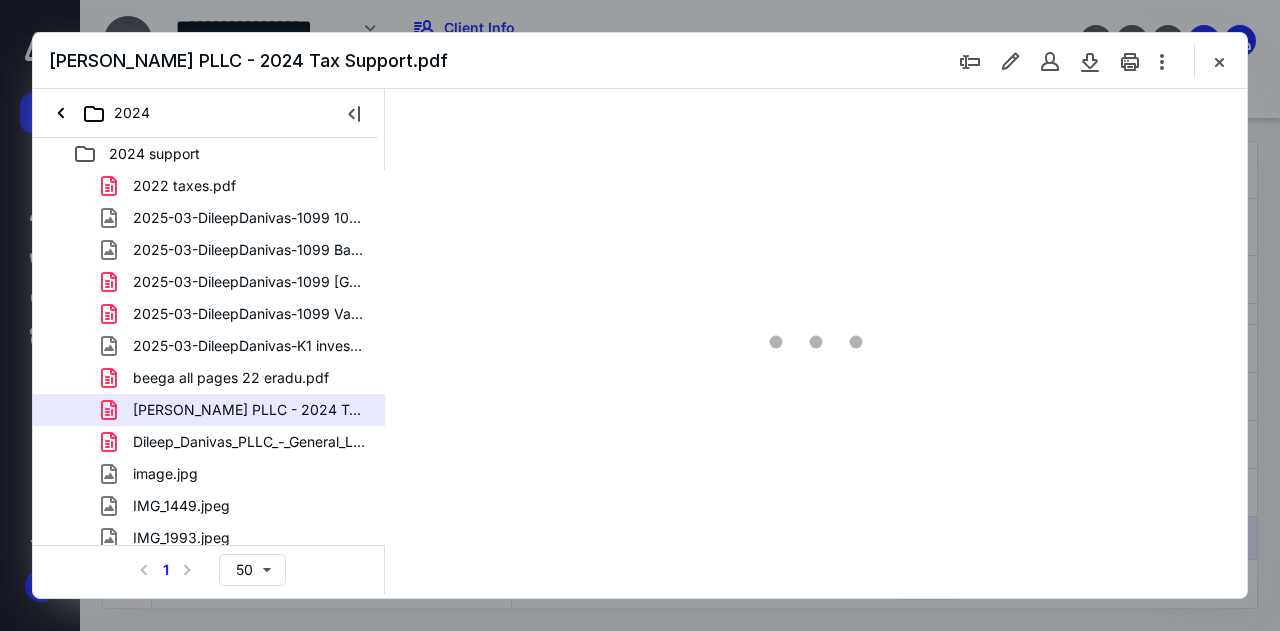 type on "51" 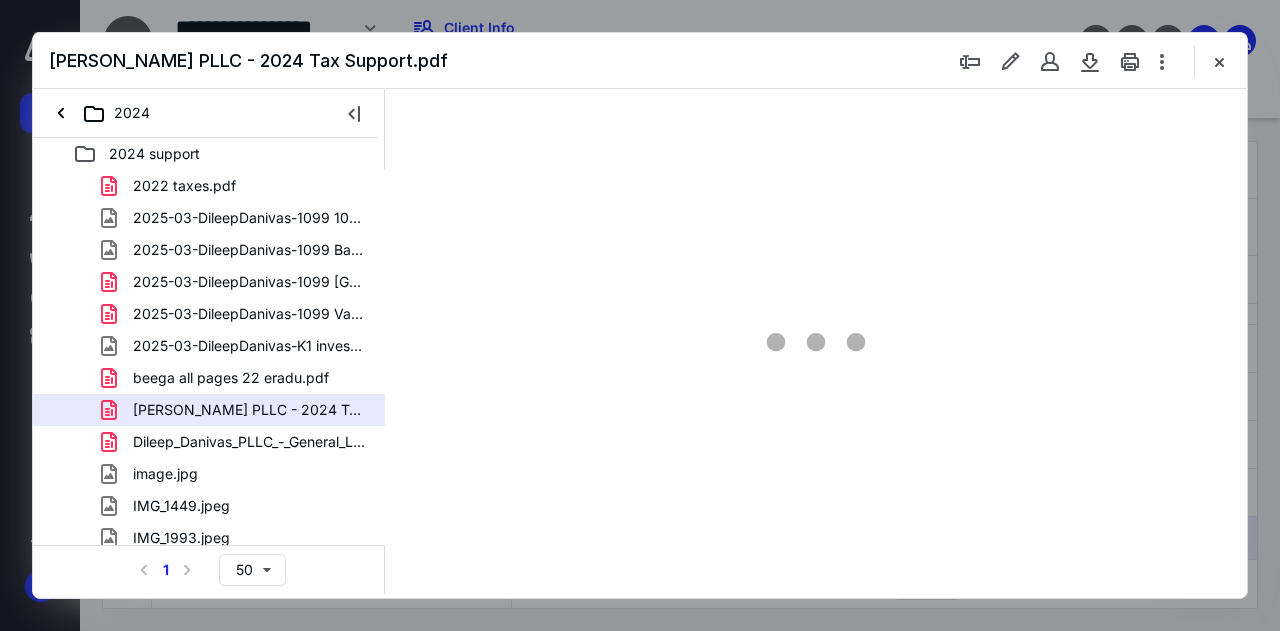 scroll, scrollTop: 106, scrollLeft: 0, axis: vertical 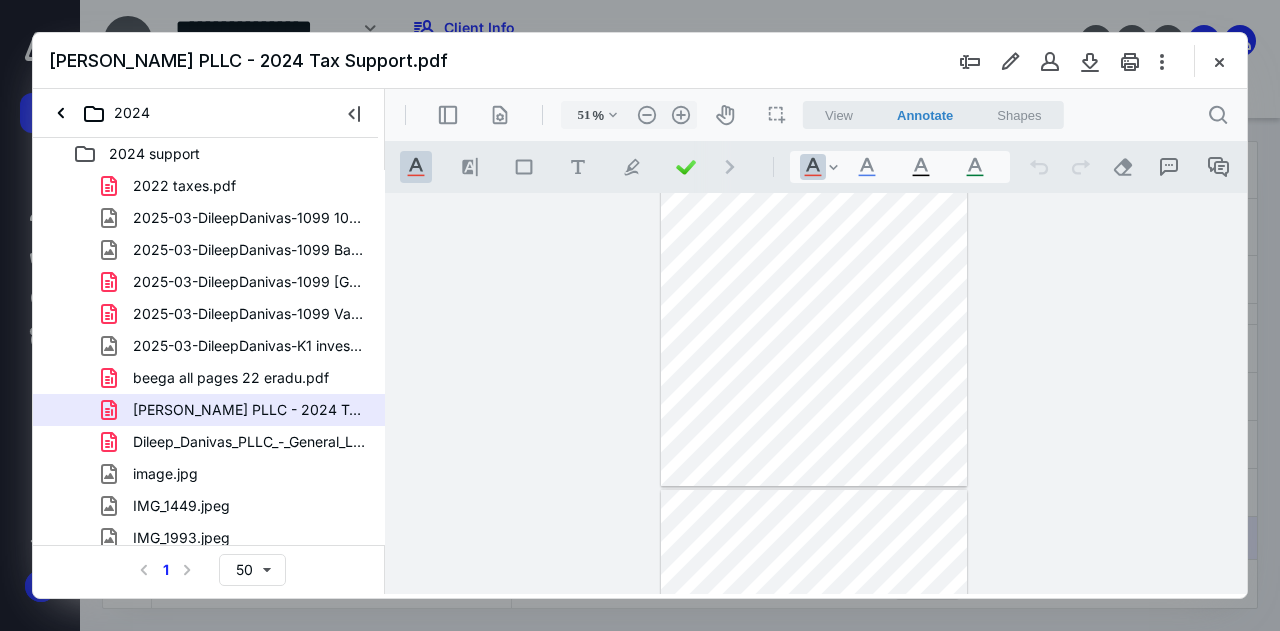 type on "*" 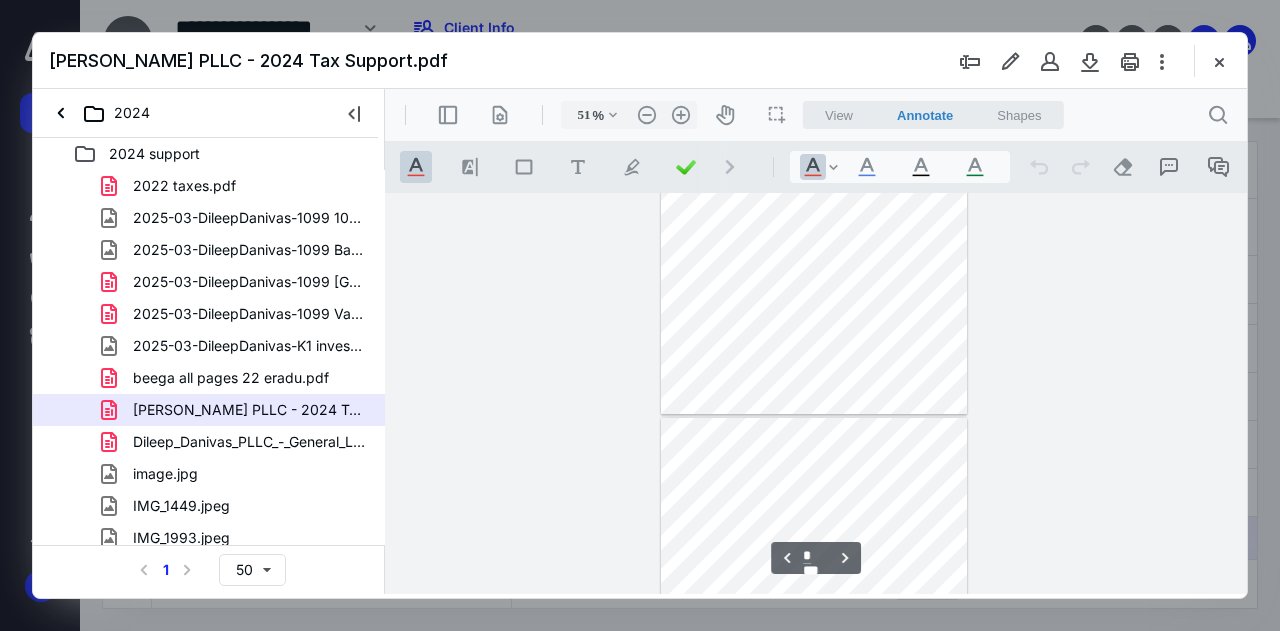 scroll, scrollTop: 581, scrollLeft: 0, axis: vertical 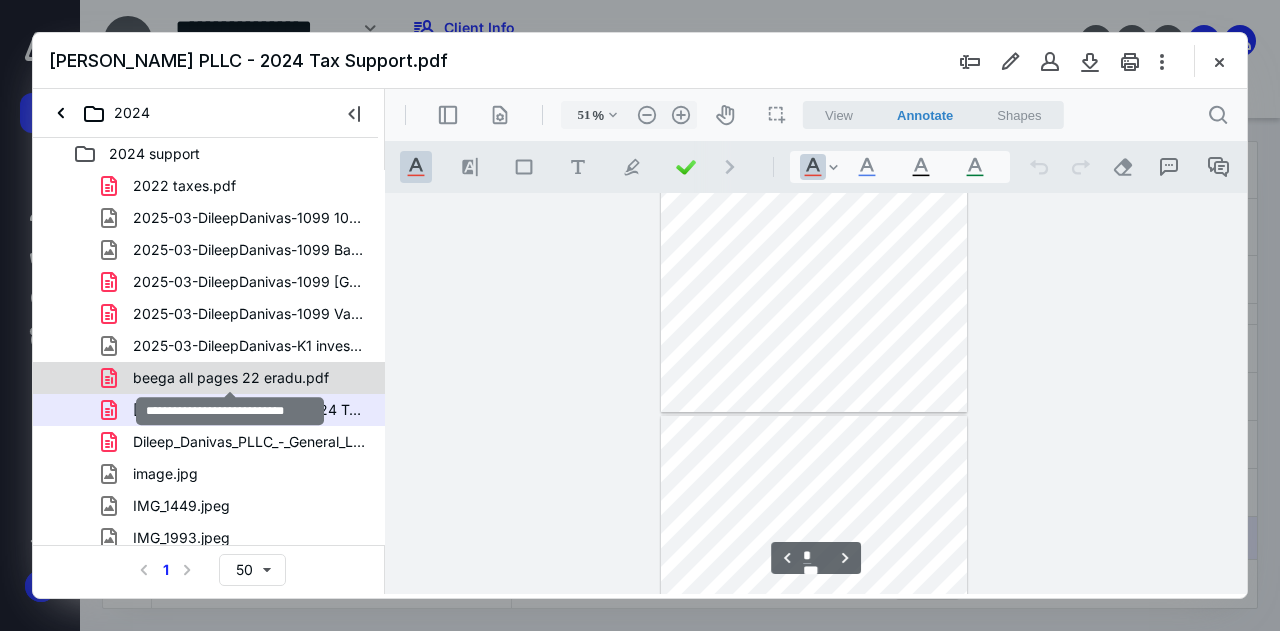 click on "beega all pages 22 eradu.pdf" at bounding box center (231, 378) 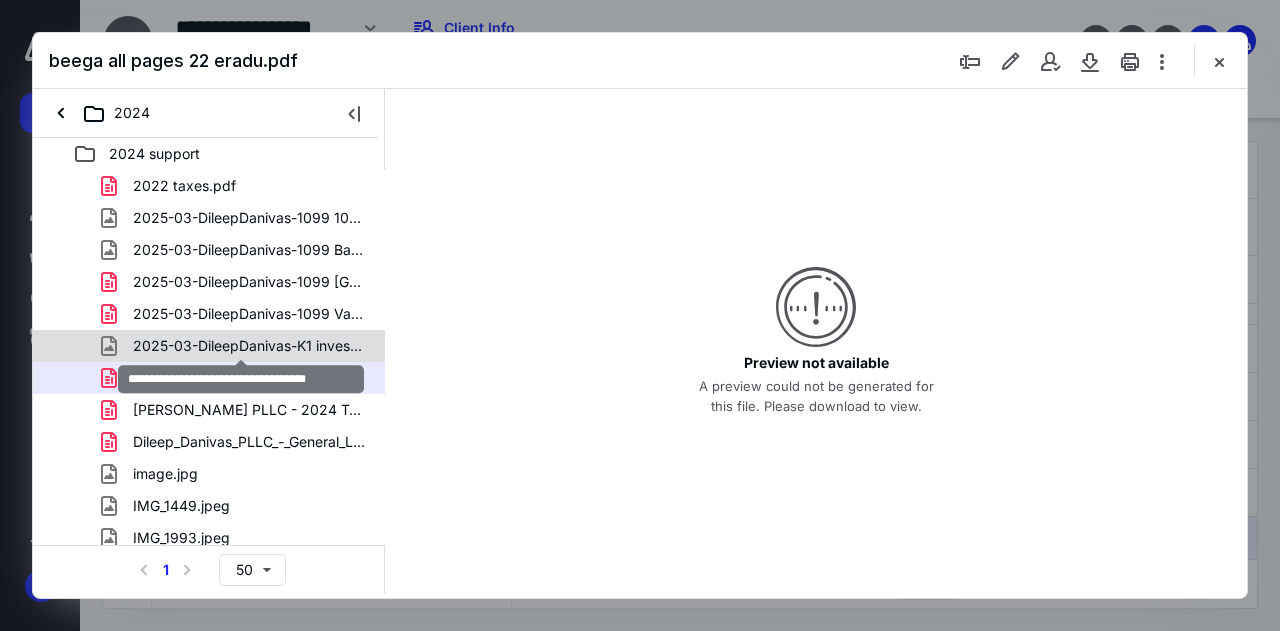 click on "2025-03-DileepDanivas-K1 invesco.jpg" at bounding box center (249, 346) 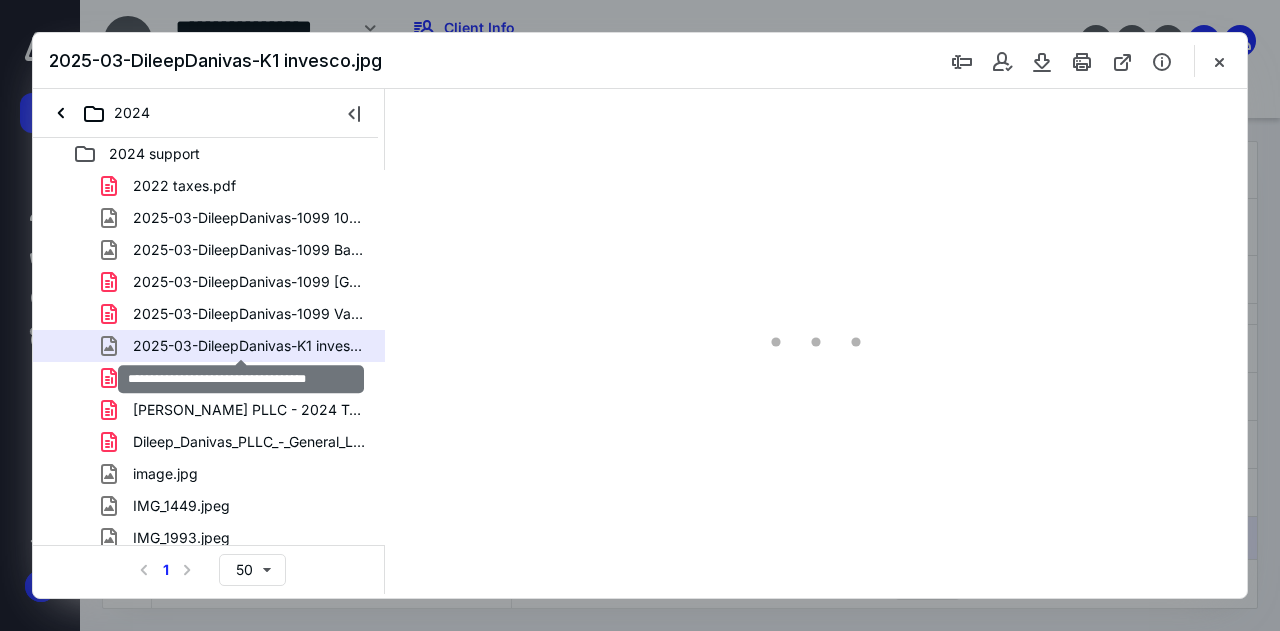 scroll, scrollTop: 0, scrollLeft: 0, axis: both 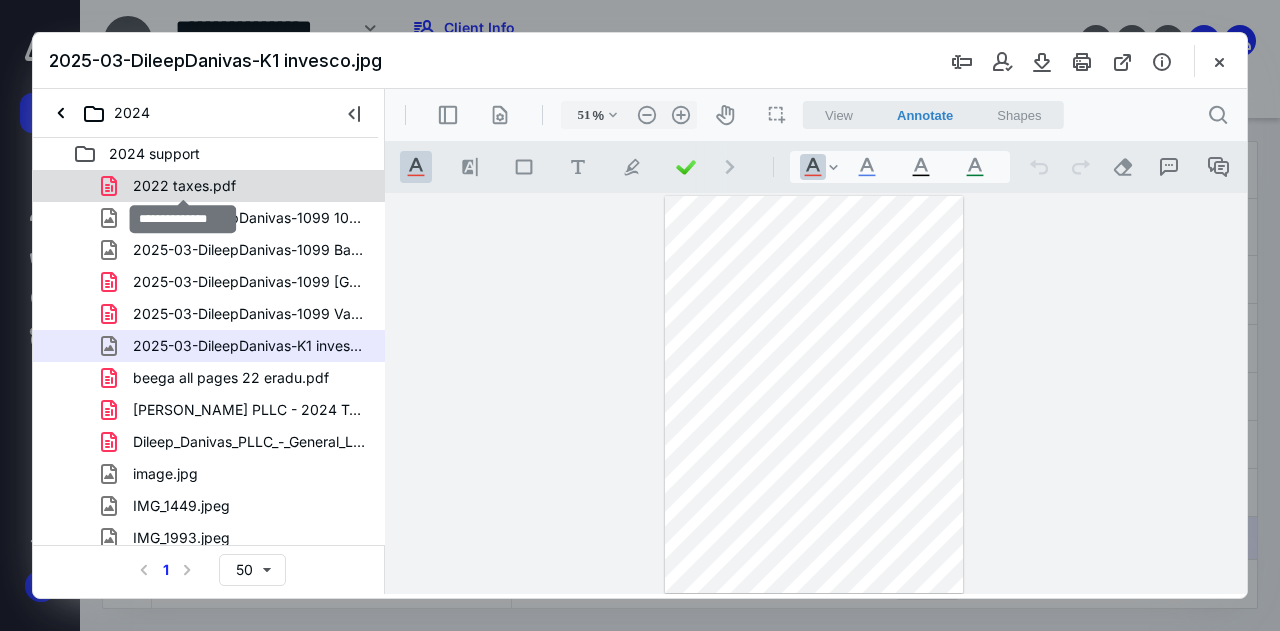 click on "2022 taxes.pdf" at bounding box center (184, 186) 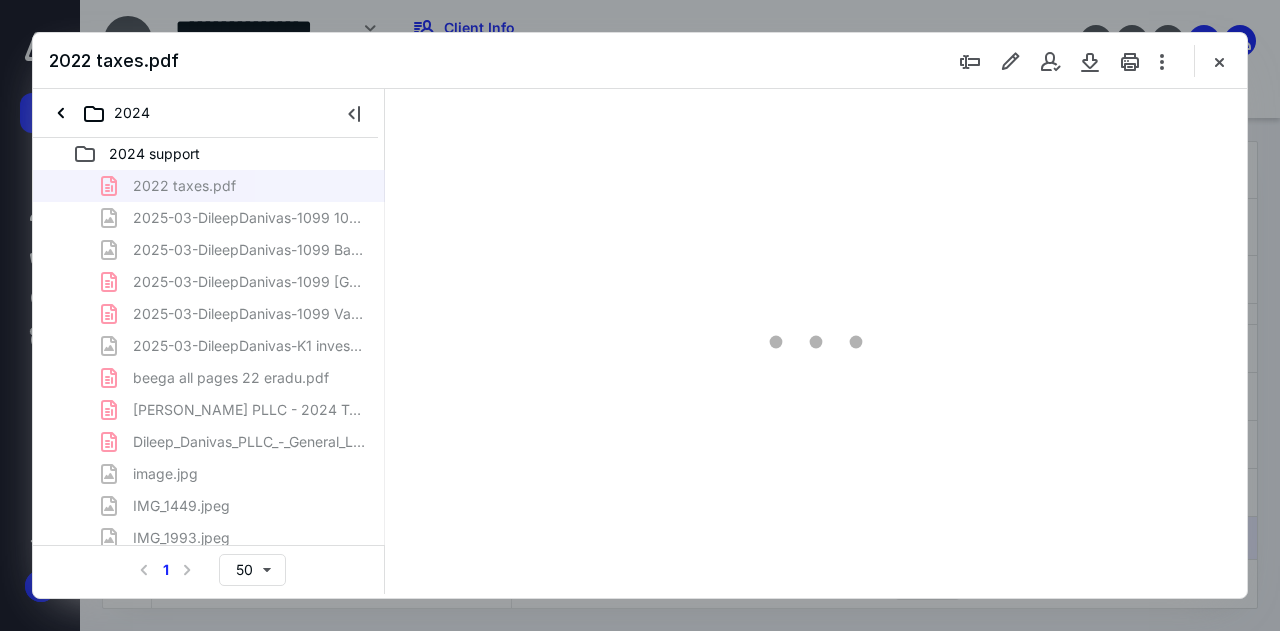 type on "51" 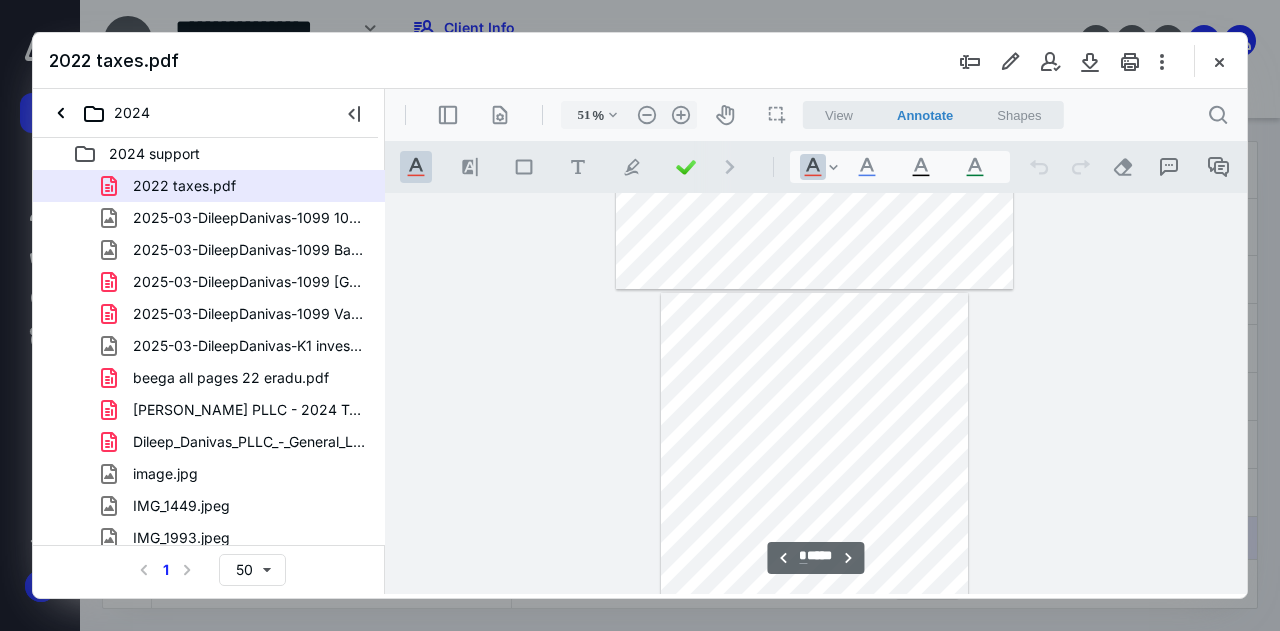 scroll, scrollTop: 2620, scrollLeft: 0, axis: vertical 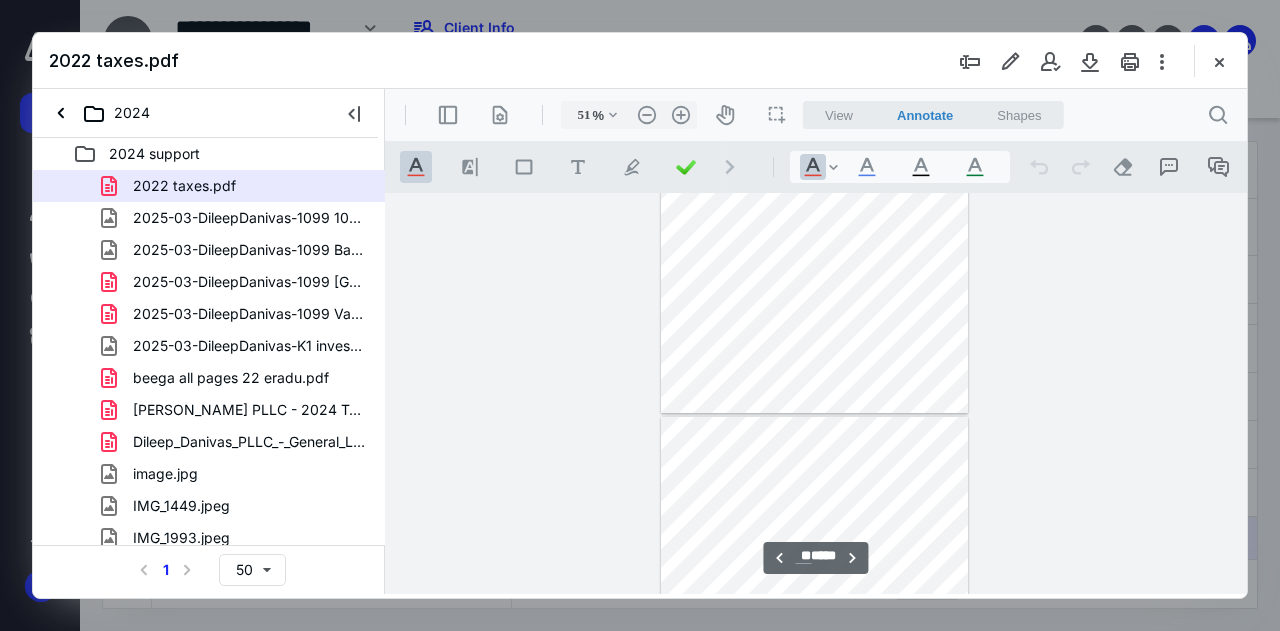 type on "**" 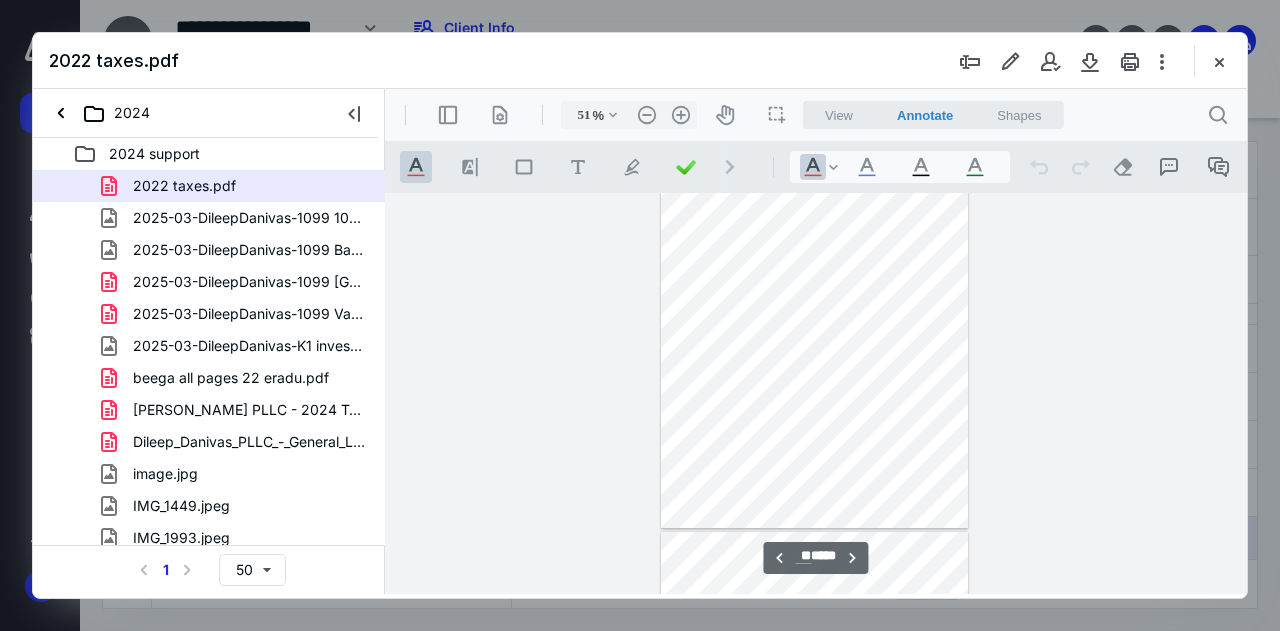 scroll, scrollTop: 3986, scrollLeft: 0, axis: vertical 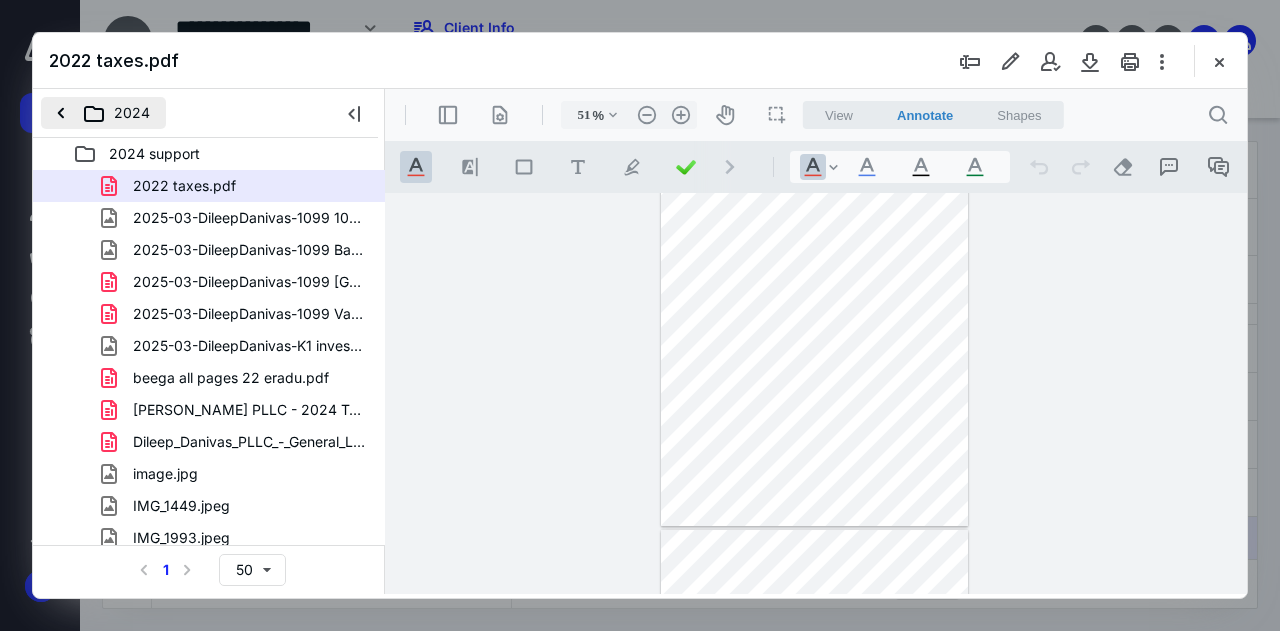 click on "2024" at bounding box center (103, 113) 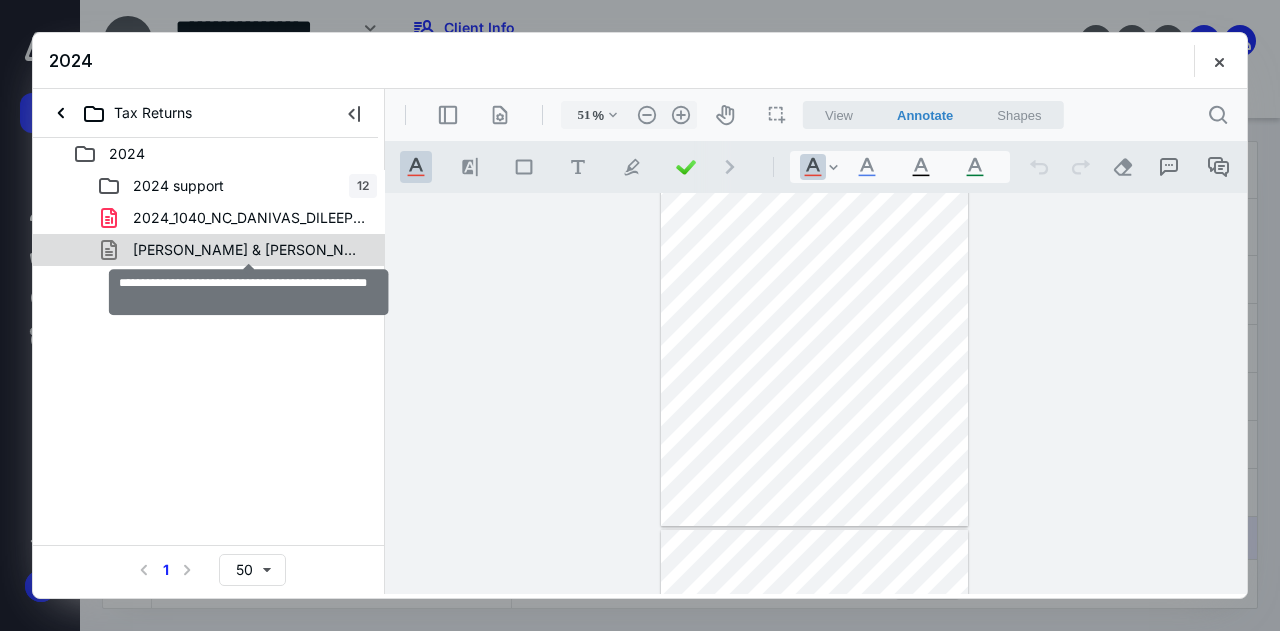 click on "[PERSON_NAME] & [PERSON_NAME] RT.atx24export" at bounding box center (249, 250) 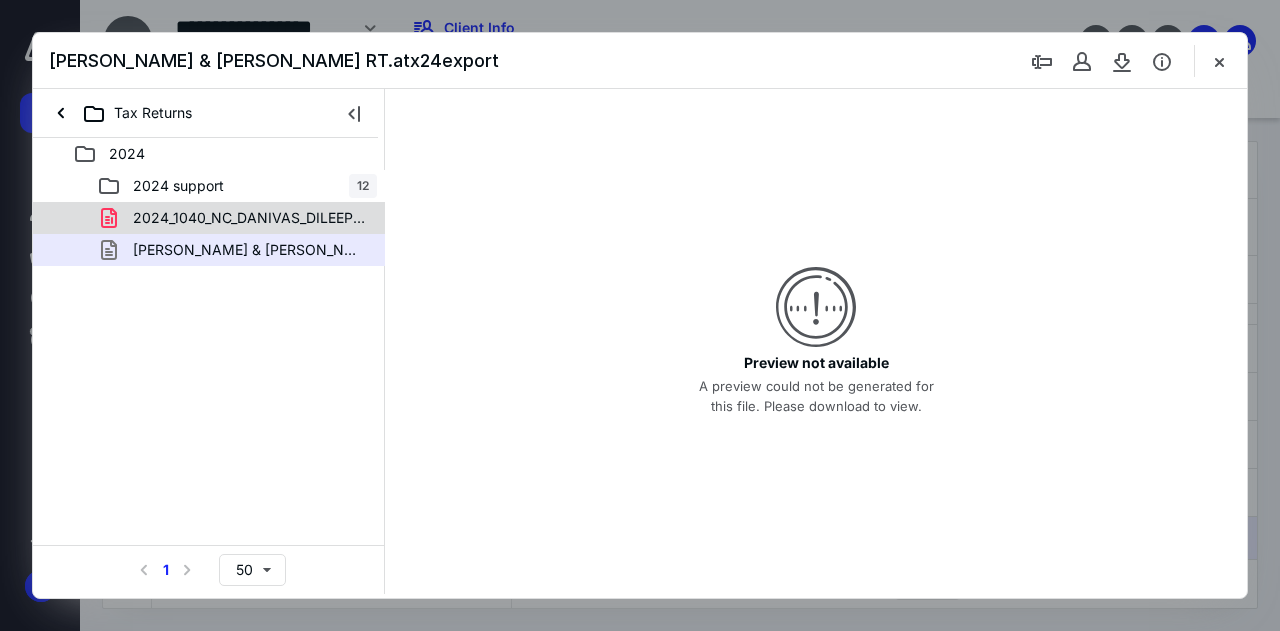 click on "2024_1040_NC_DANIVAS_DILEEP - [DATE].pdf" at bounding box center [249, 218] 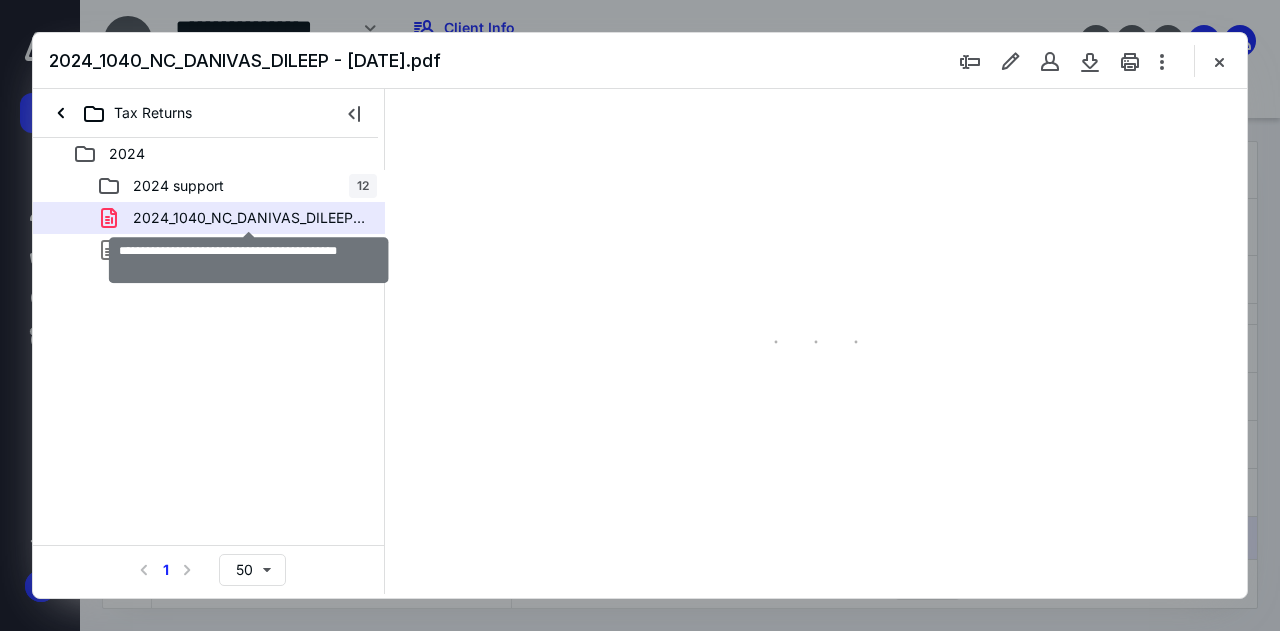 type on "51" 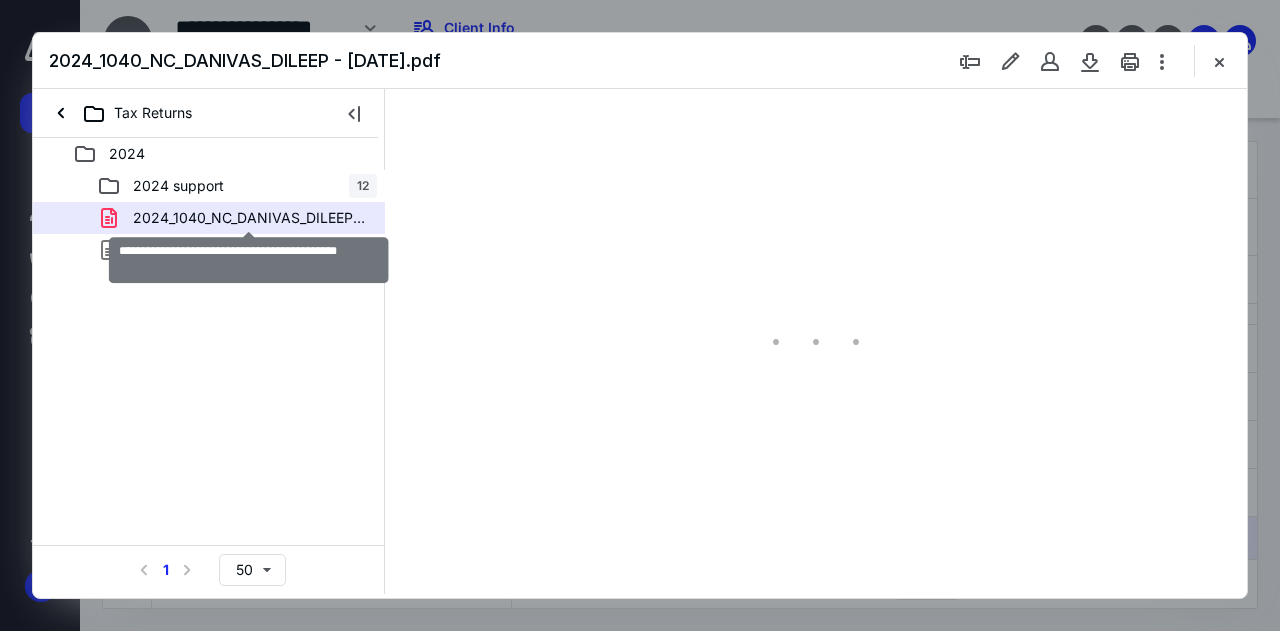 scroll, scrollTop: 106, scrollLeft: 0, axis: vertical 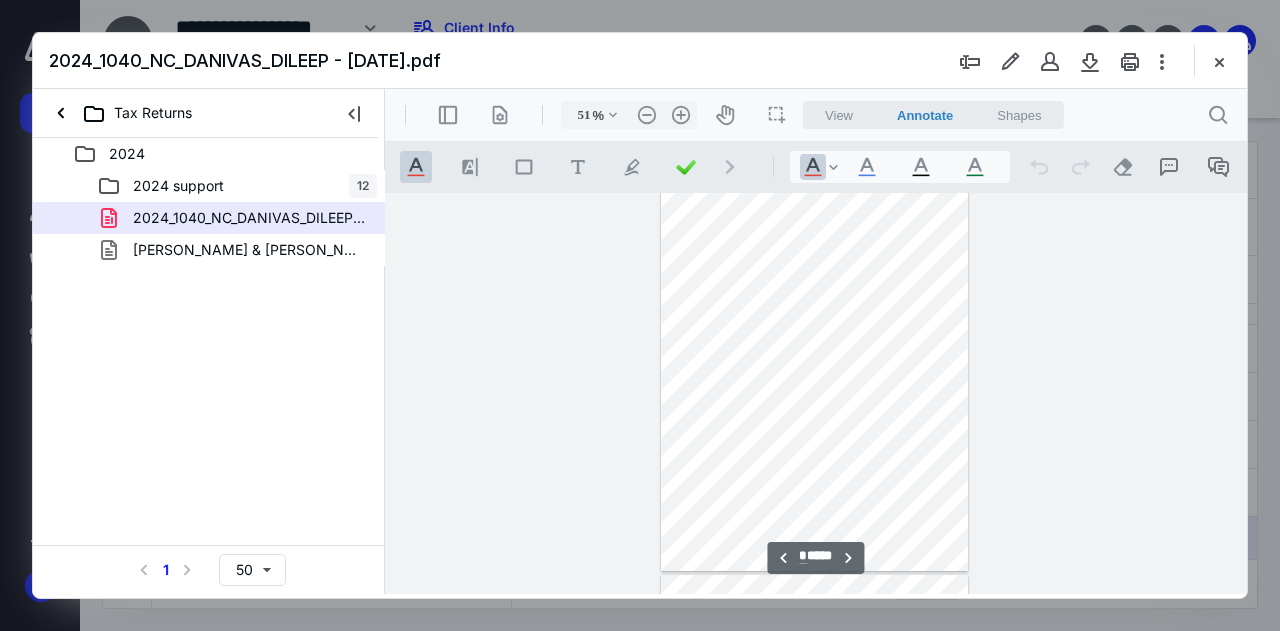type on "*" 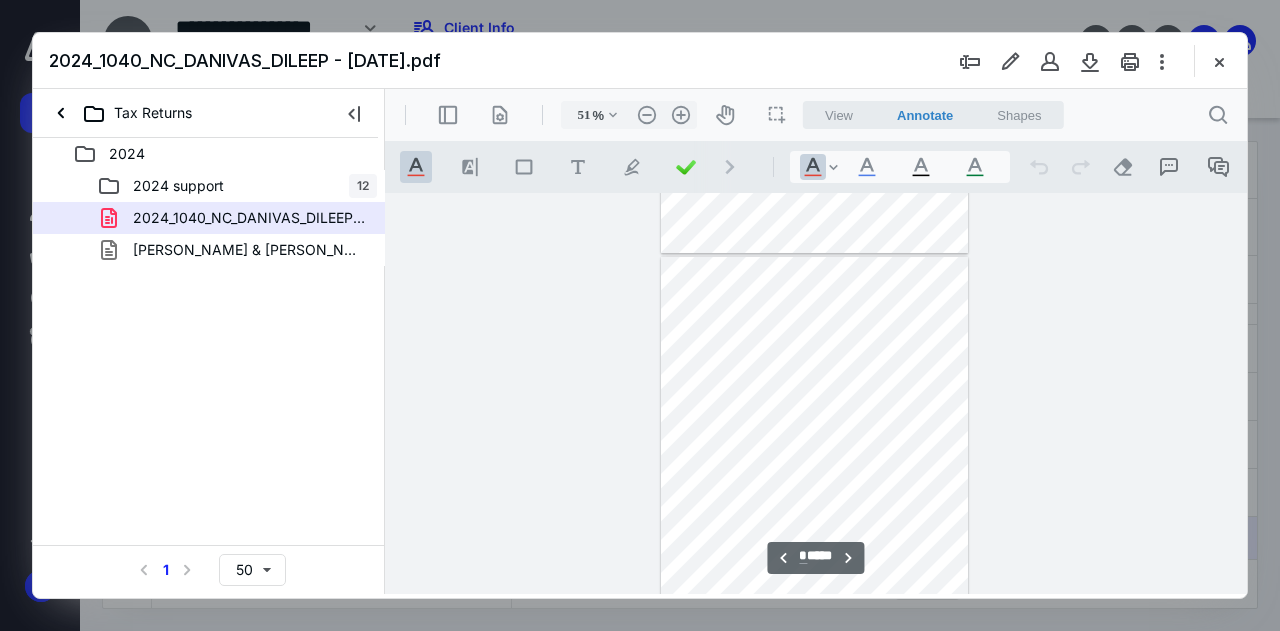 scroll, scrollTop: 742, scrollLeft: 0, axis: vertical 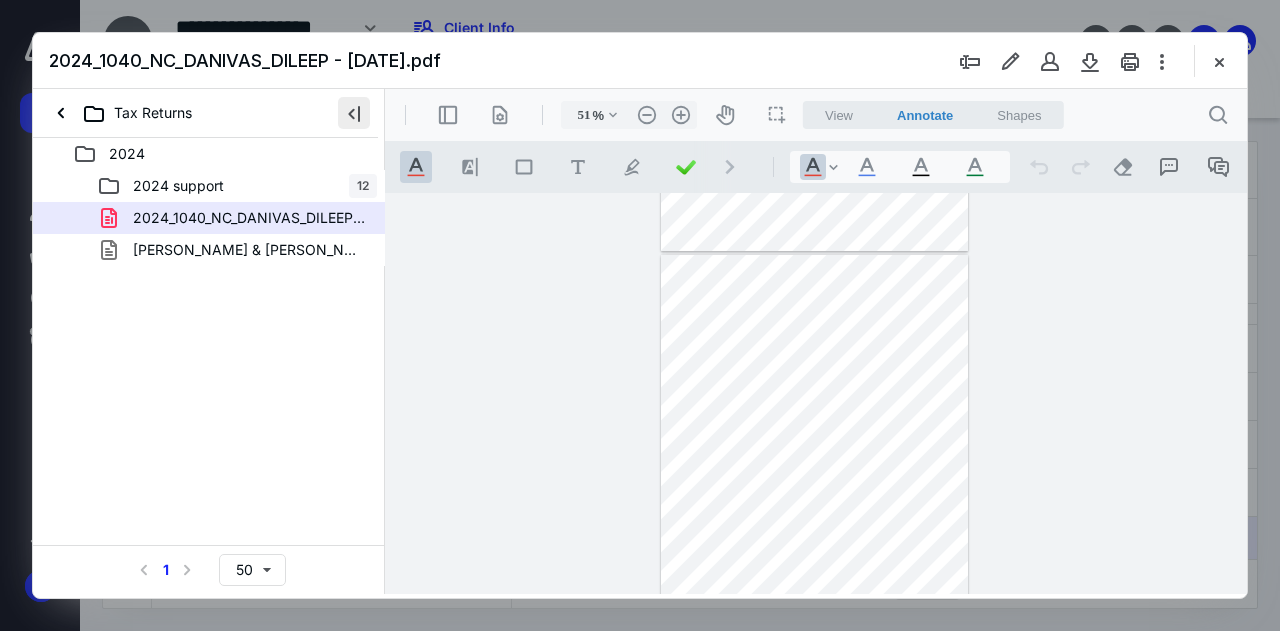 click at bounding box center (354, 113) 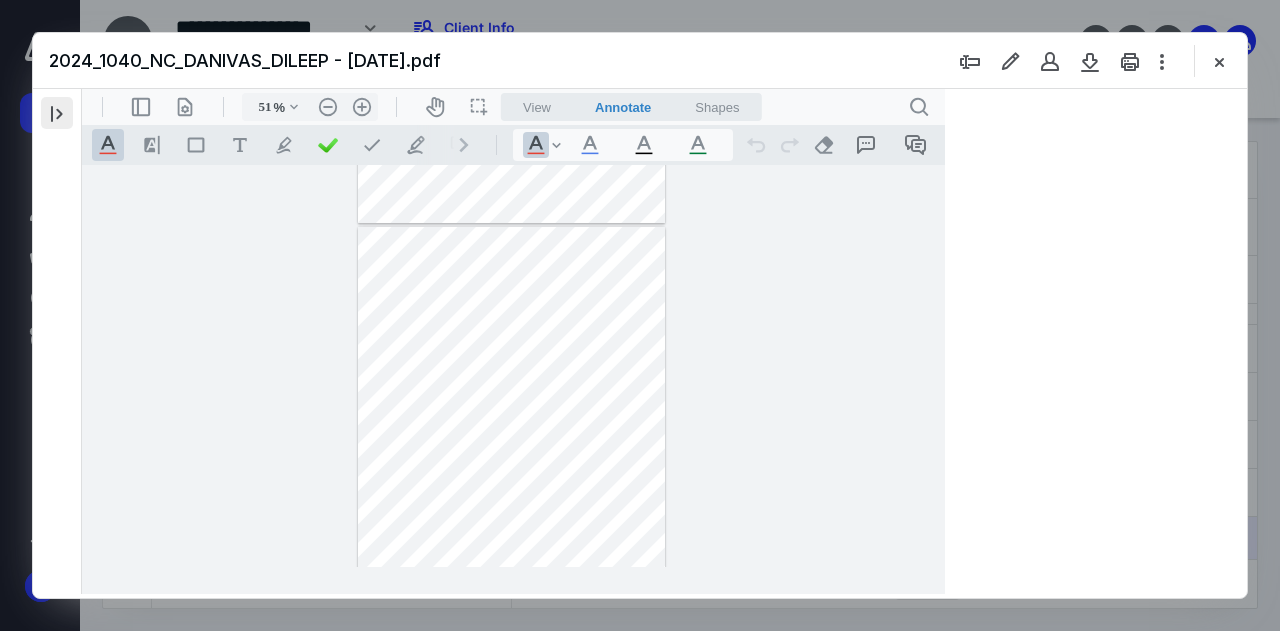 type on "54" 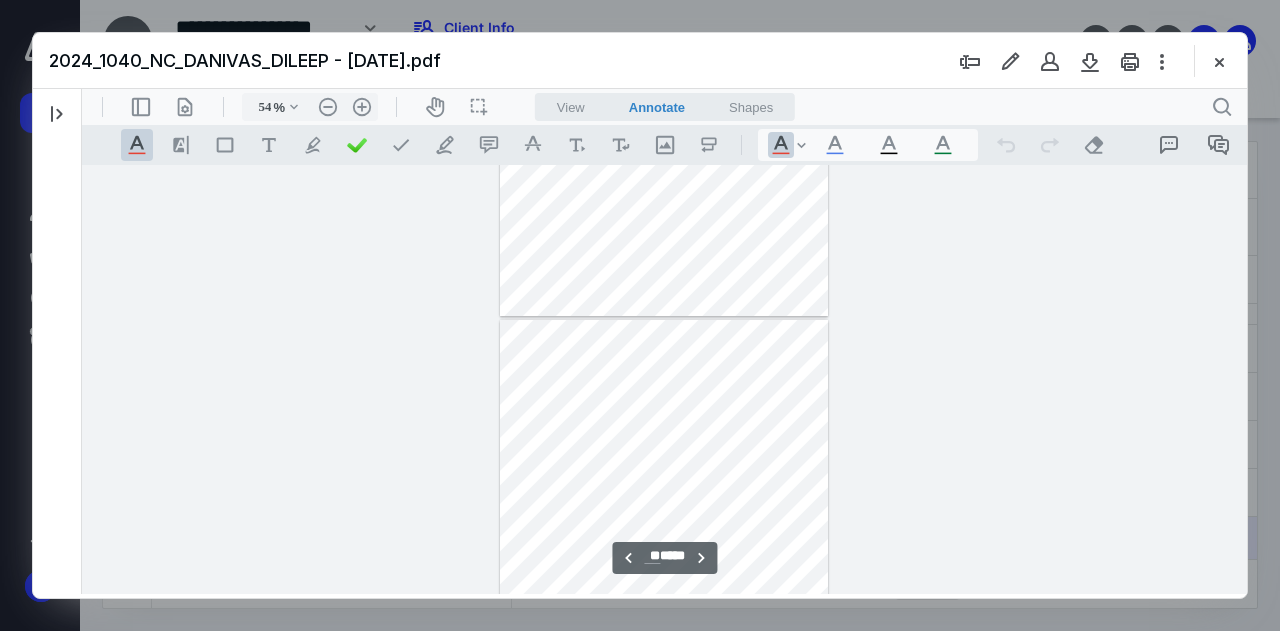 type on "**" 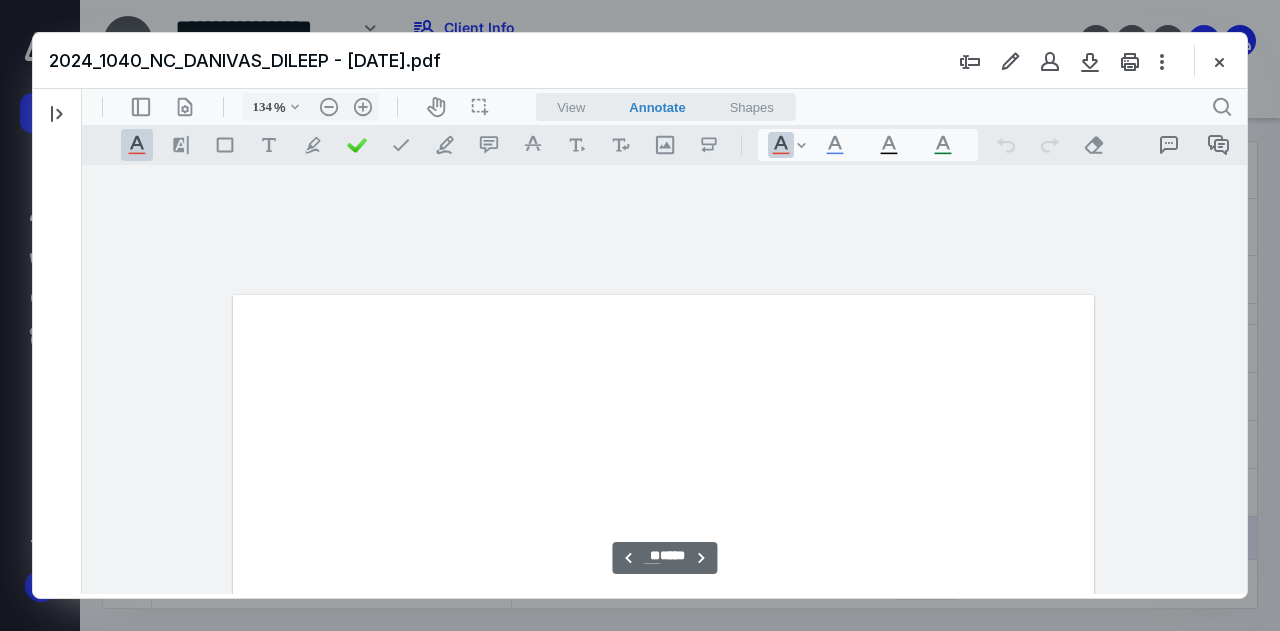 scroll, scrollTop: 40684, scrollLeft: 0, axis: vertical 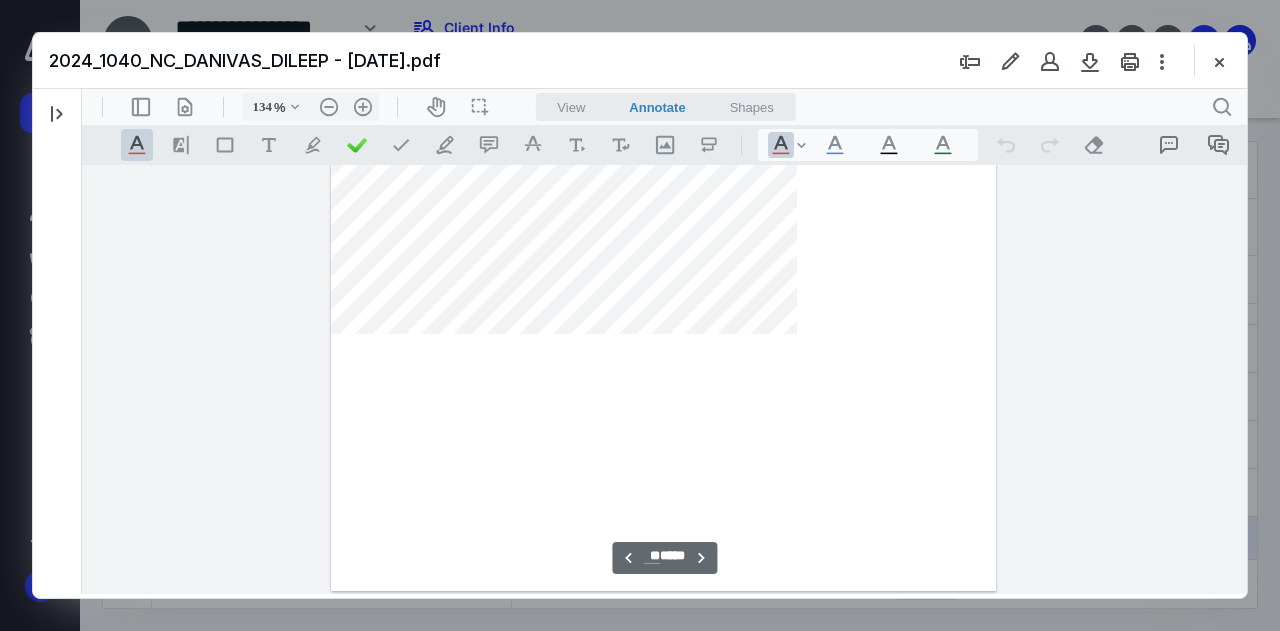 type on "159" 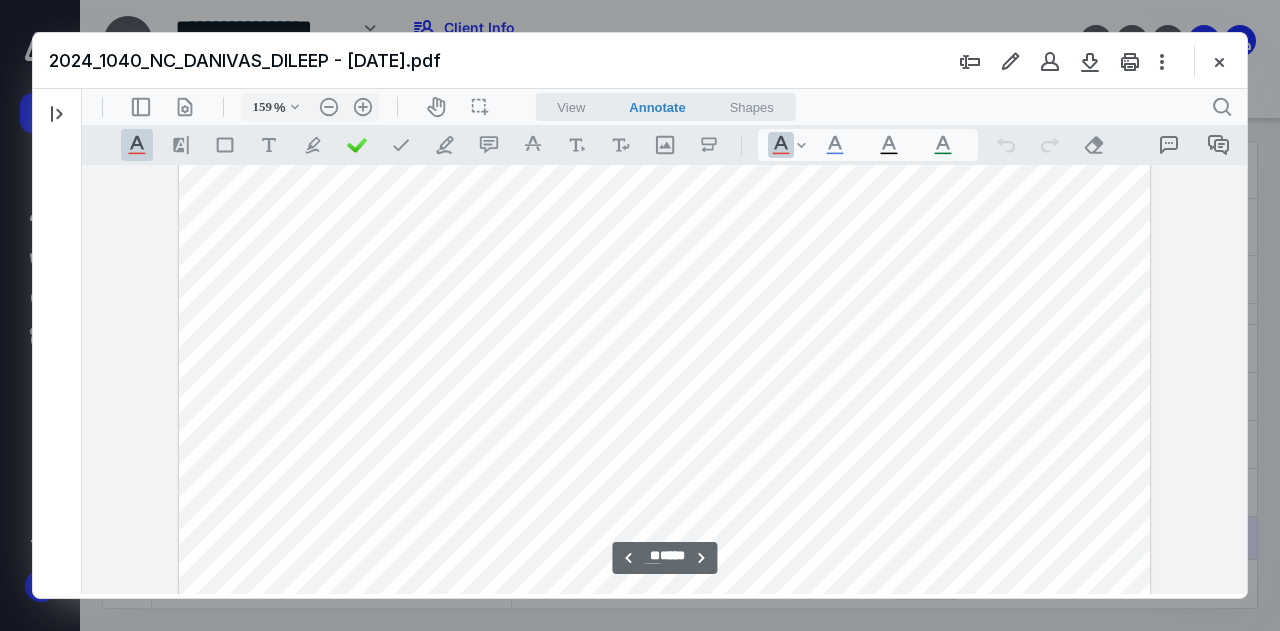 scroll, scrollTop: 48112, scrollLeft: 52, axis: both 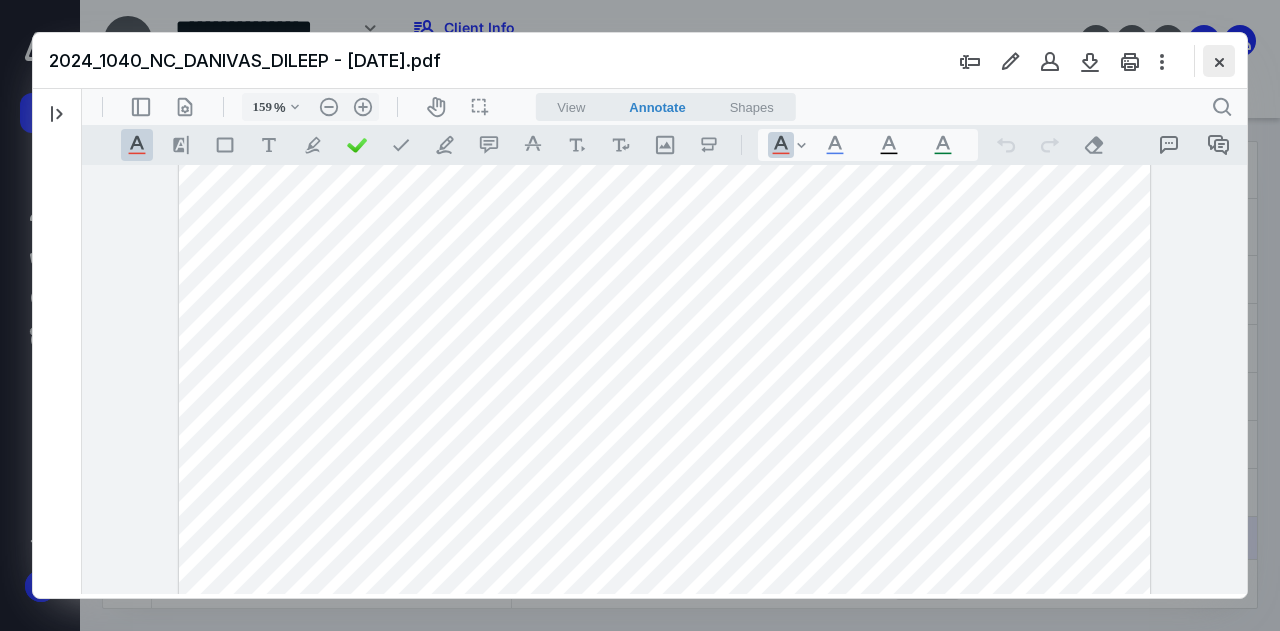 click at bounding box center (1219, 61) 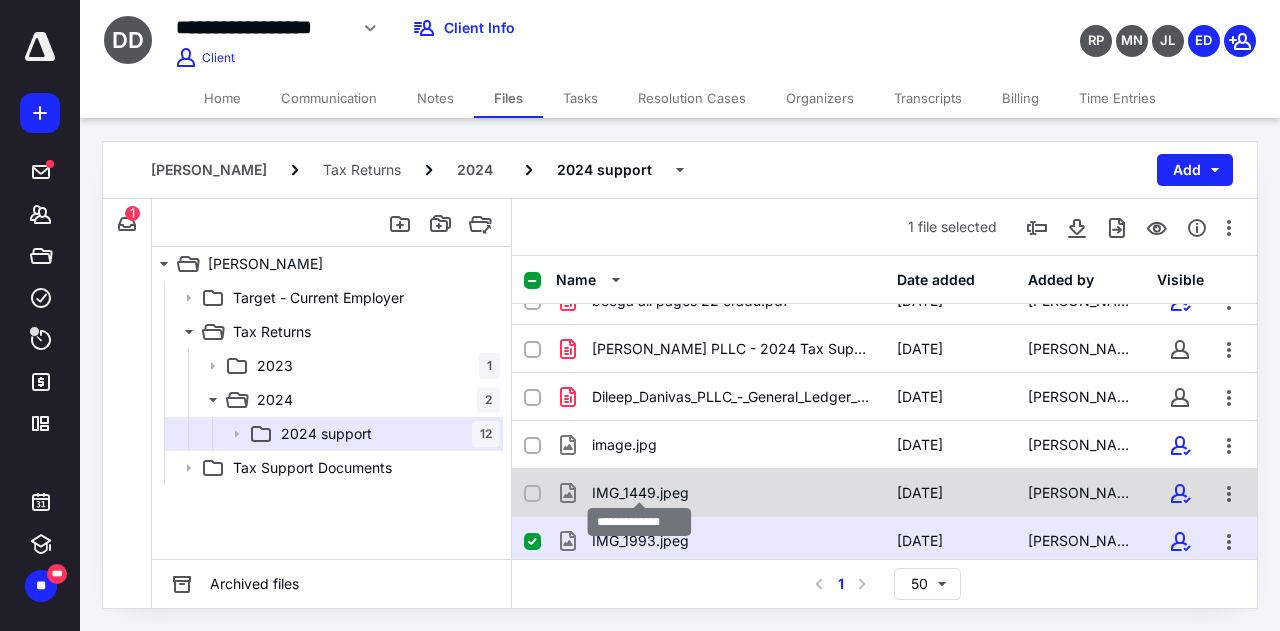 click on "IMG_1449.jpeg" at bounding box center [640, 493] 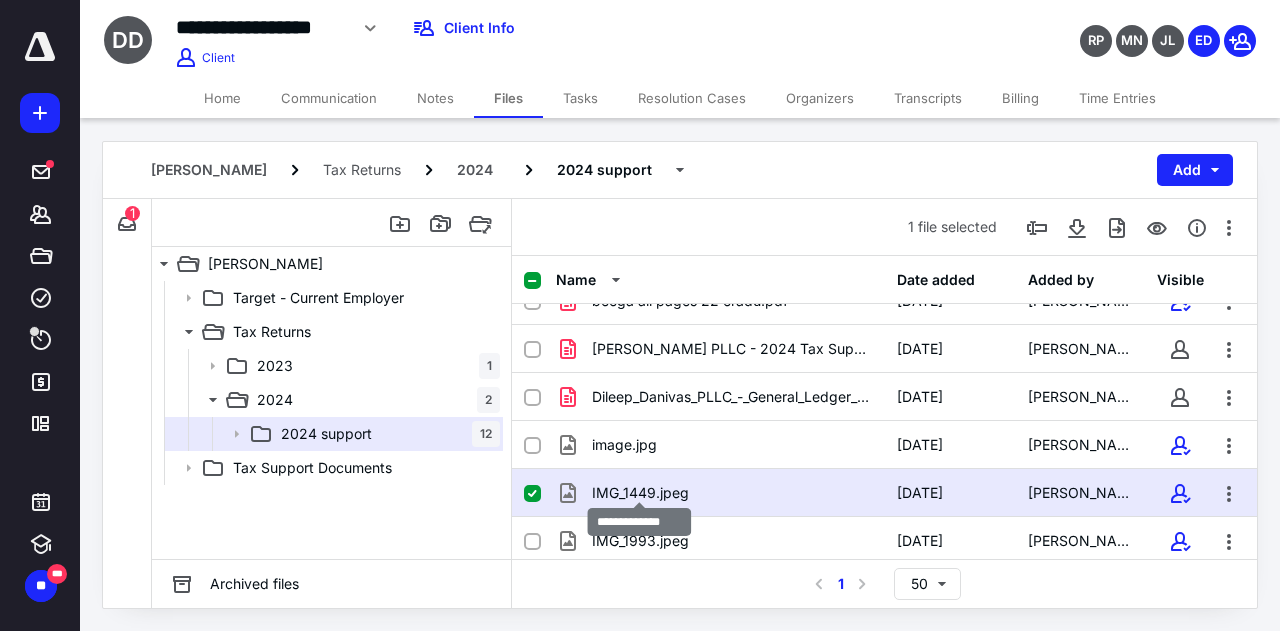 click on "IMG_1449.jpeg" at bounding box center [640, 493] 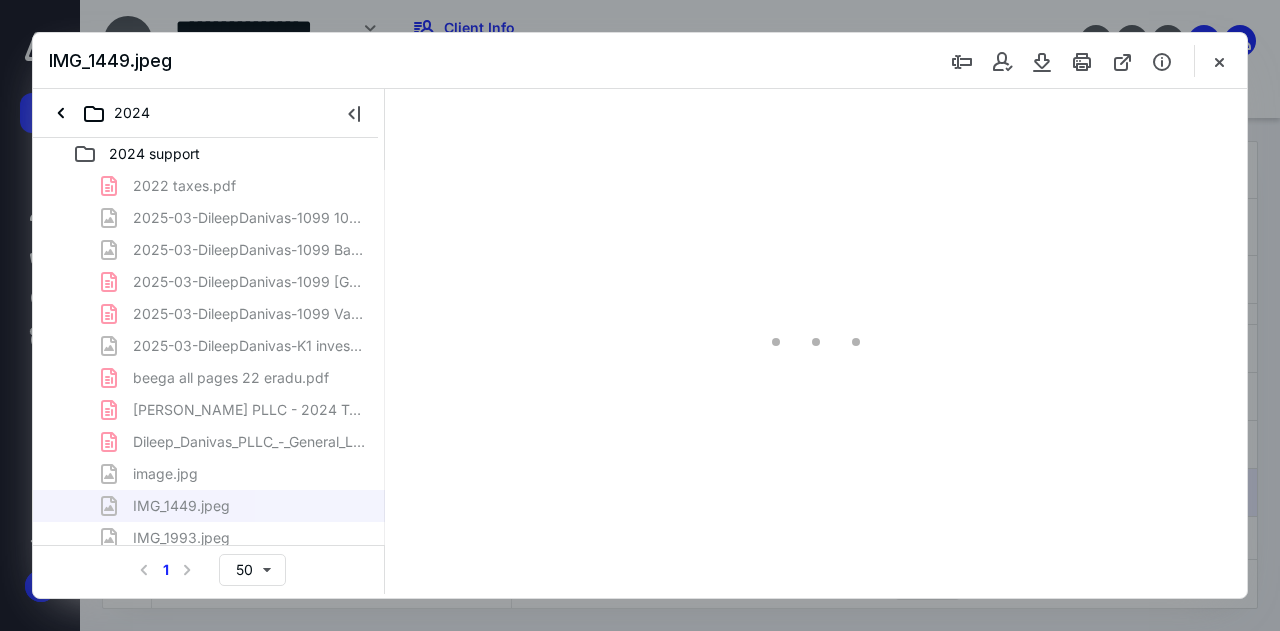 scroll, scrollTop: 0, scrollLeft: 0, axis: both 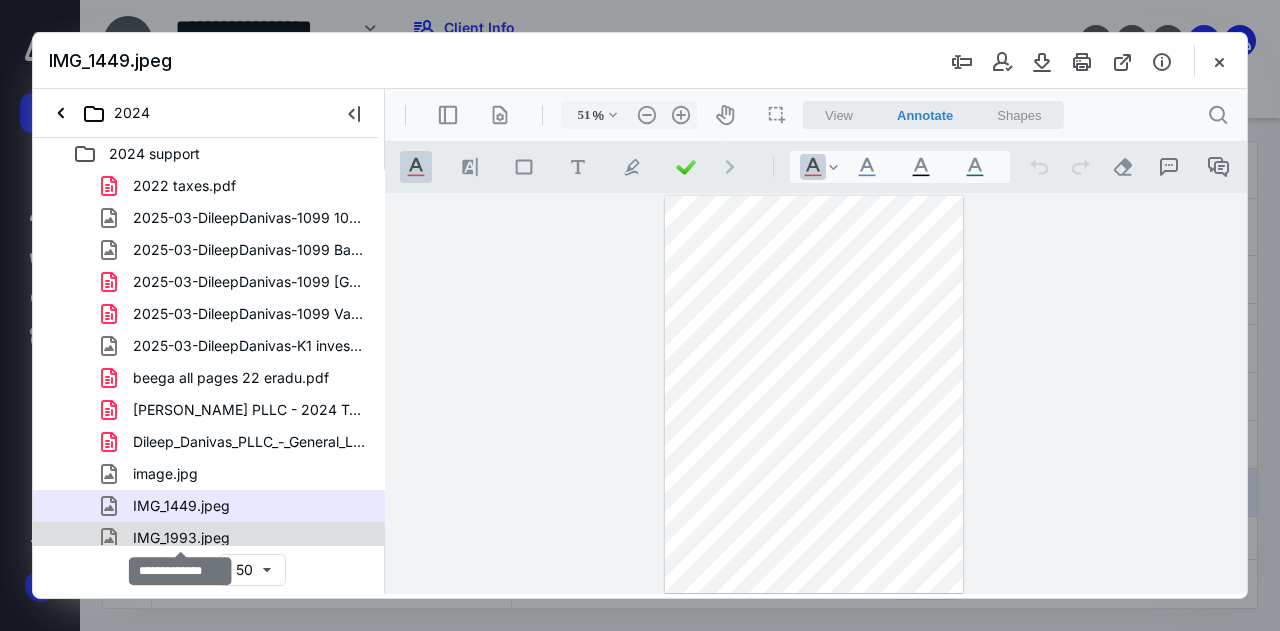 click on "IMG_1993.jpeg" at bounding box center (181, 538) 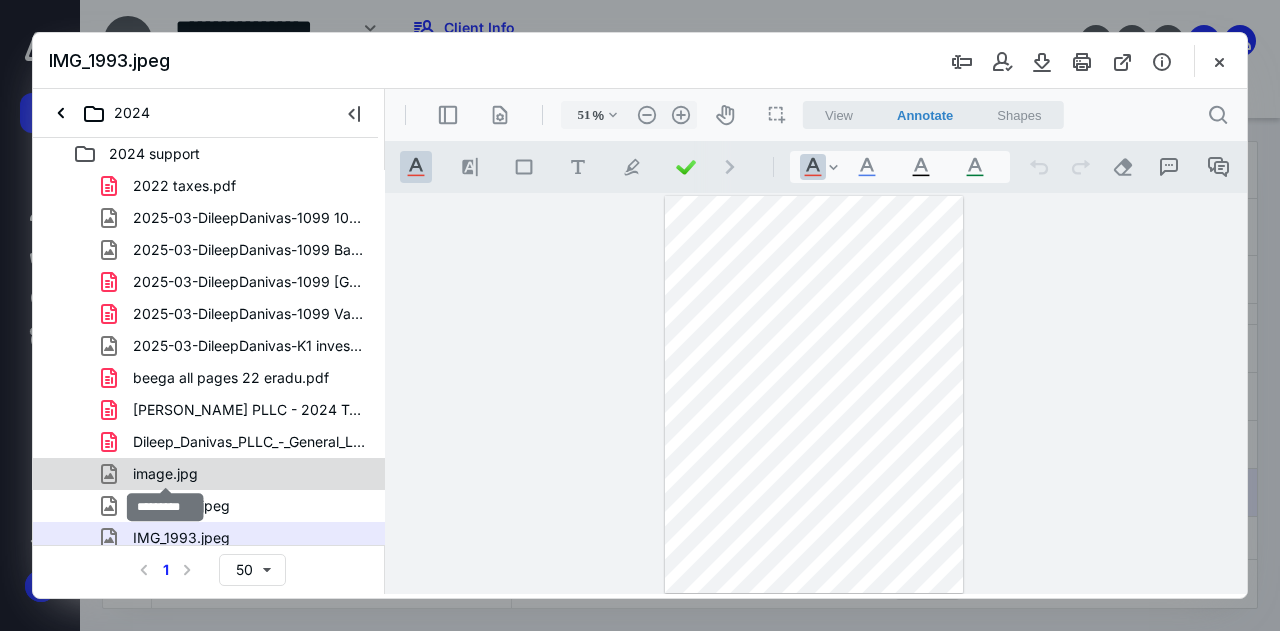 click on "image.jpg" at bounding box center [165, 474] 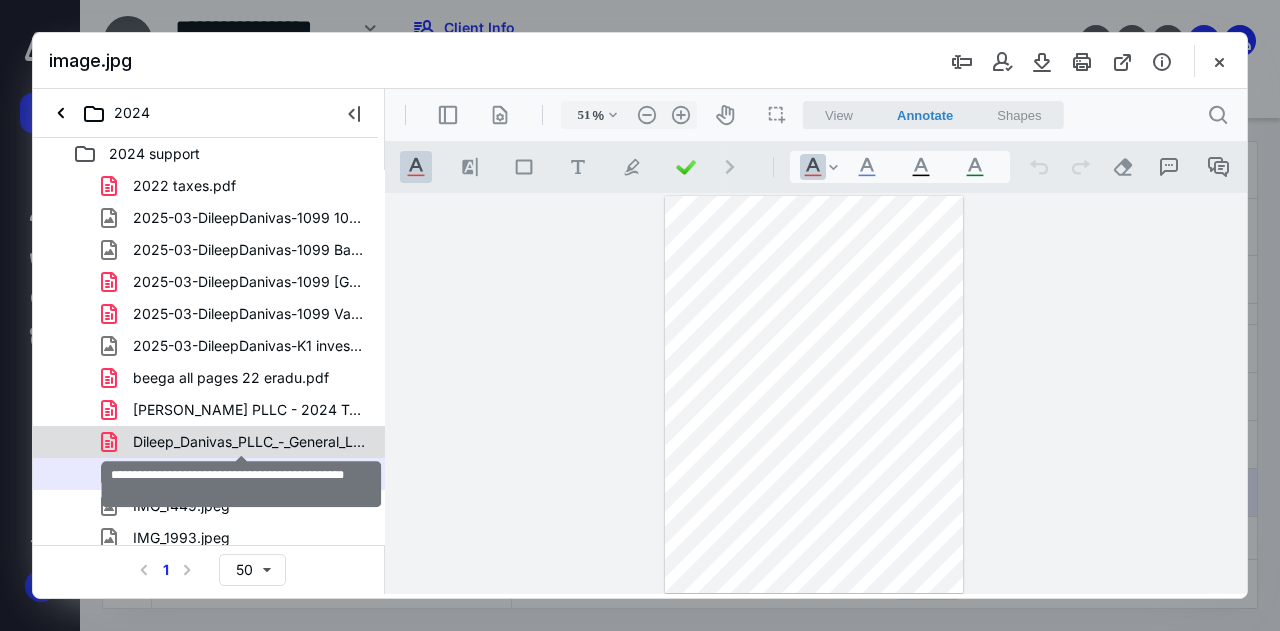 click on "Dileep_Danivas_PLLC_-_General_Ledger_Detail.pdf" at bounding box center (249, 442) 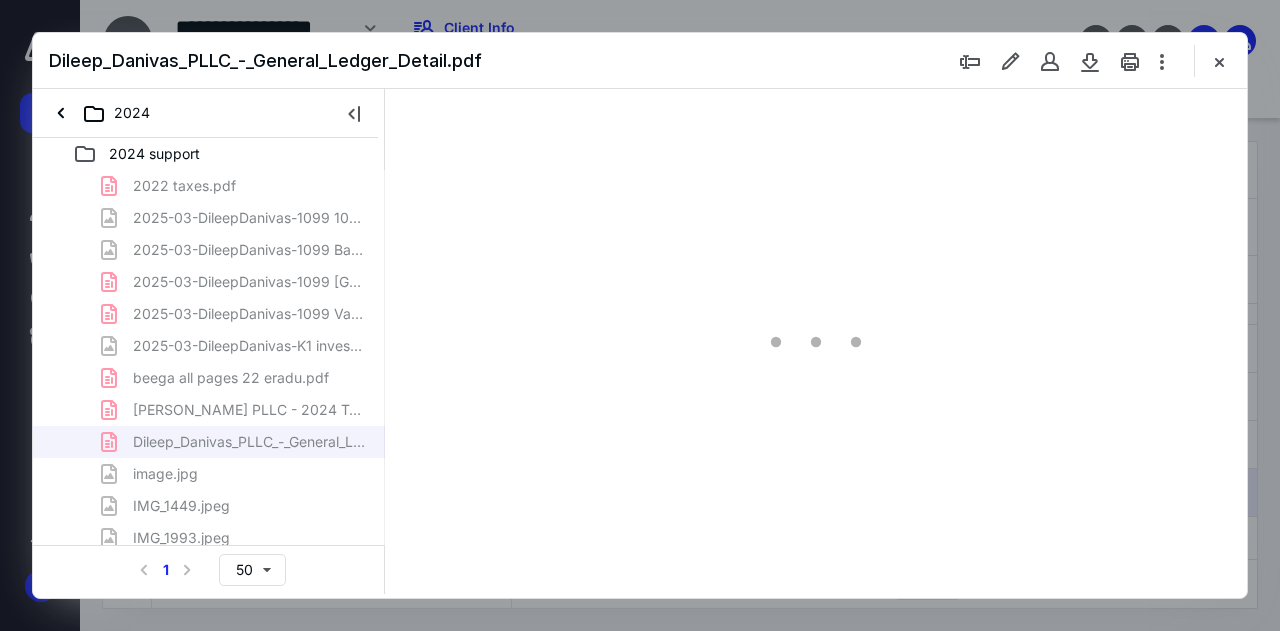 scroll, scrollTop: 107, scrollLeft: 0, axis: vertical 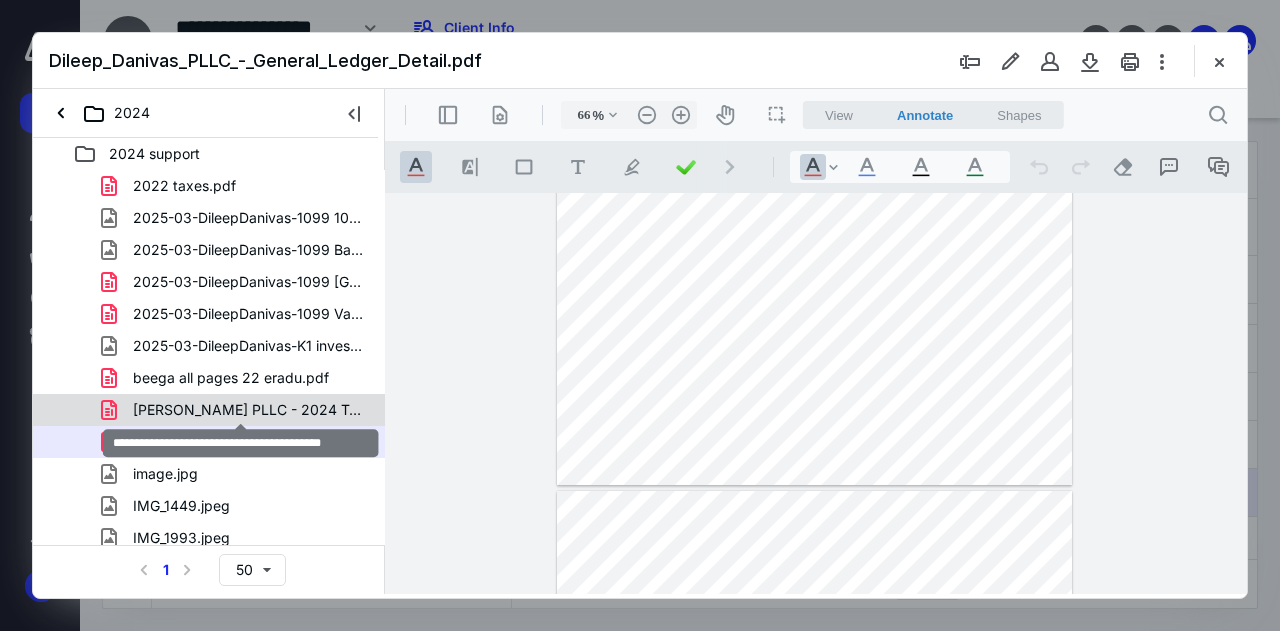 click on "[PERSON_NAME] PLLC - 2024 Tax Support.pdf" at bounding box center [249, 410] 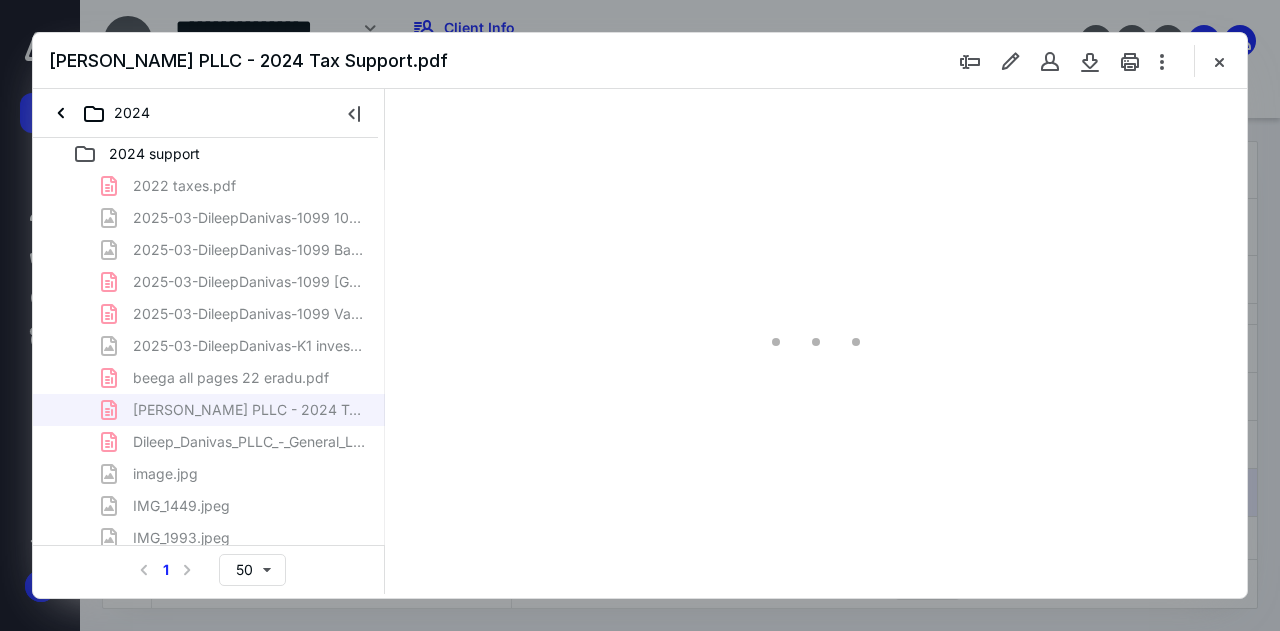 scroll, scrollTop: 106, scrollLeft: 0, axis: vertical 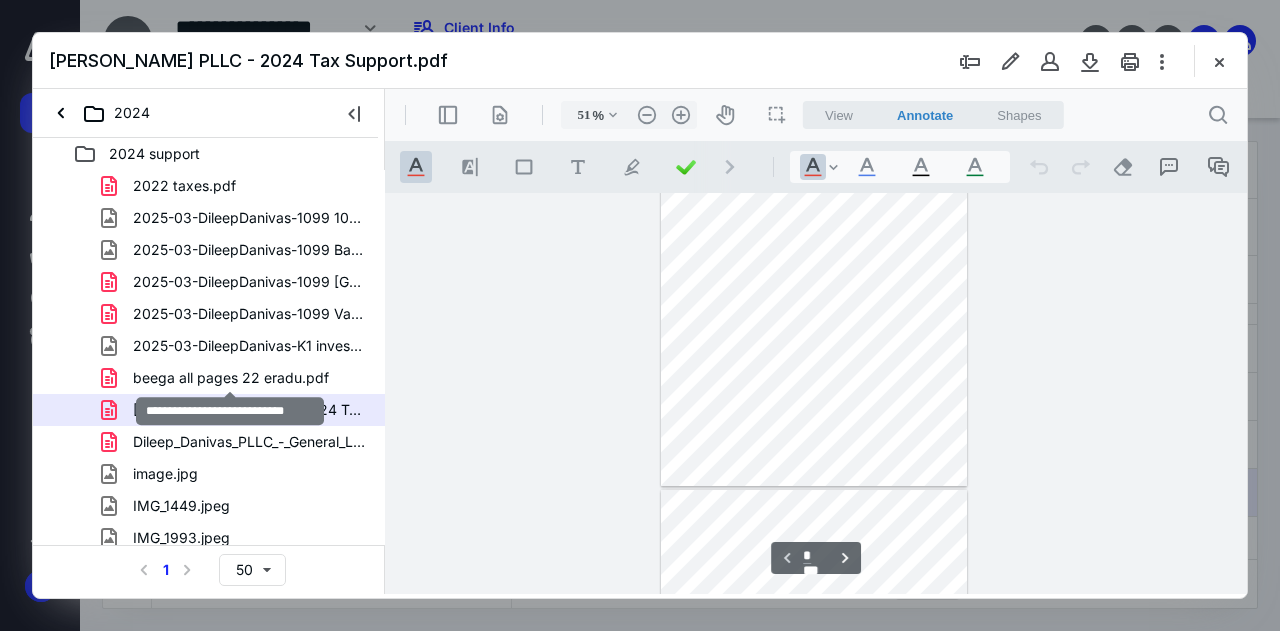 click on "beega all pages 22 eradu.pdf" at bounding box center [231, 378] 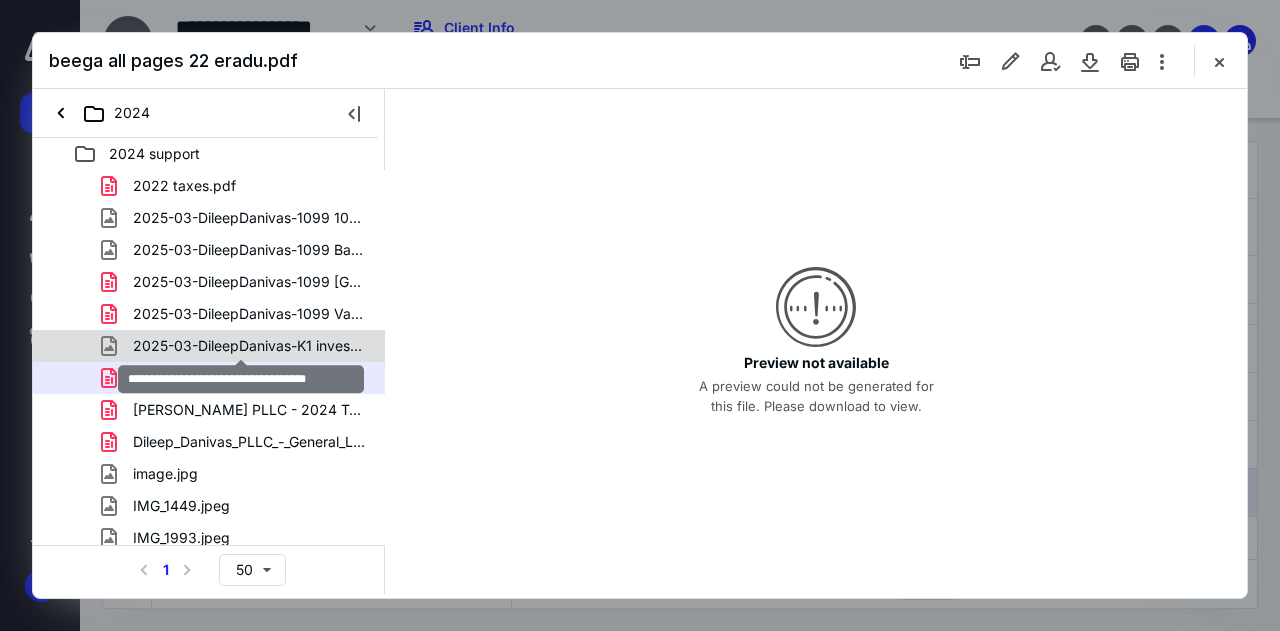 click on "2025-03-DileepDanivas-K1 invesco.jpg" at bounding box center [249, 346] 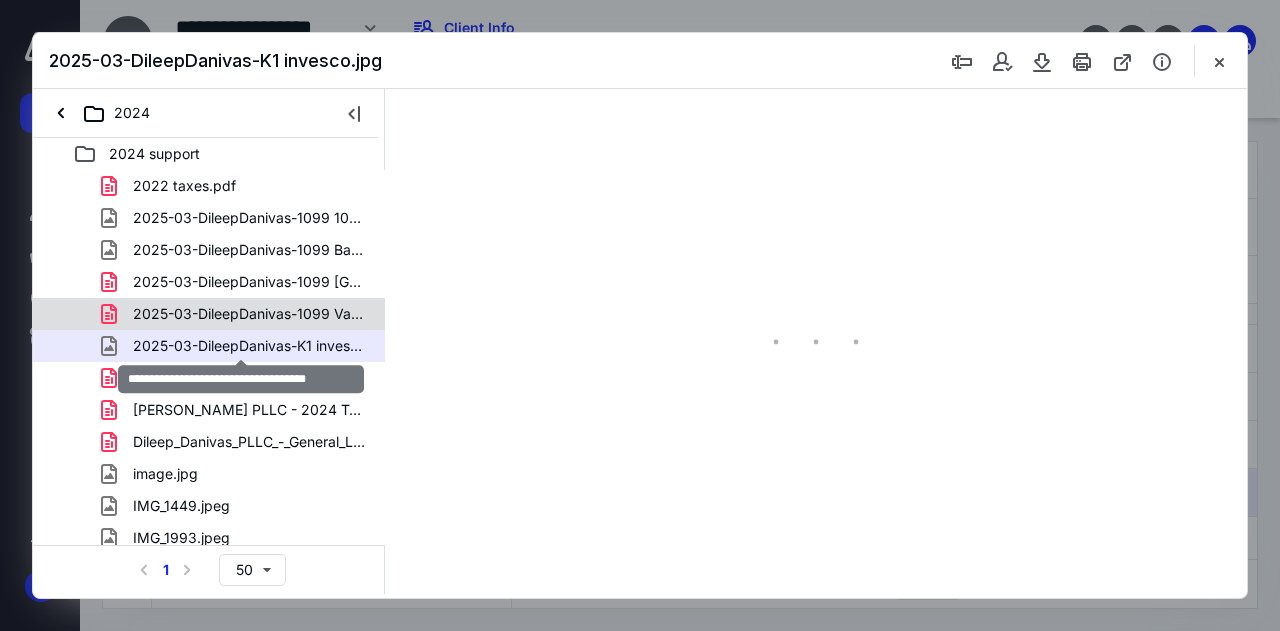 scroll, scrollTop: 0, scrollLeft: 0, axis: both 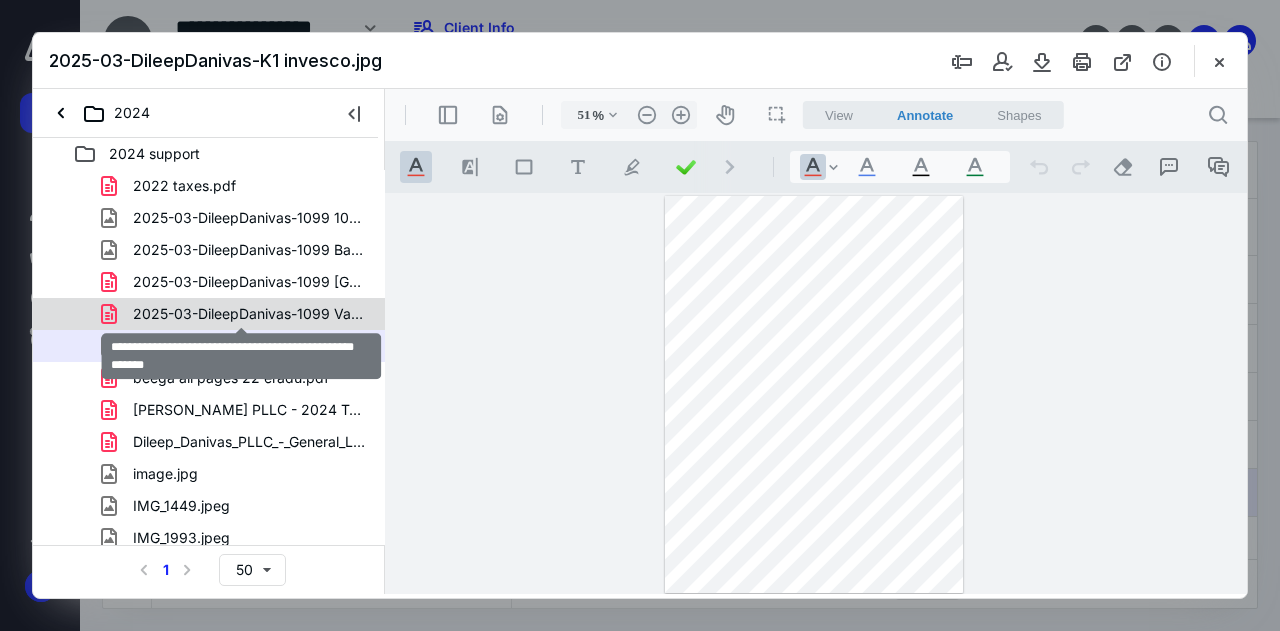 click on "2025-03-DileepDanivas-1099 Vanguard Brokerage Account.pdf" at bounding box center (249, 314) 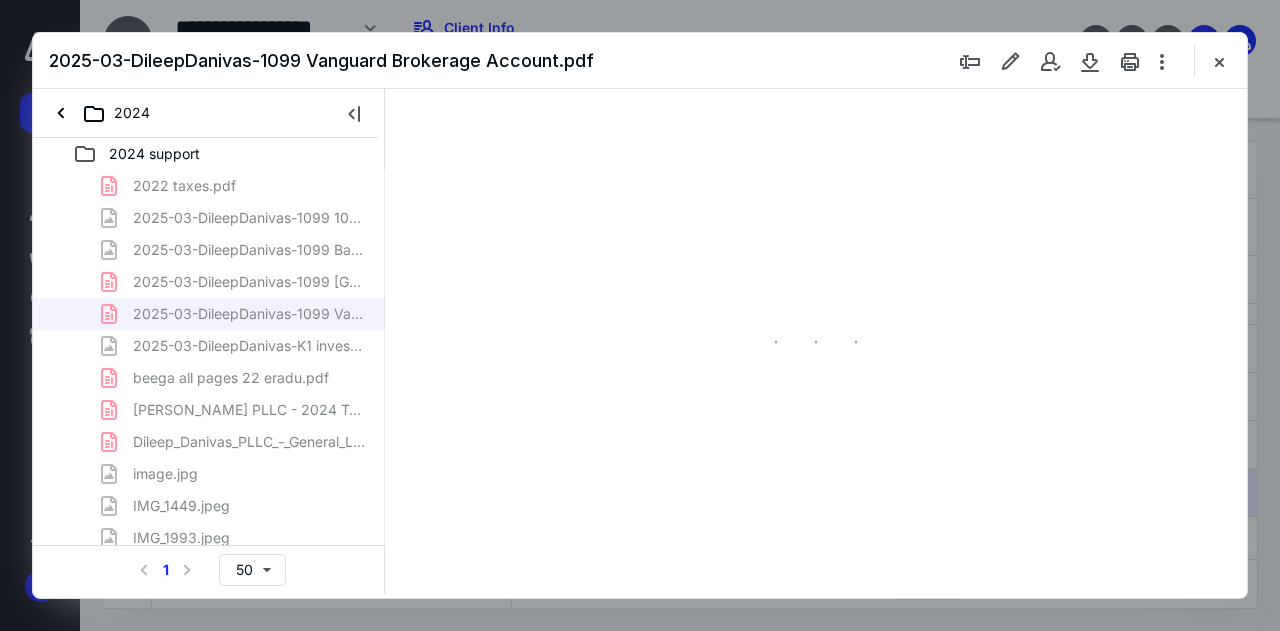 type on "65" 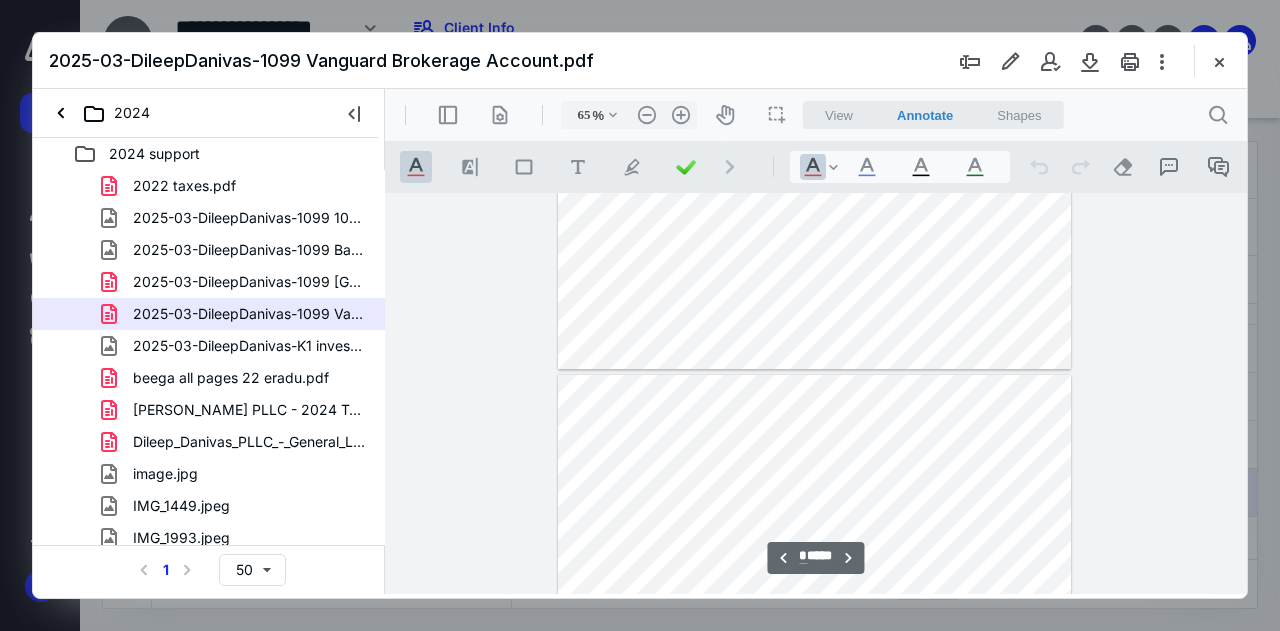 scroll, scrollTop: 626, scrollLeft: 0, axis: vertical 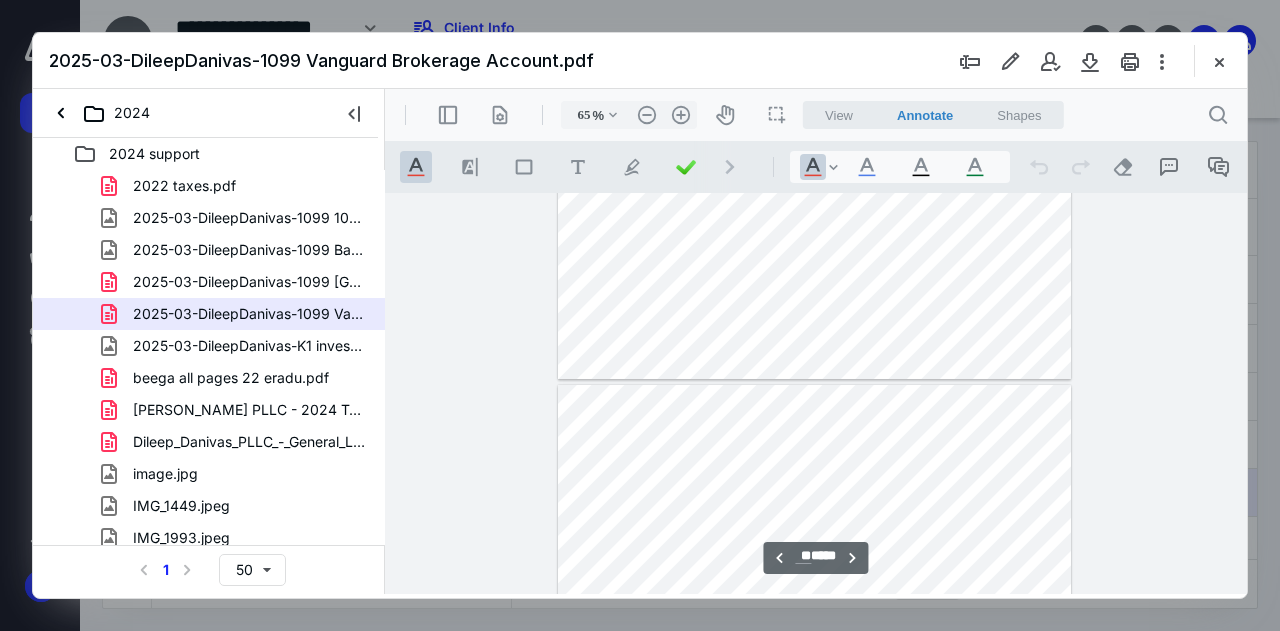 type on "**" 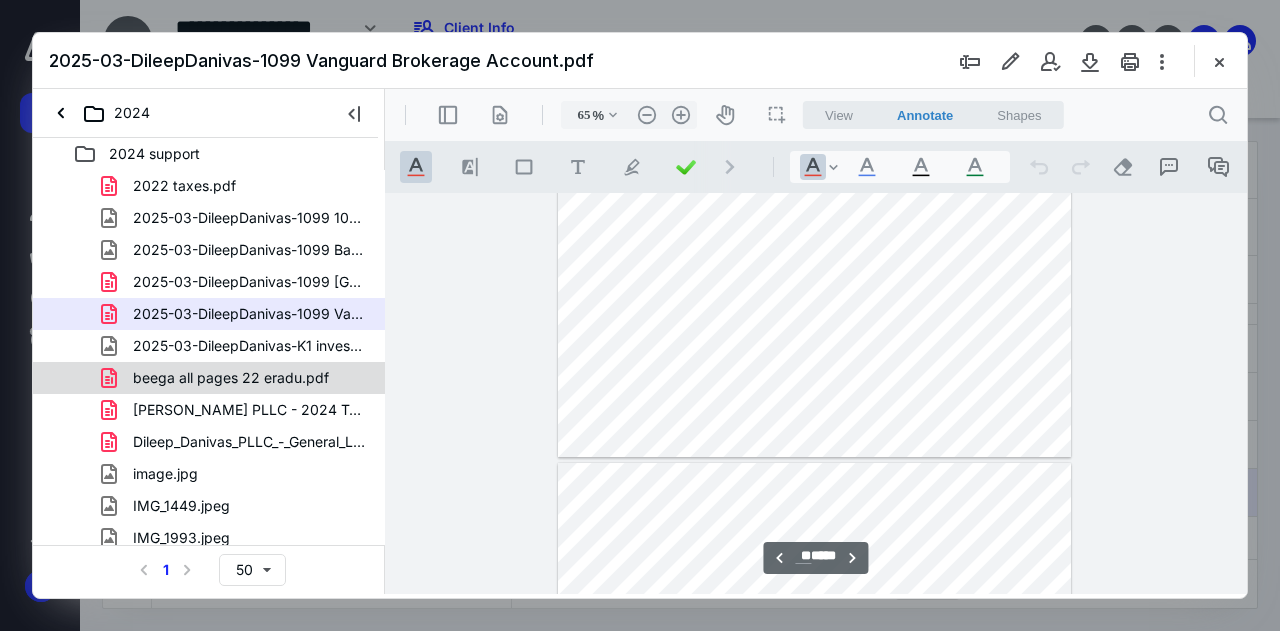 scroll, scrollTop: 8590, scrollLeft: 0, axis: vertical 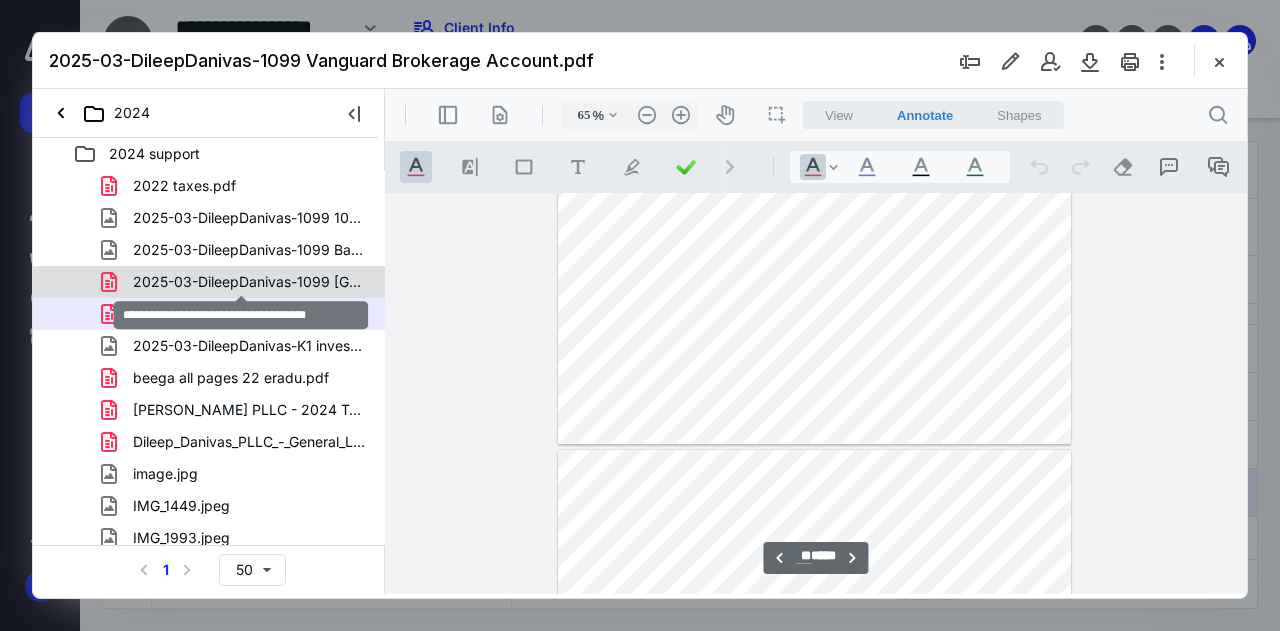 click on "2025-03-DileepDanivas-1099 [GEOGRAPHIC_DATA]pdf" at bounding box center (249, 282) 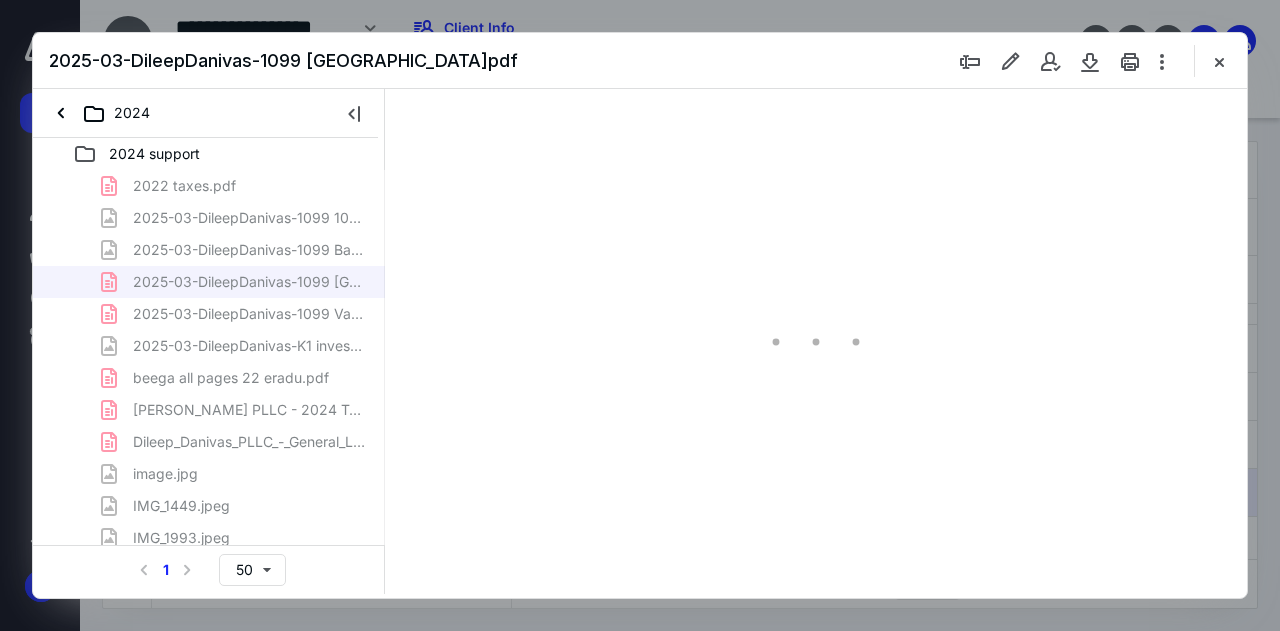 type on "65" 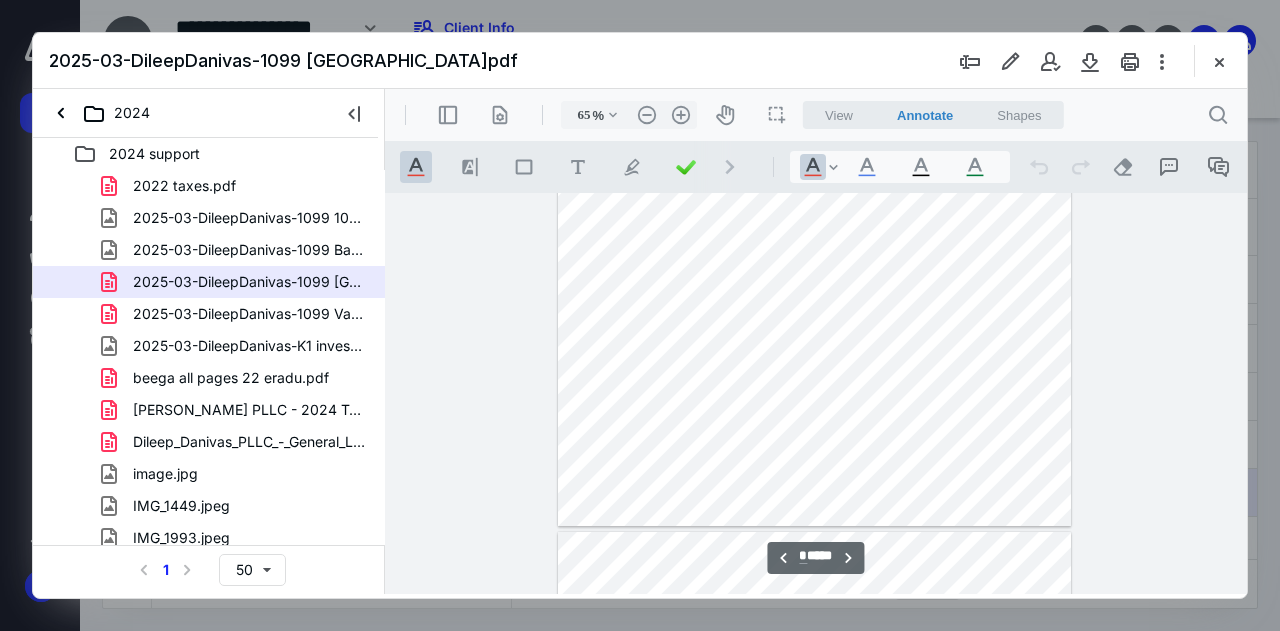 scroll, scrollTop: 3283, scrollLeft: 0, axis: vertical 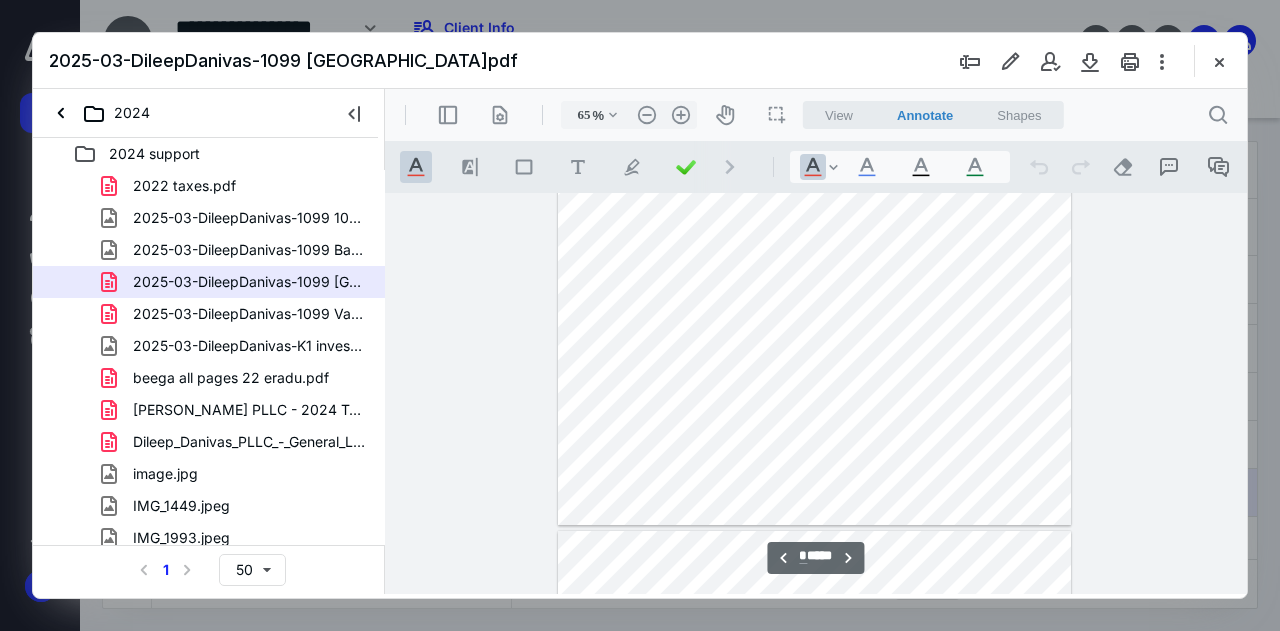 type on "**" 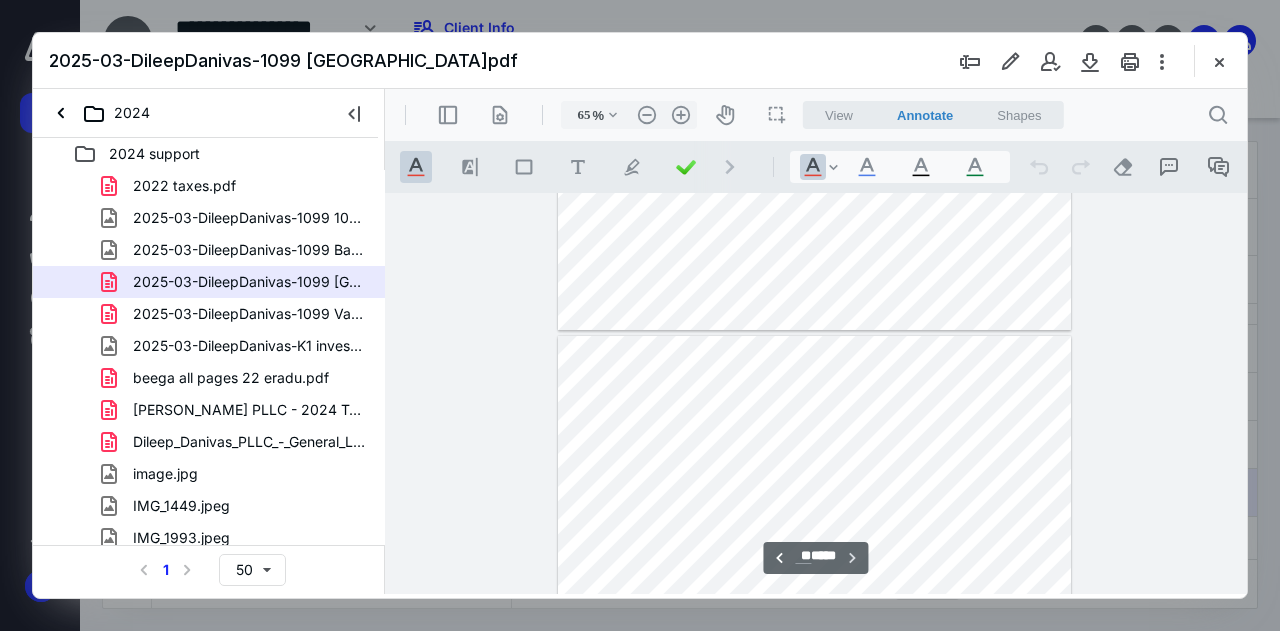 scroll, scrollTop: 3618, scrollLeft: 0, axis: vertical 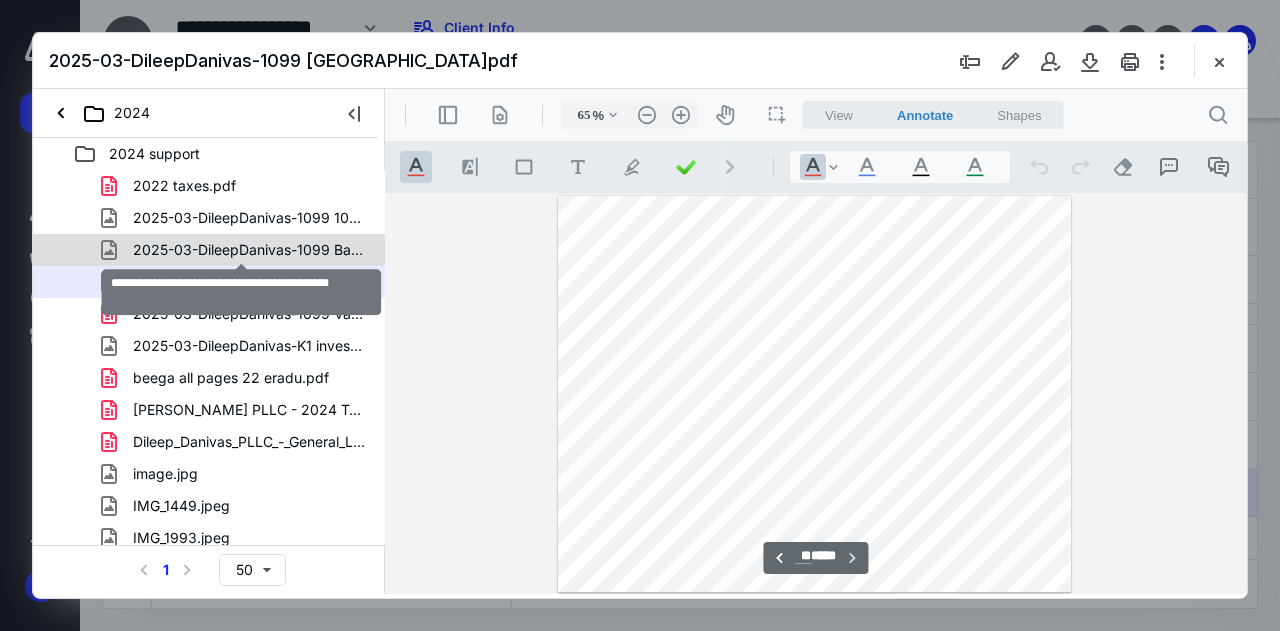 click on "2025-03-DileepDanivas-1099 Barclays Bank.jpg" at bounding box center [249, 250] 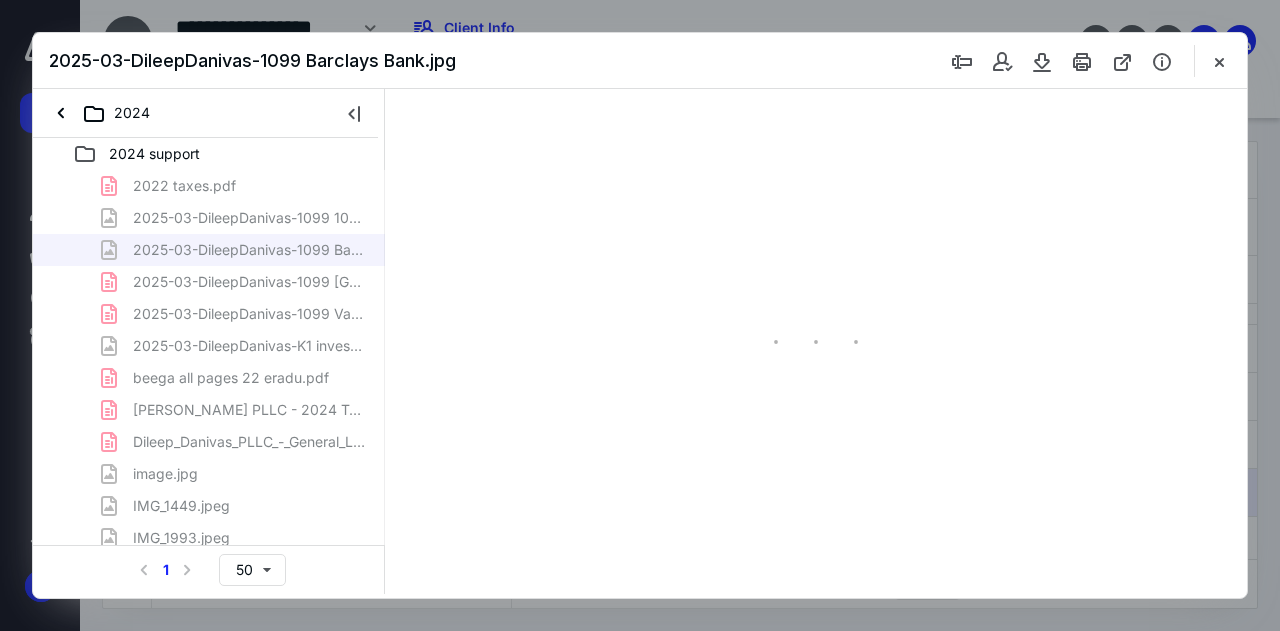 scroll, scrollTop: 0, scrollLeft: 0, axis: both 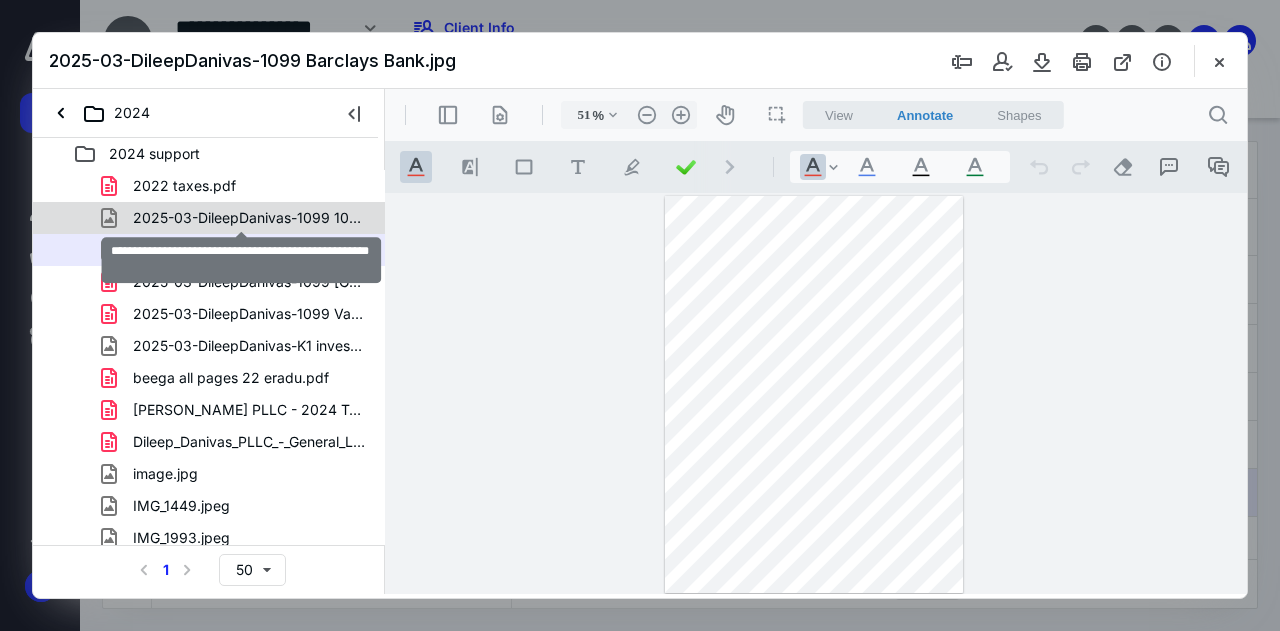 click on "2025-03-DileepDanivas-1099 1099-G [US_STATE][GEOGRAPHIC_DATA]jpg" at bounding box center (249, 218) 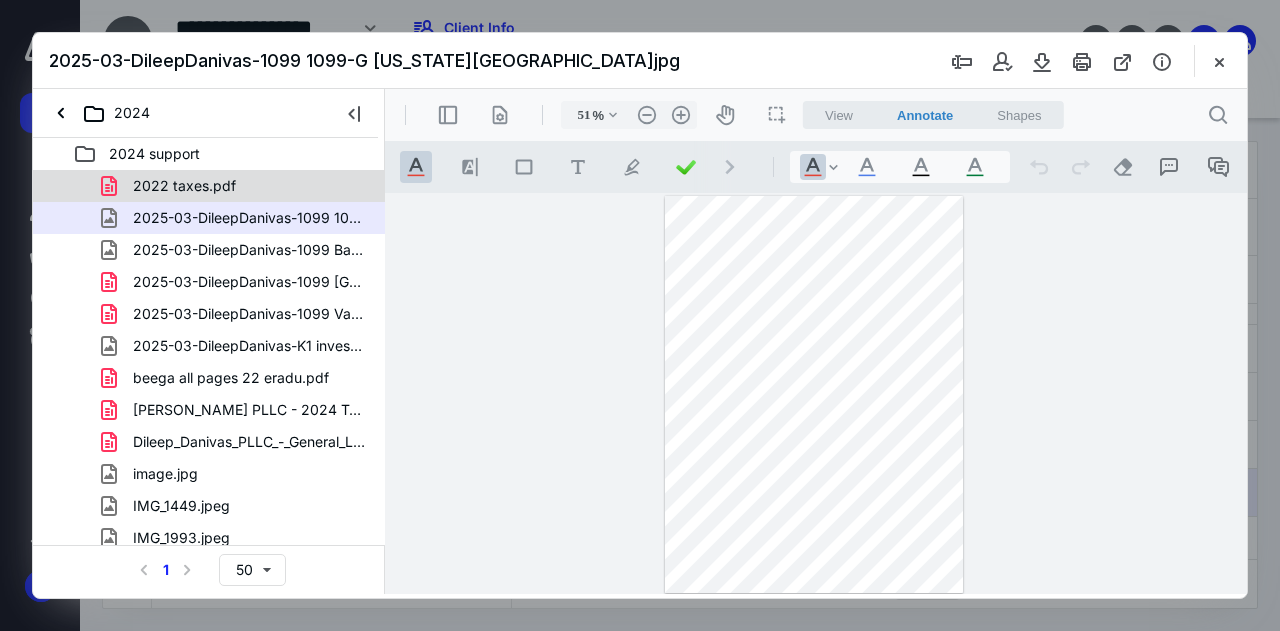 click on "2022 taxes.pdf" at bounding box center [184, 186] 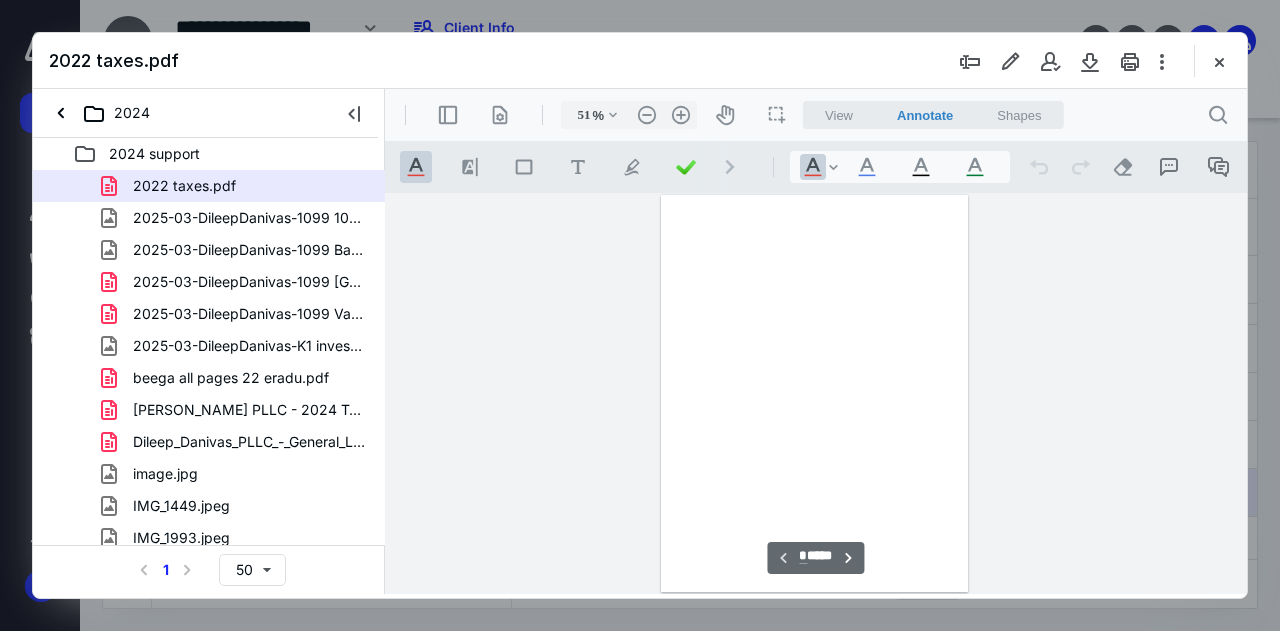 scroll, scrollTop: 106, scrollLeft: 0, axis: vertical 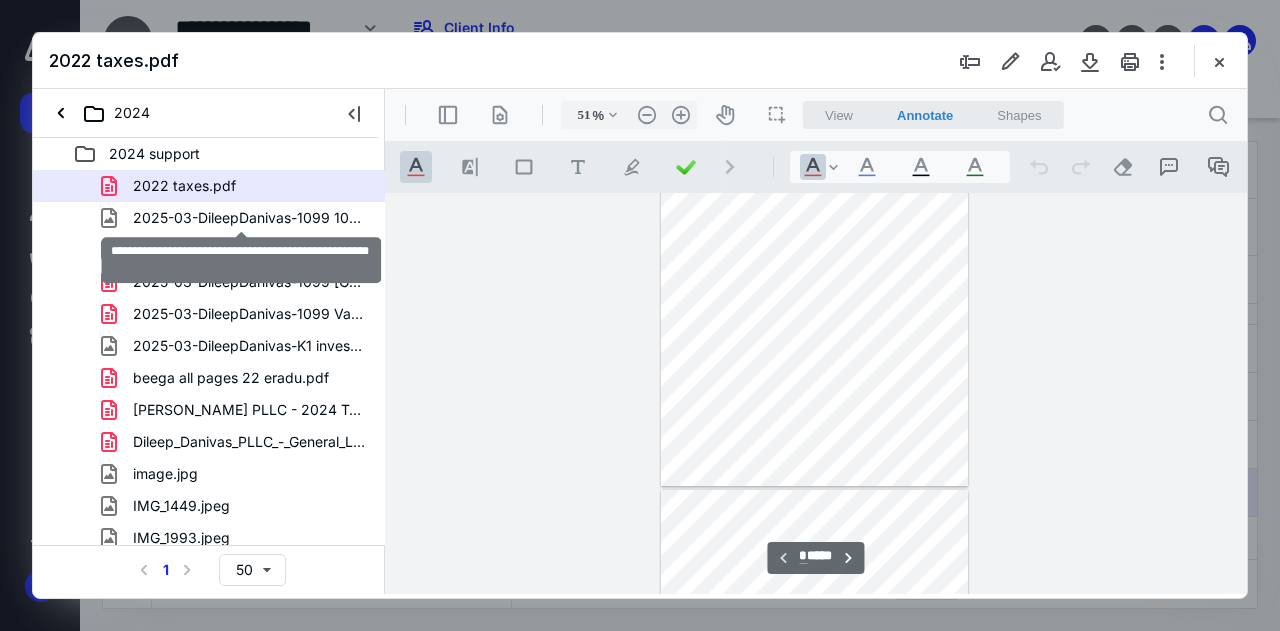 click on "2025-03-DileepDanivas-1099 1099-G [US_STATE][GEOGRAPHIC_DATA]jpg" at bounding box center (249, 218) 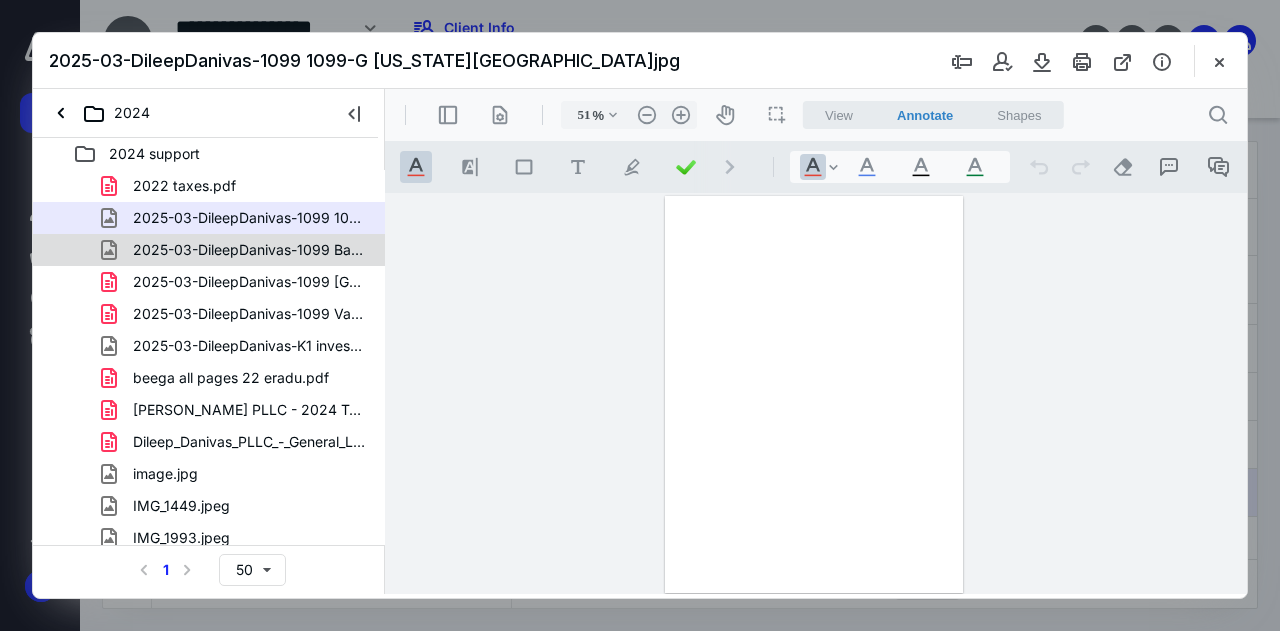 scroll, scrollTop: 0, scrollLeft: 0, axis: both 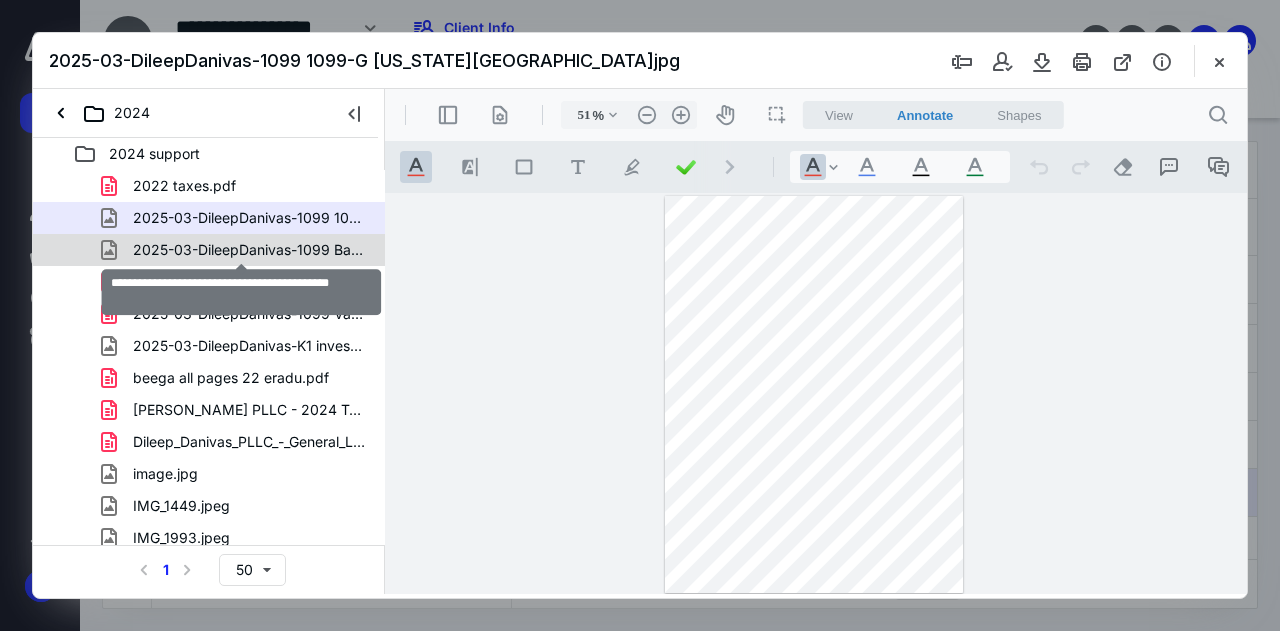 click on "2025-03-DileepDanivas-1099 Barclays Bank.jpg" at bounding box center (249, 250) 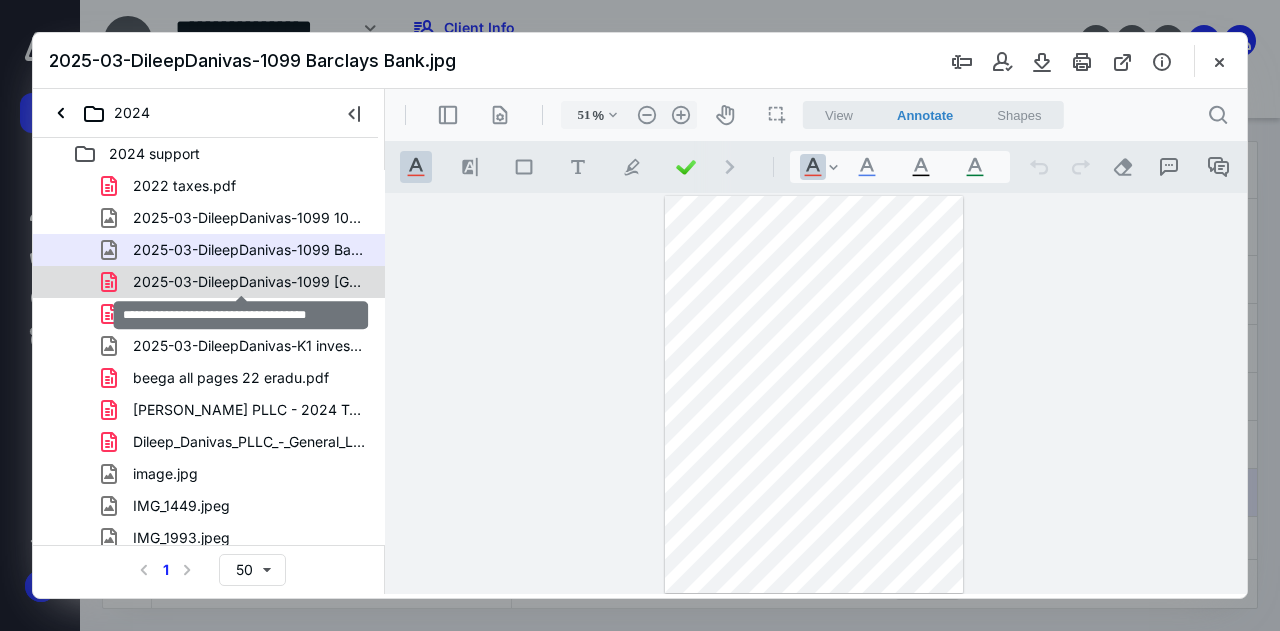 click on "2025-03-DileepDanivas-1099 [GEOGRAPHIC_DATA]pdf" at bounding box center (249, 282) 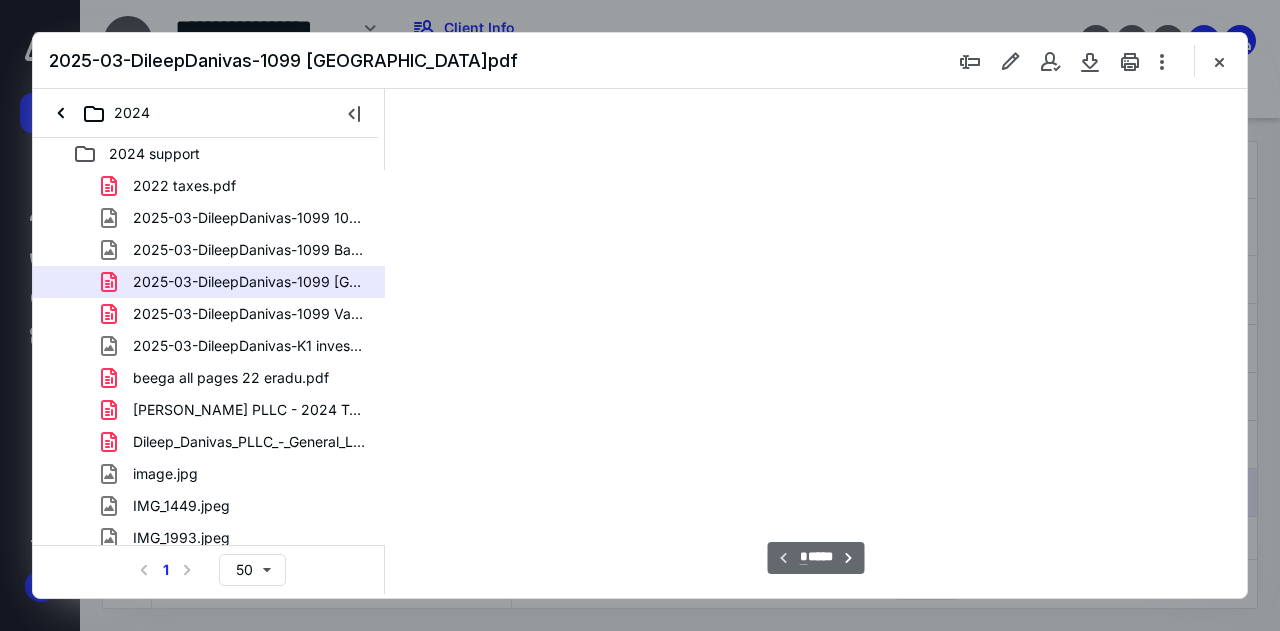 scroll, scrollTop: 107, scrollLeft: 0, axis: vertical 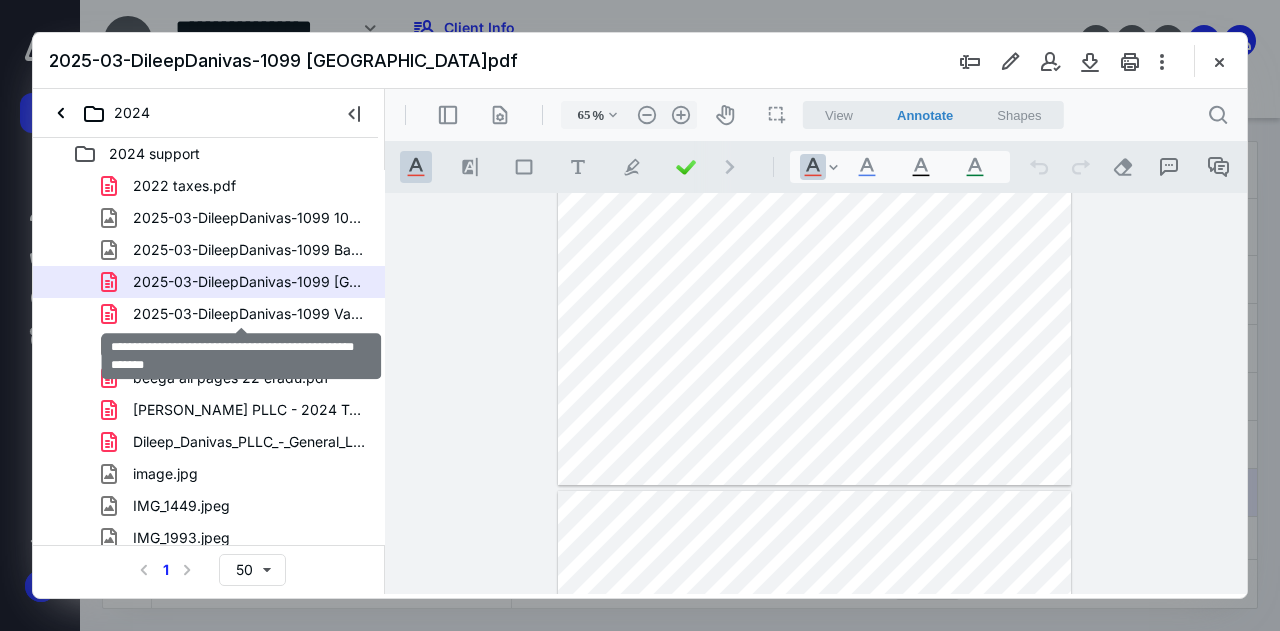 click on "2025-03-DileepDanivas-1099 Vanguard Brokerage Account.pdf" at bounding box center (249, 314) 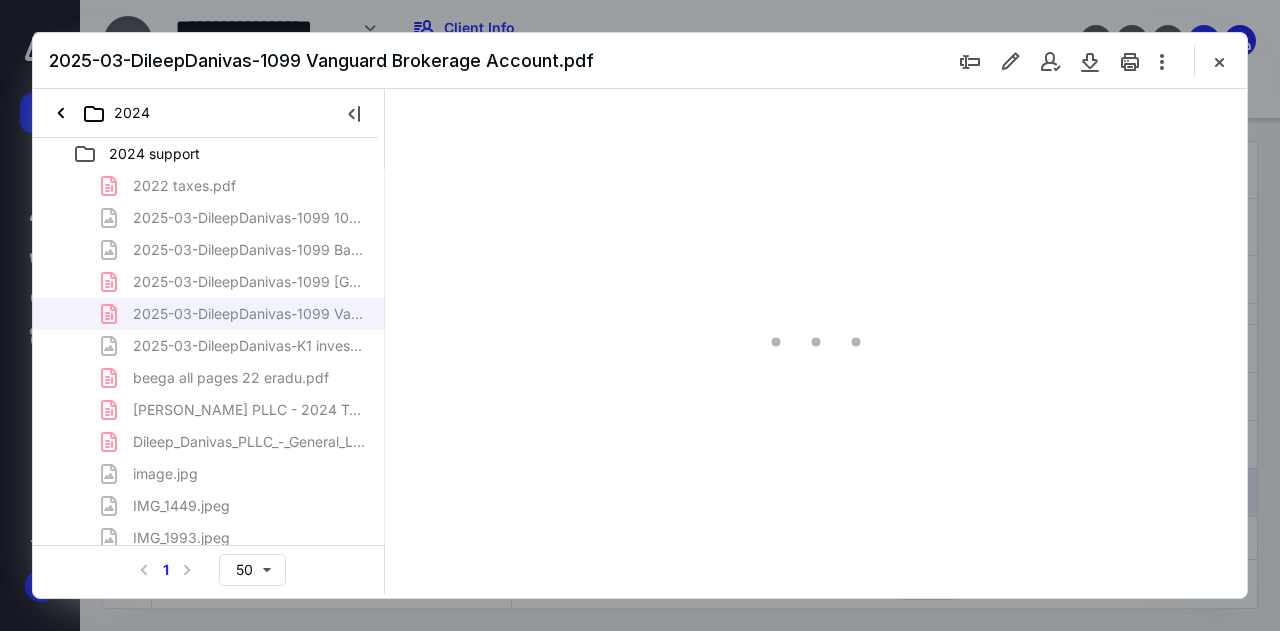 type on "65" 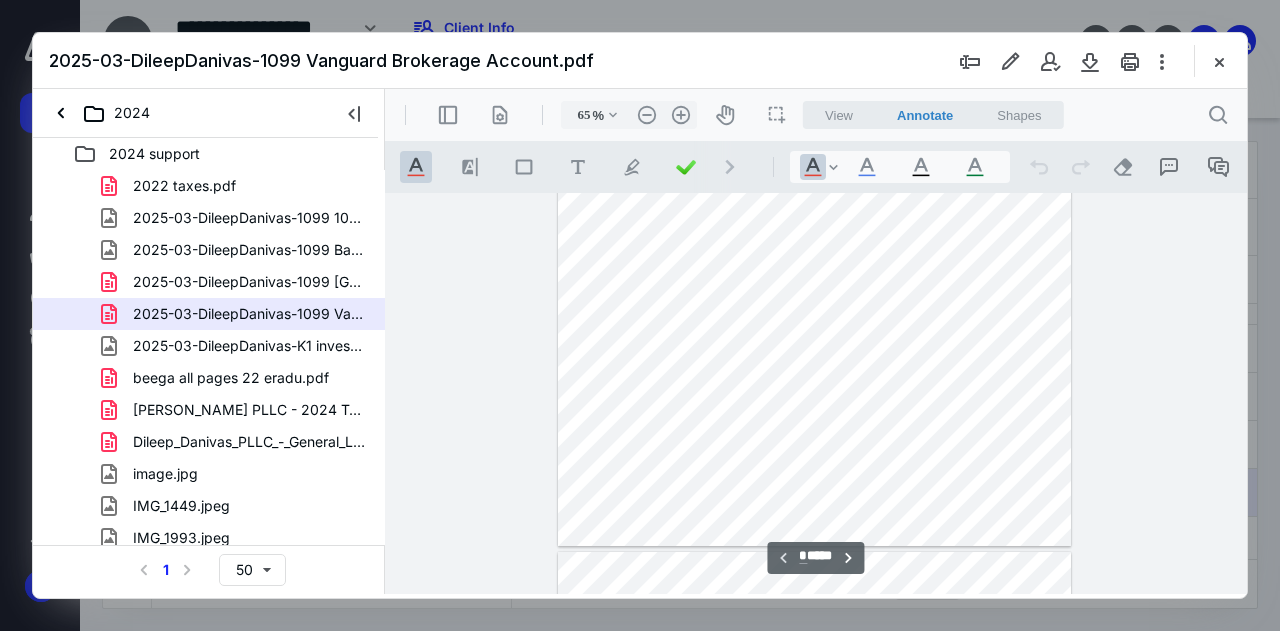 scroll, scrollTop: 43, scrollLeft: 0, axis: vertical 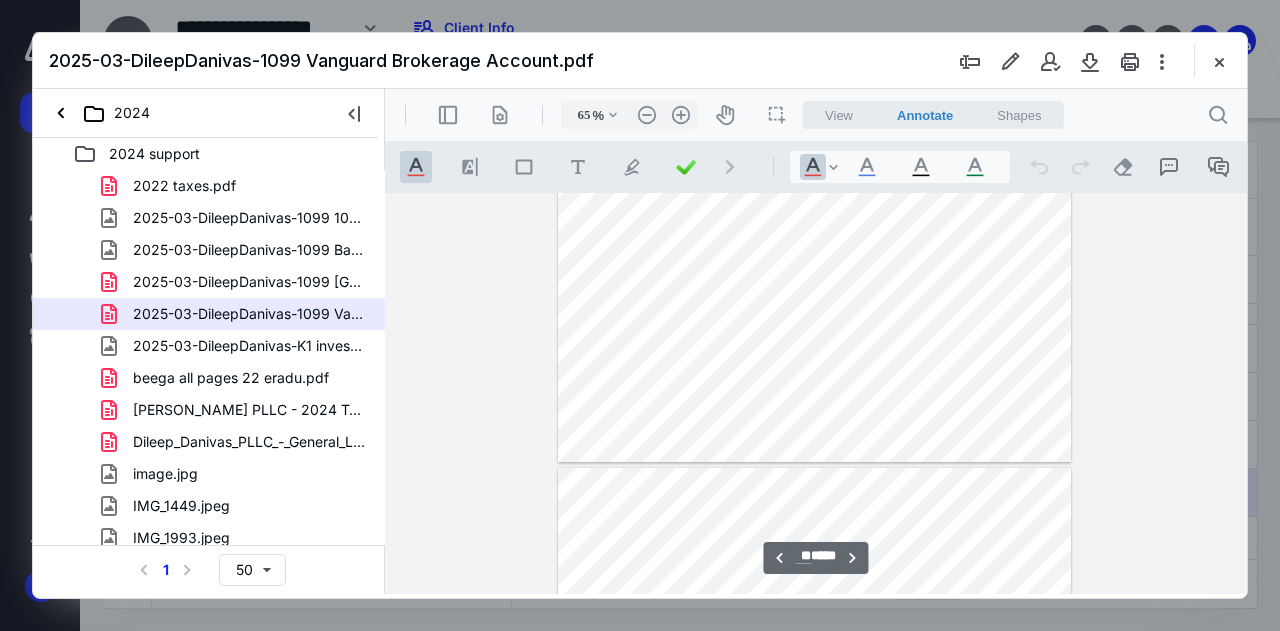 type on "**" 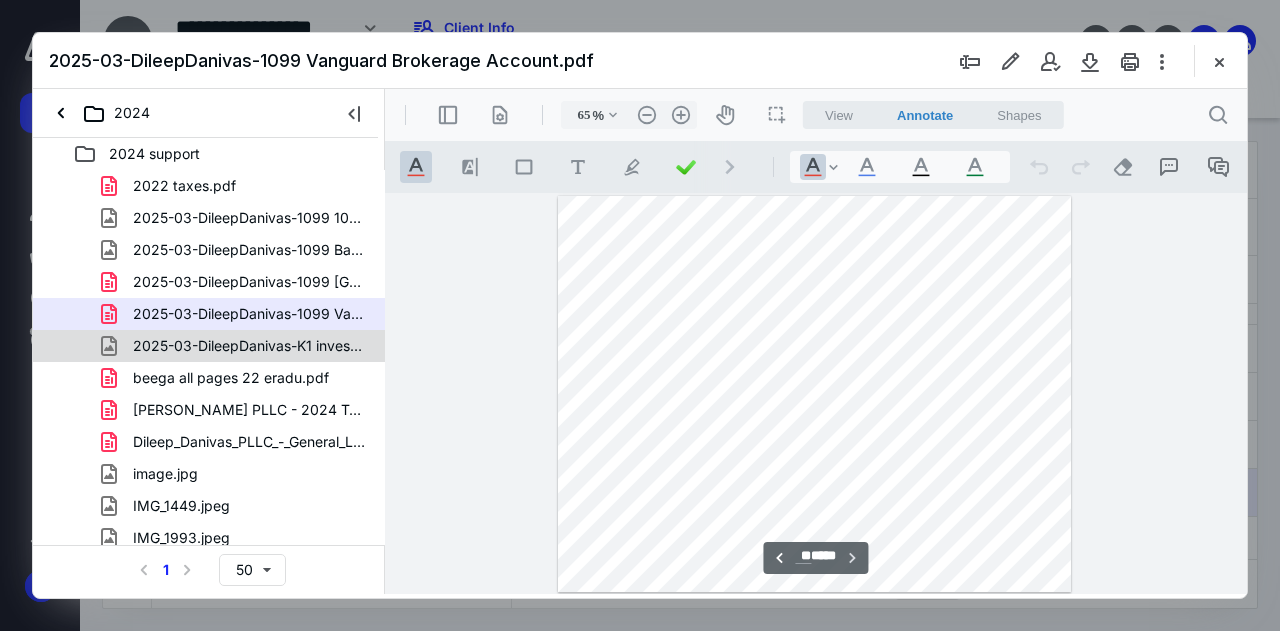 click on "2025-03-DileepDanivas-K1 invesco.jpg" at bounding box center (249, 346) 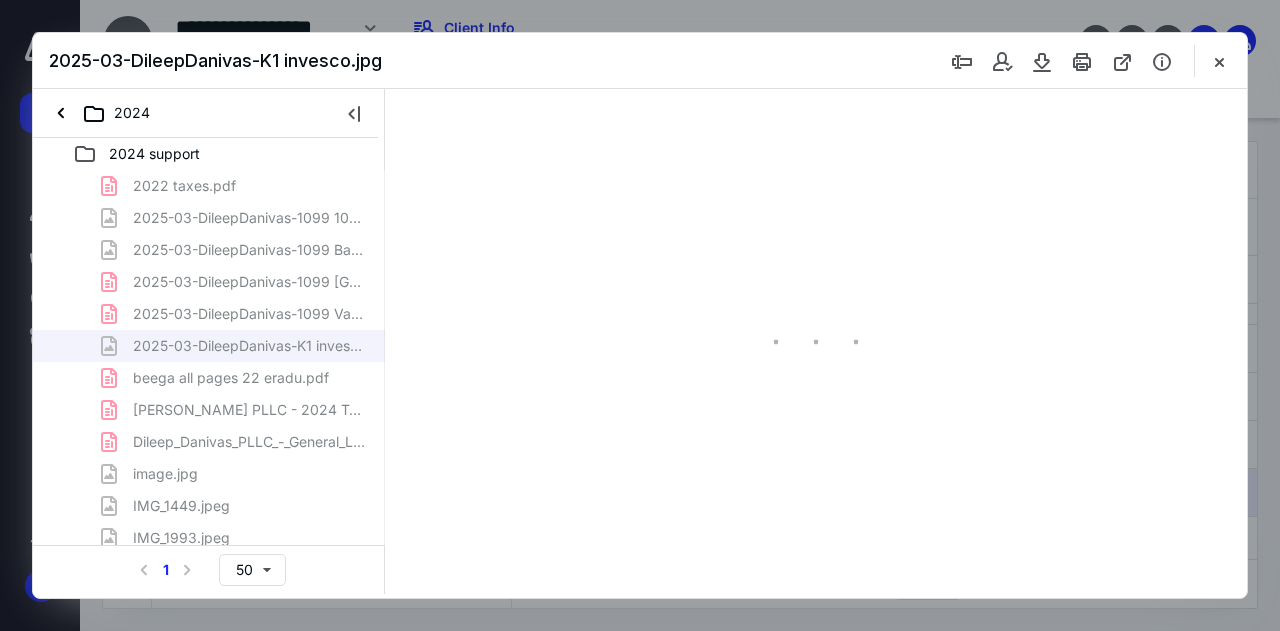 type on "51" 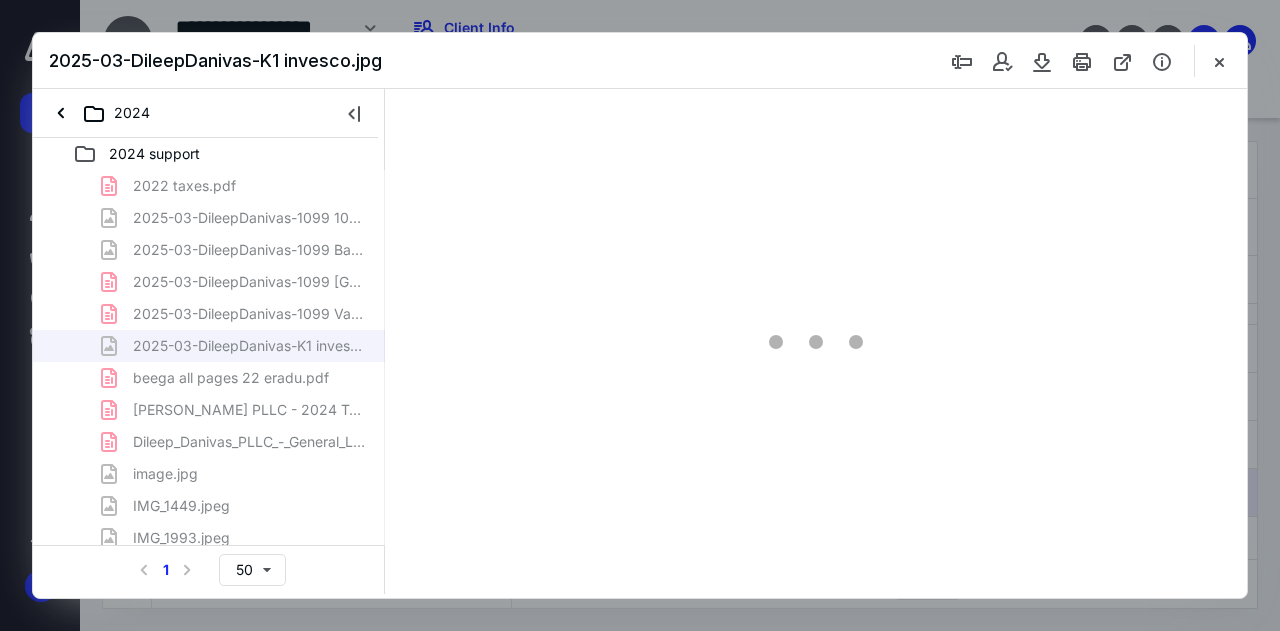 scroll, scrollTop: 0, scrollLeft: 0, axis: both 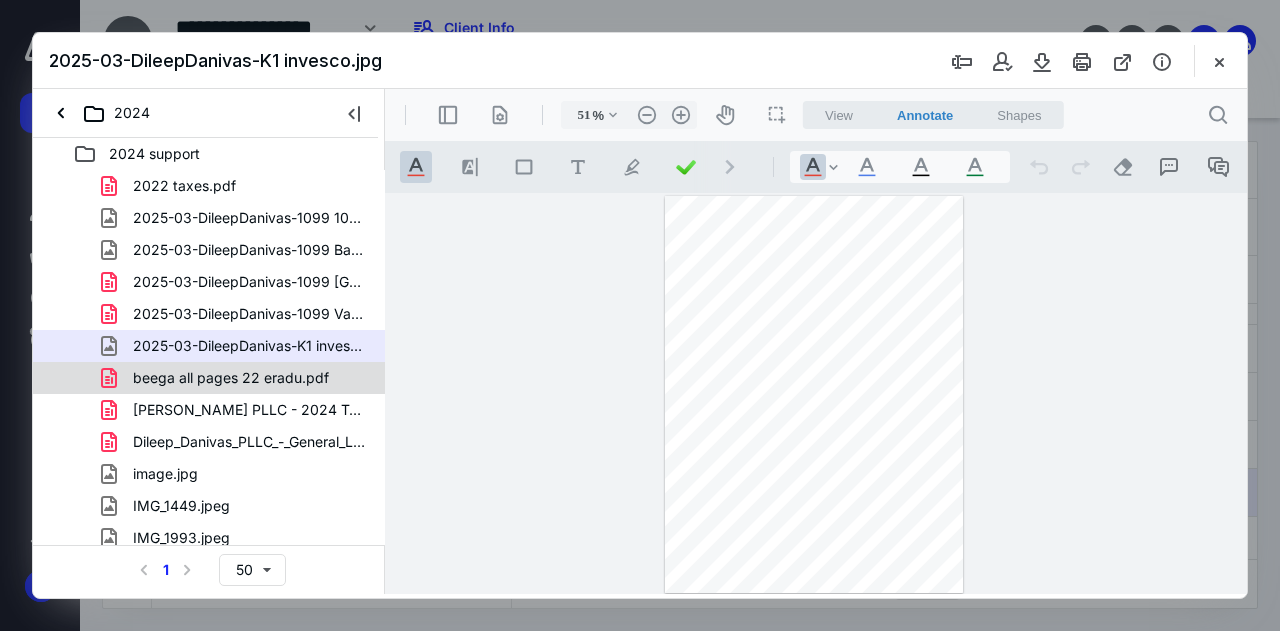 click on "beega all pages 22 eradu.pdf" at bounding box center [231, 378] 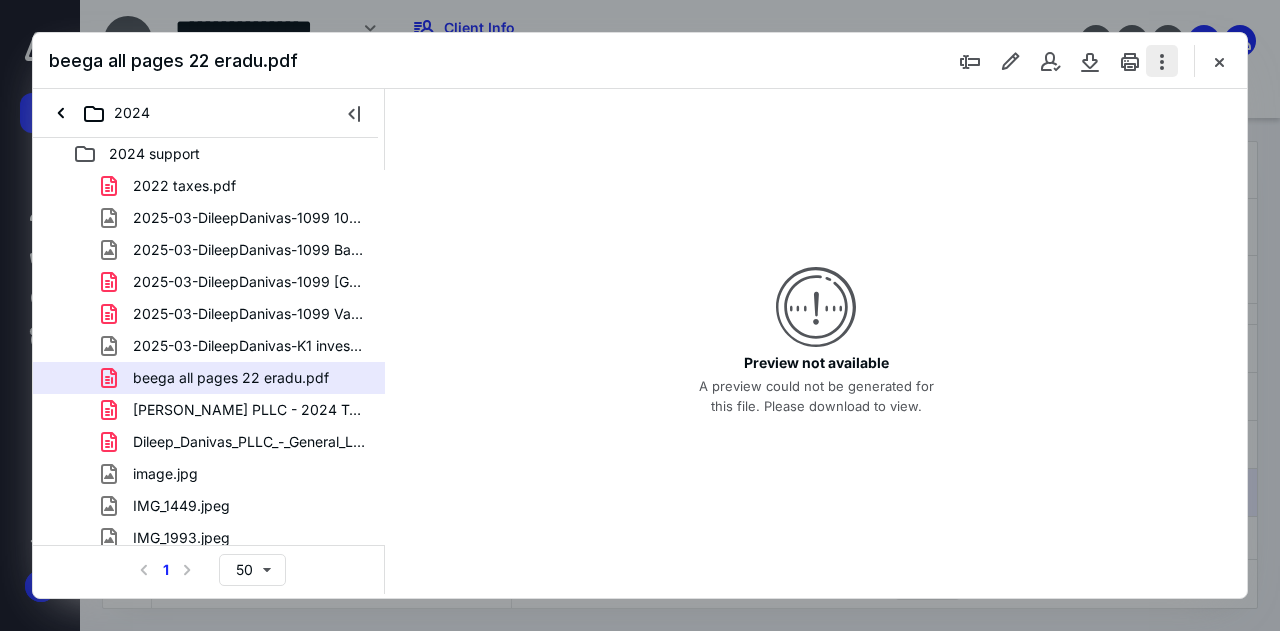 click at bounding box center (1162, 61) 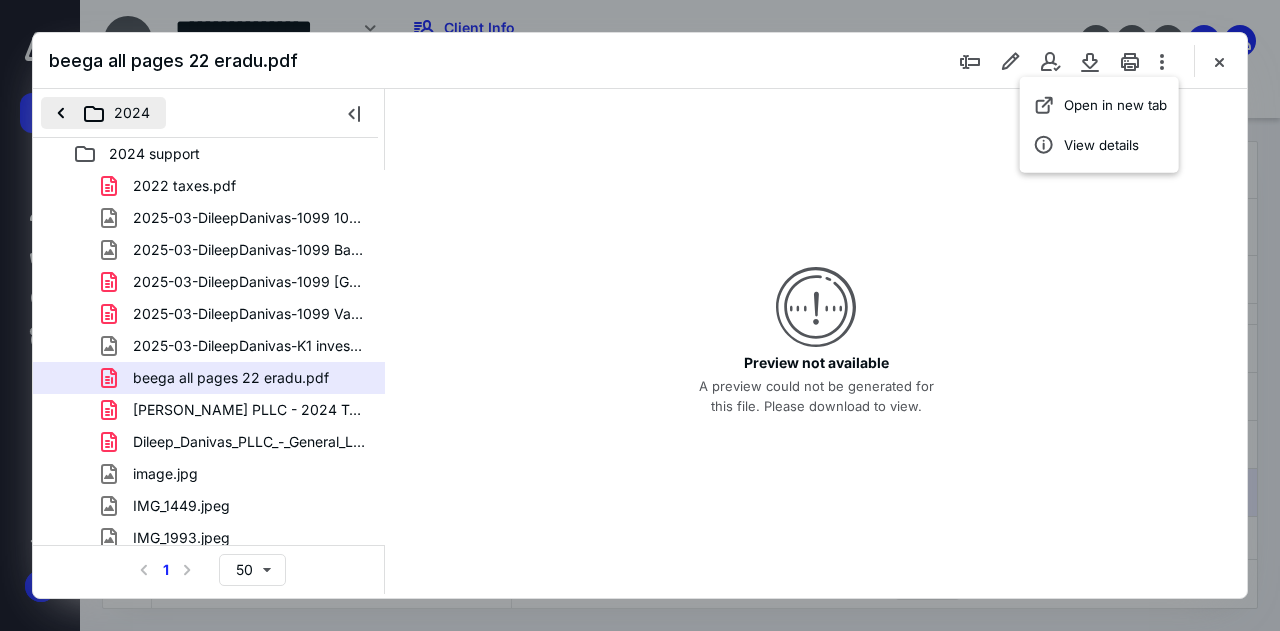 click on "2024" at bounding box center [103, 113] 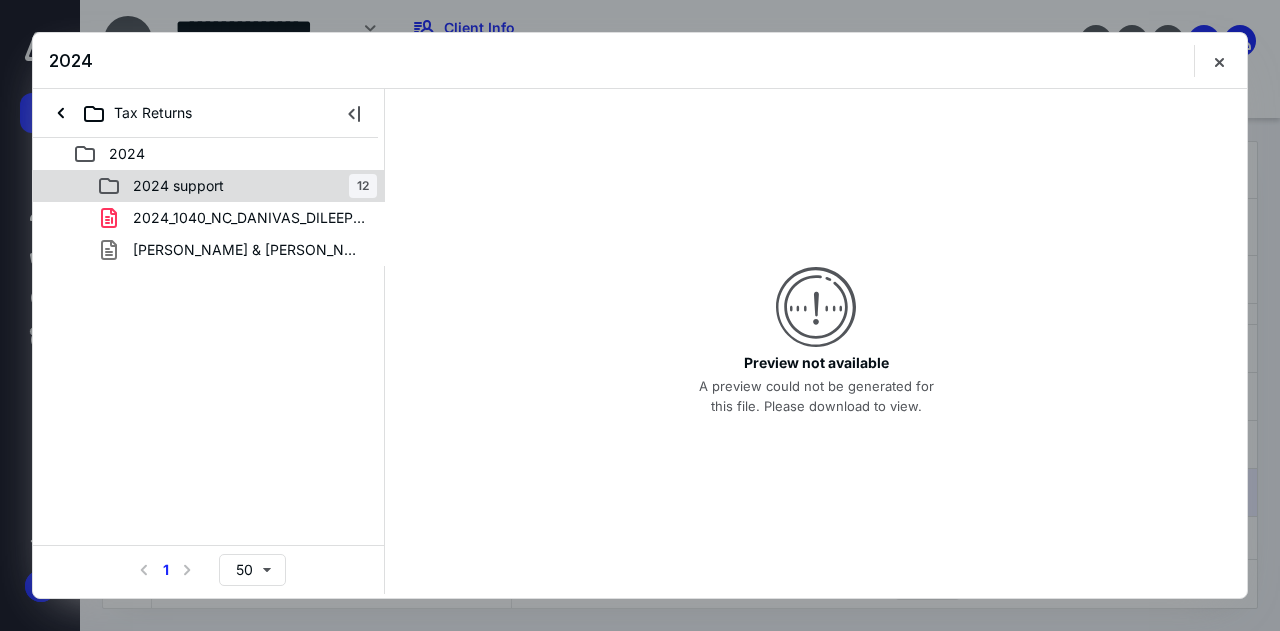 click 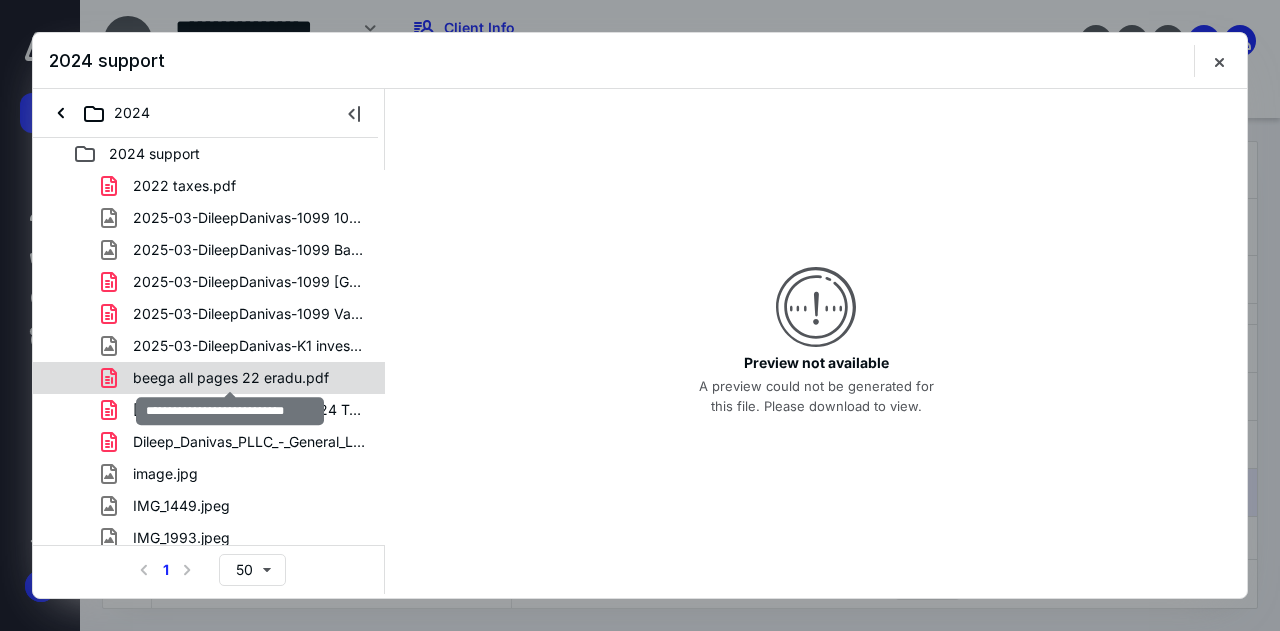 click on "beega all pages 22 eradu.pdf" at bounding box center (231, 378) 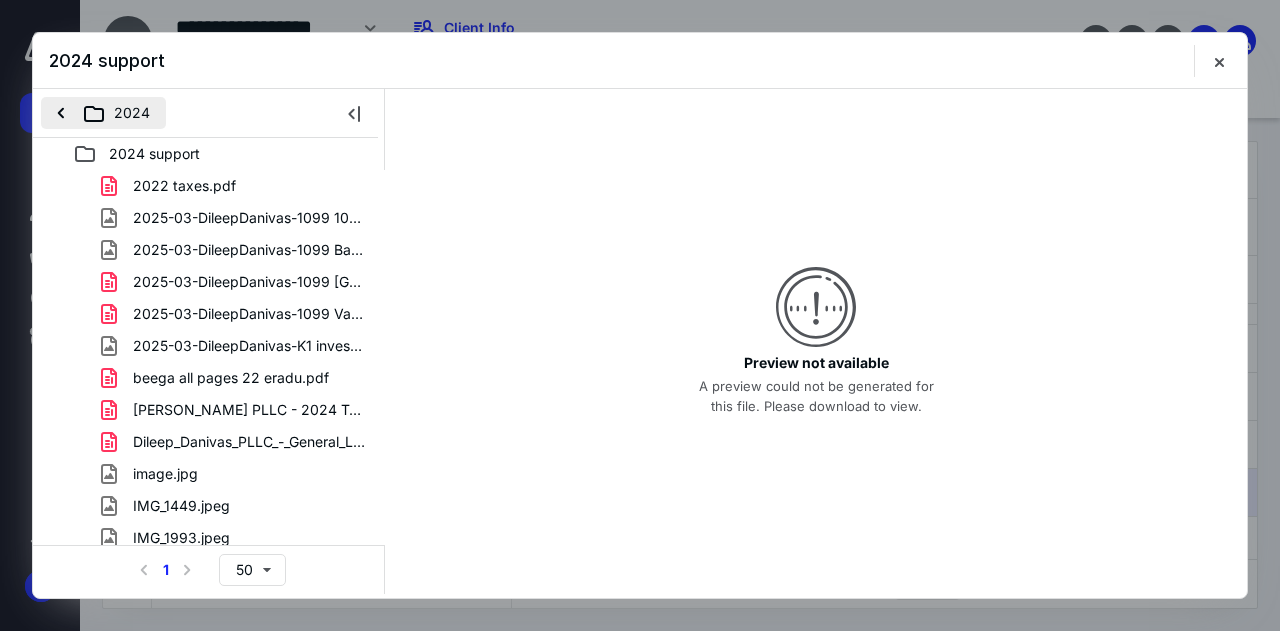 click on "2024" at bounding box center [103, 113] 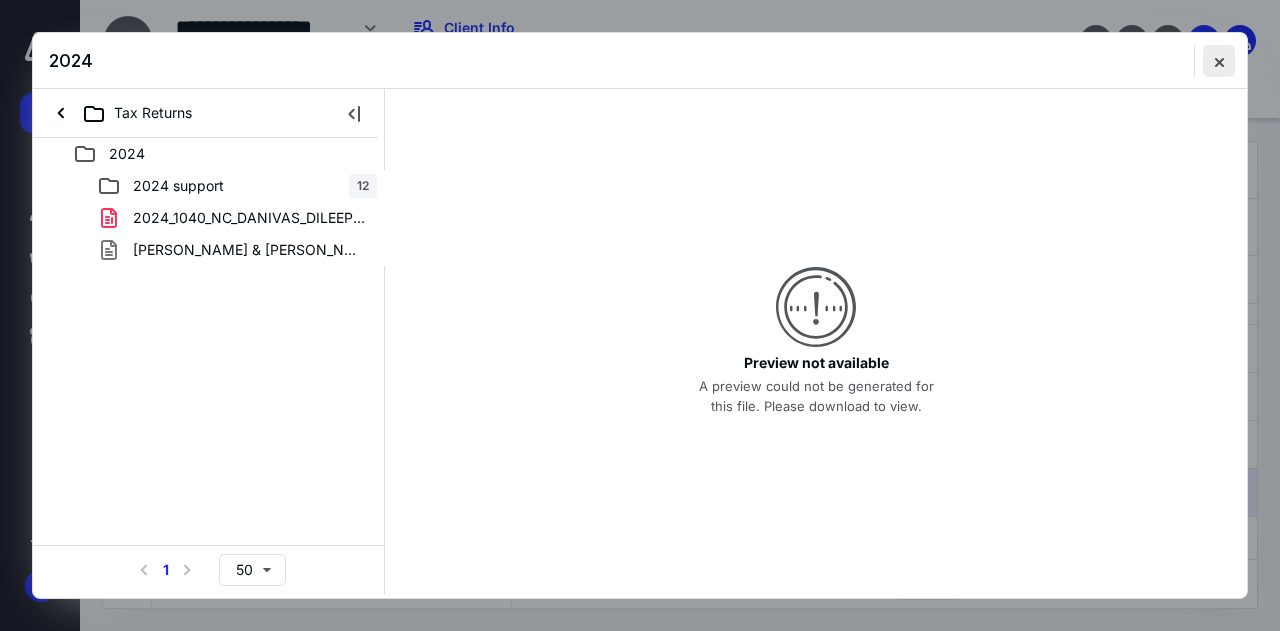 click at bounding box center (1219, 61) 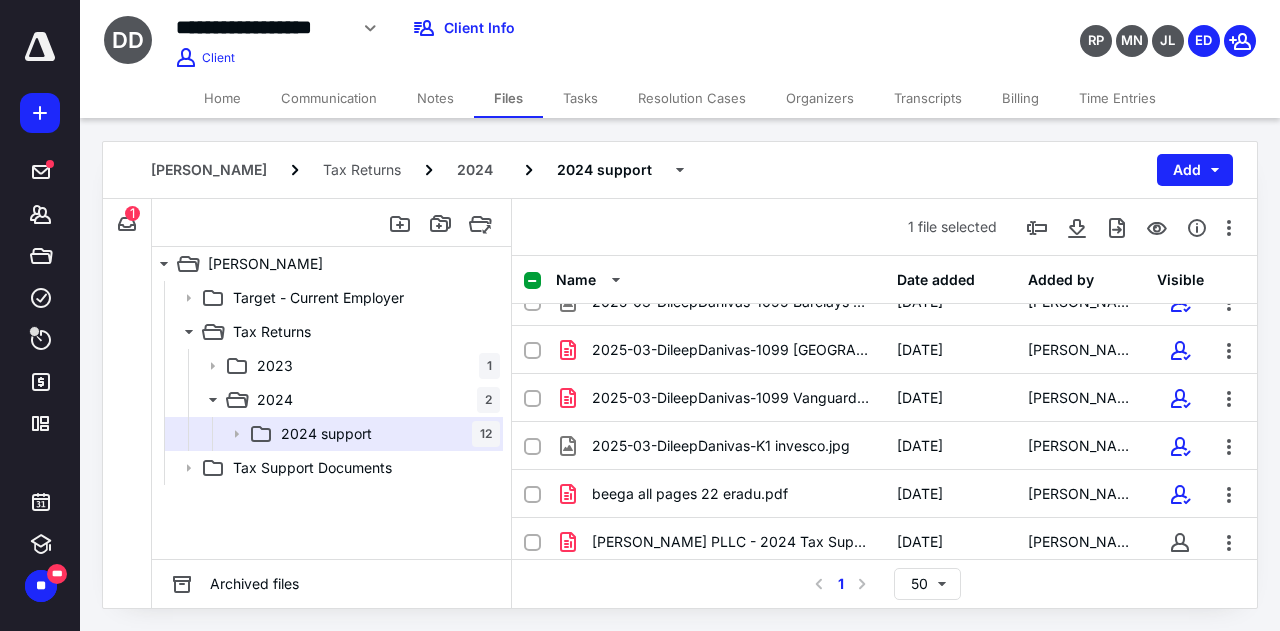 scroll, scrollTop: 121, scrollLeft: 0, axis: vertical 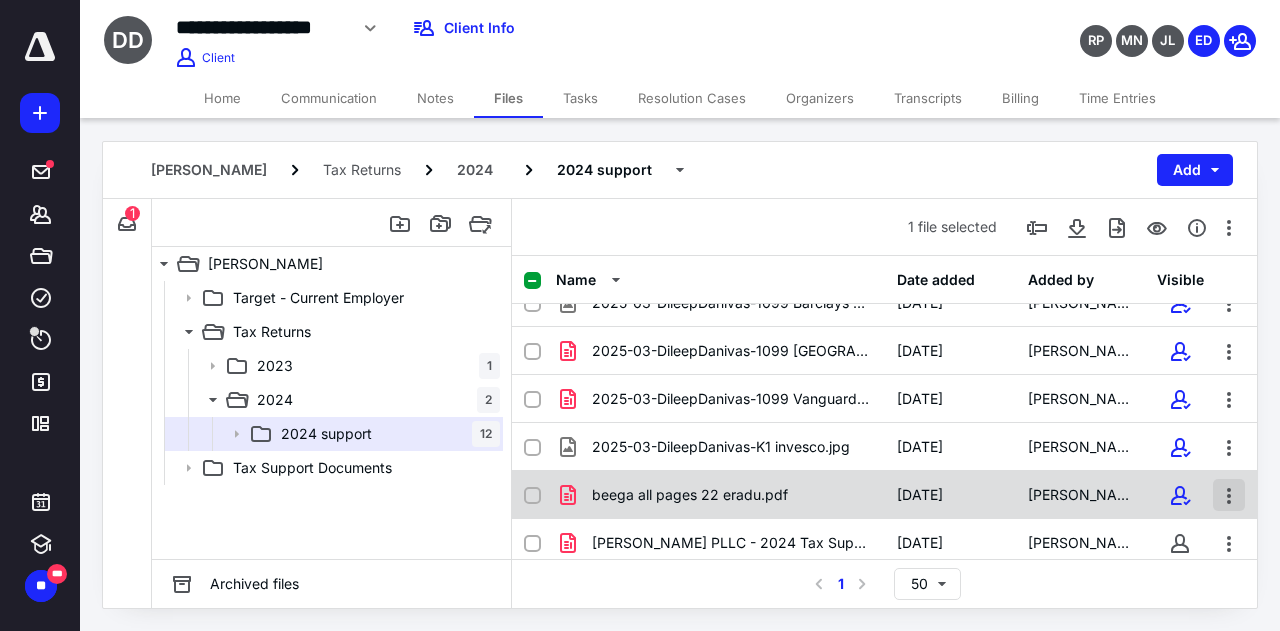 click at bounding box center (1229, 495) 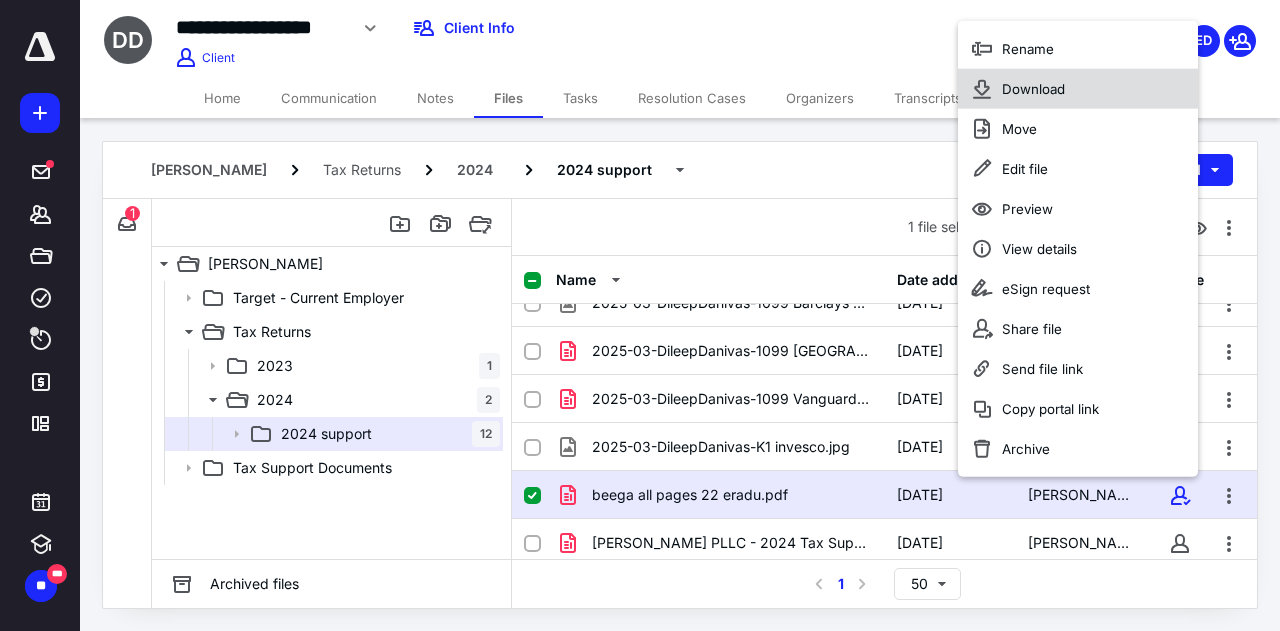 click on "Download" at bounding box center [1033, 89] 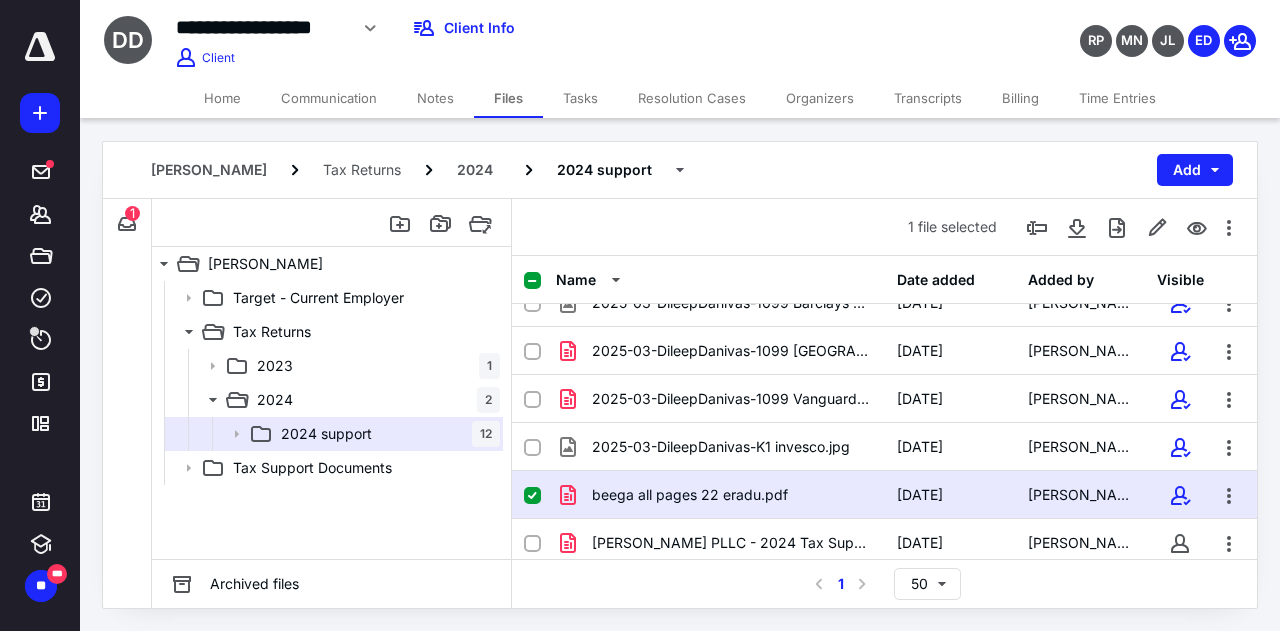 click 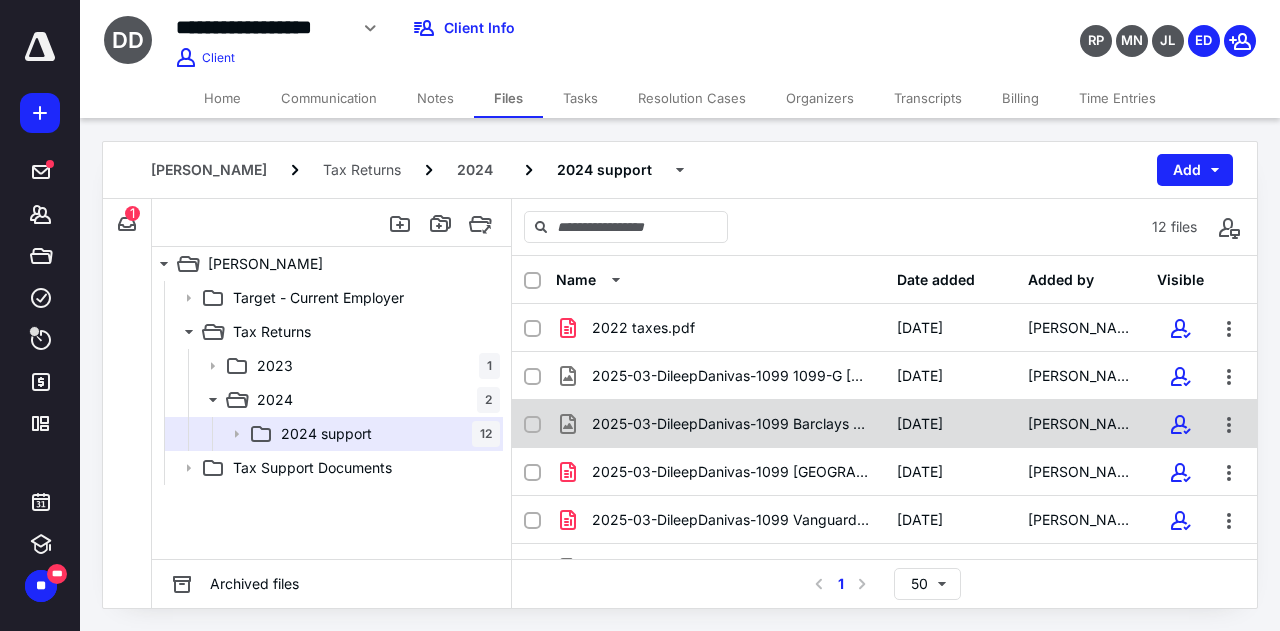 scroll, scrollTop: 315, scrollLeft: 0, axis: vertical 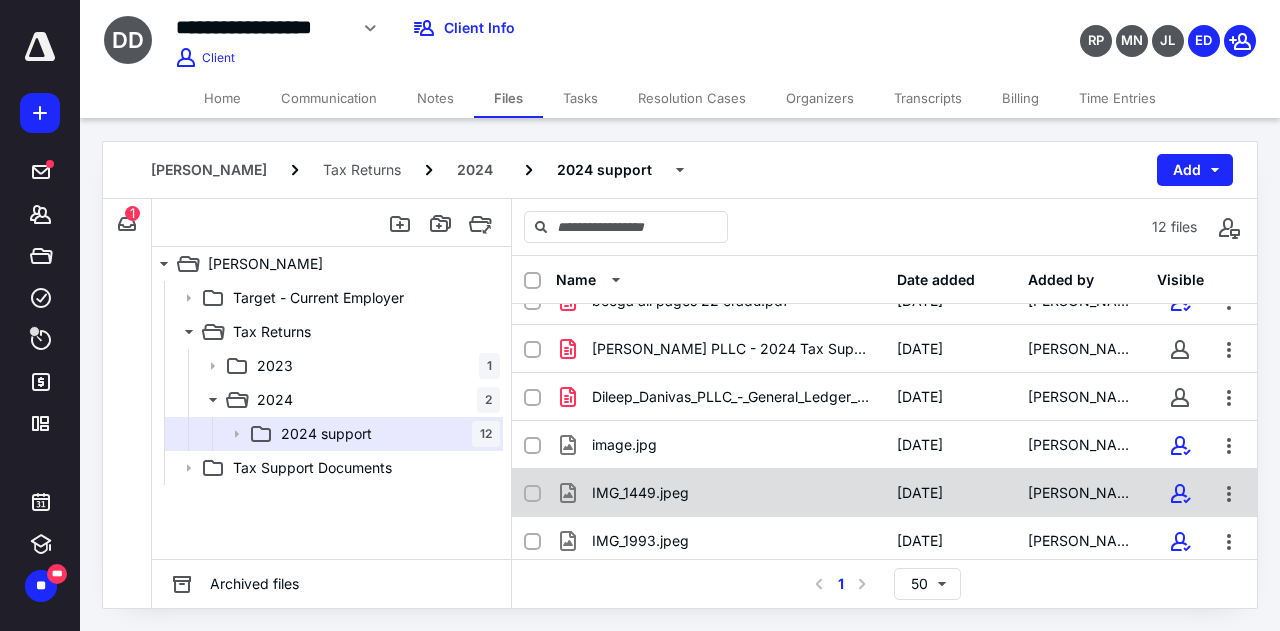click on "IMG_1449.jpeg" at bounding box center (640, 493) 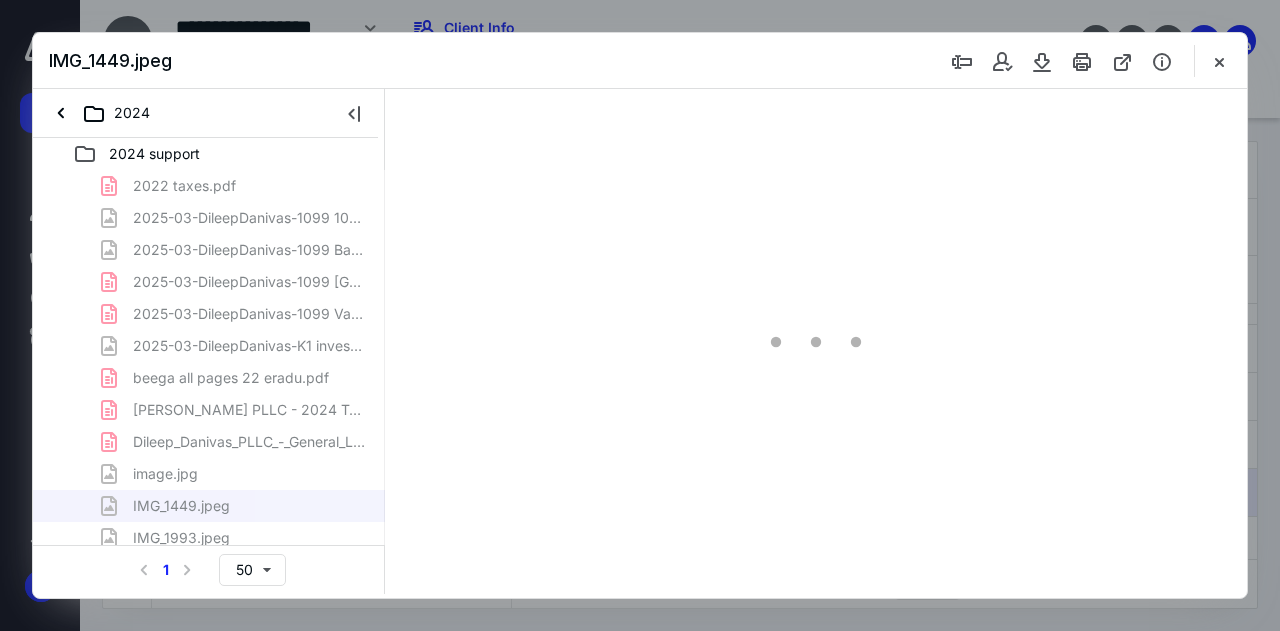 scroll, scrollTop: 0, scrollLeft: 0, axis: both 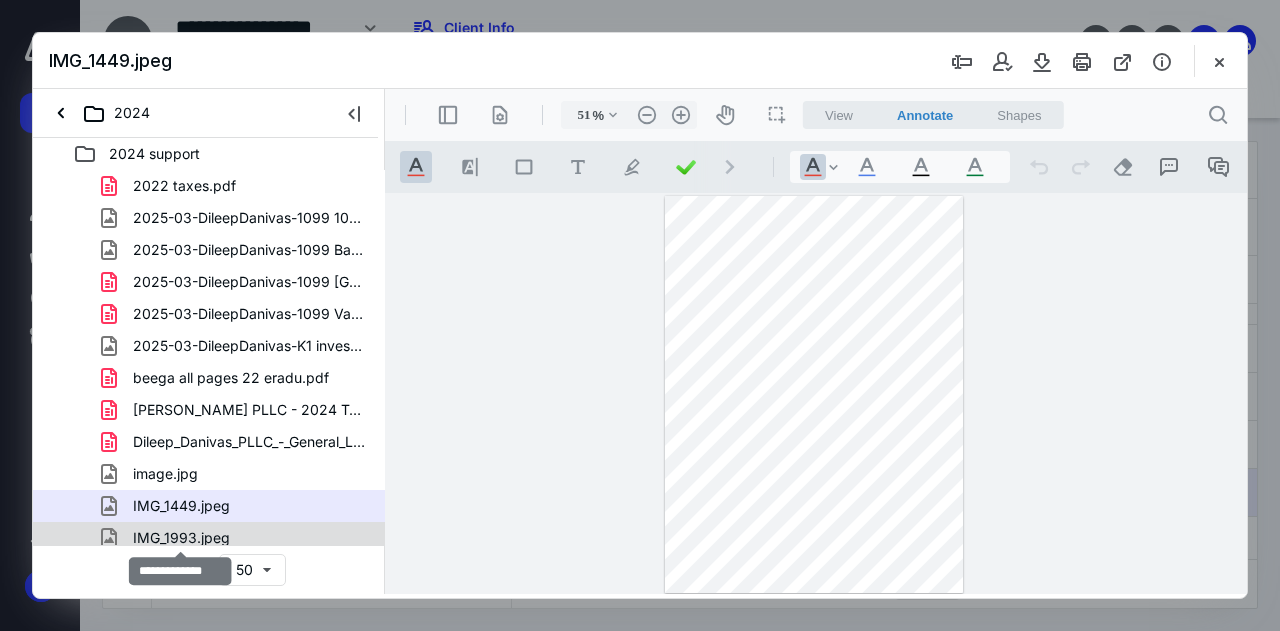 click on "IMG_1993.jpeg" at bounding box center [181, 538] 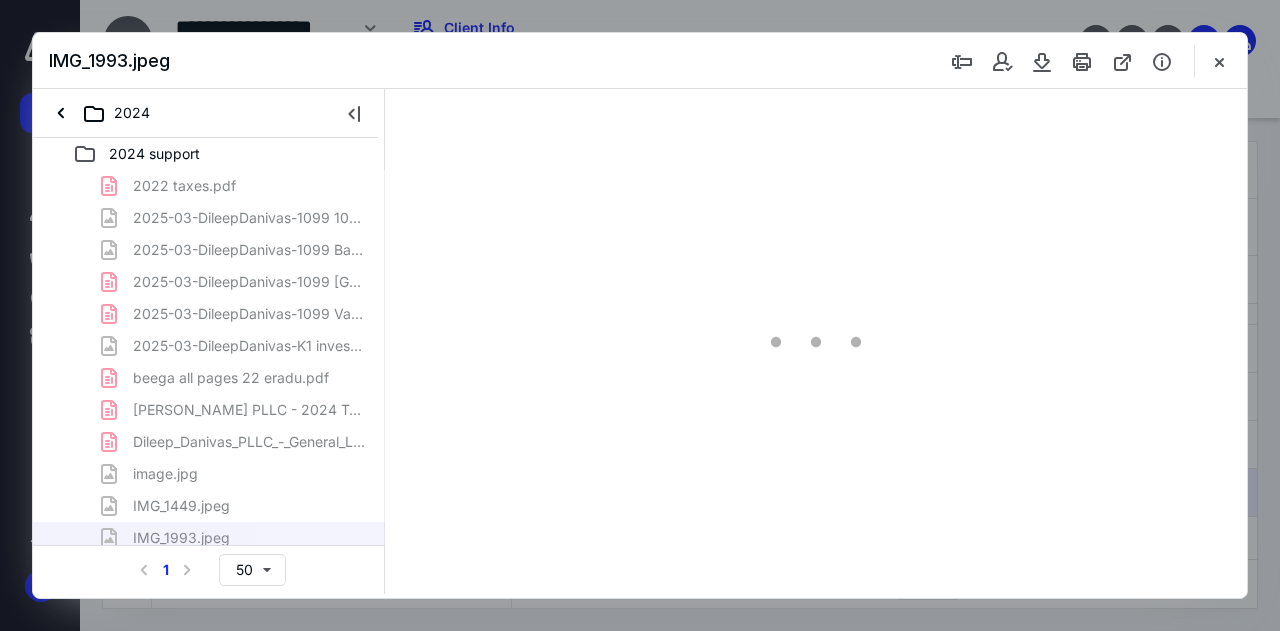 type on "51" 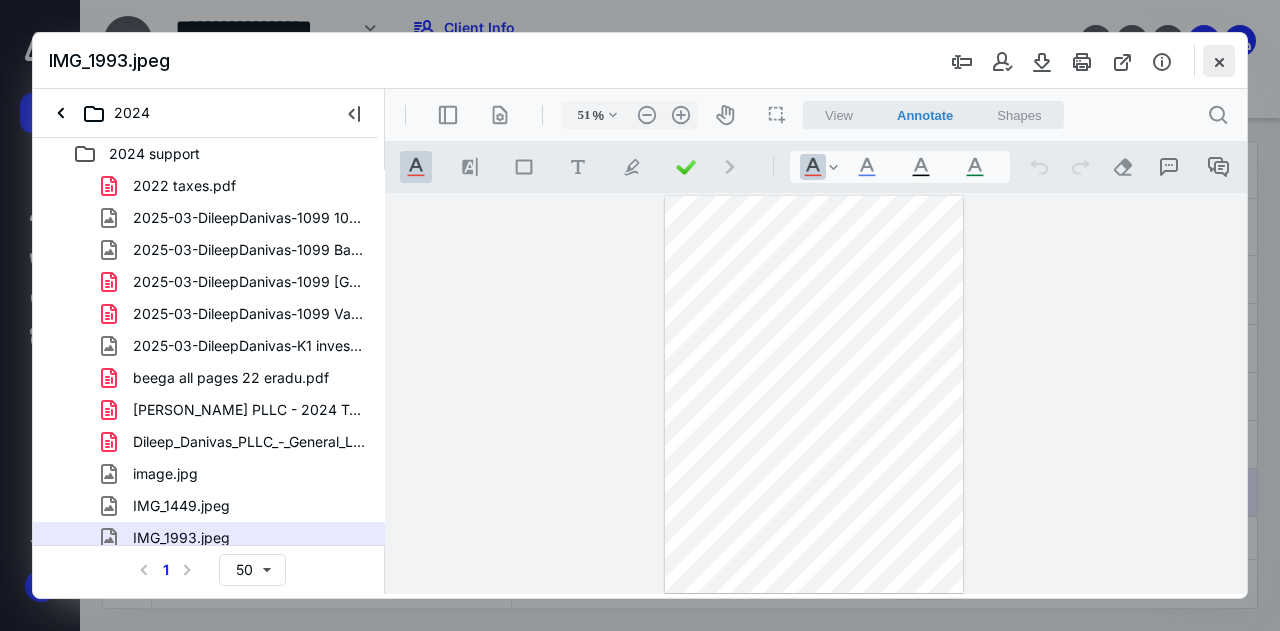 click at bounding box center (1219, 61) 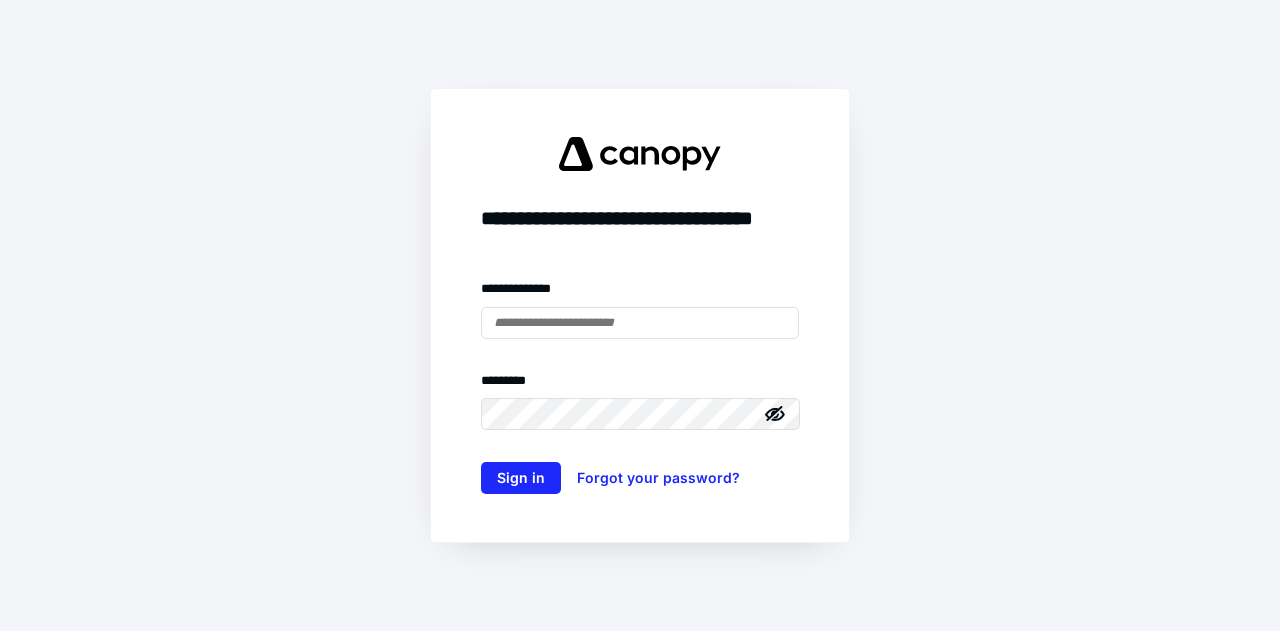 scroll, scrollTop: 0, scrollLeft: 0, axis: both 